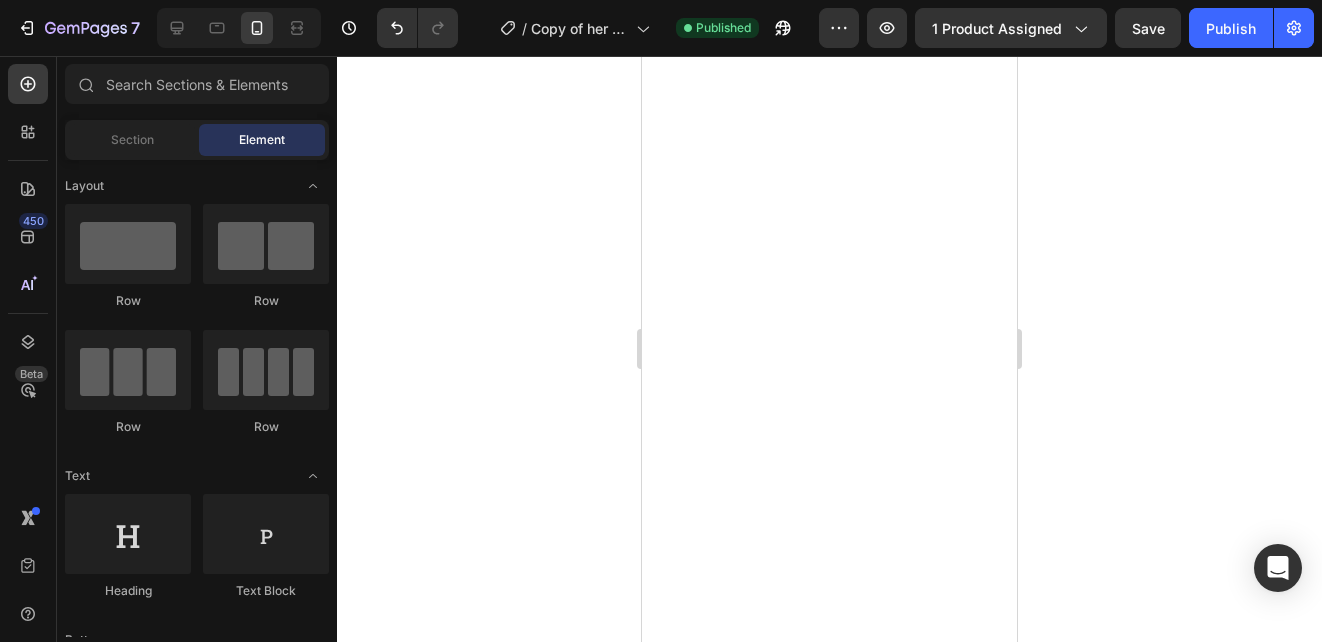 scroll, scrollTop: 0, scrollLeft: 0, axis: both 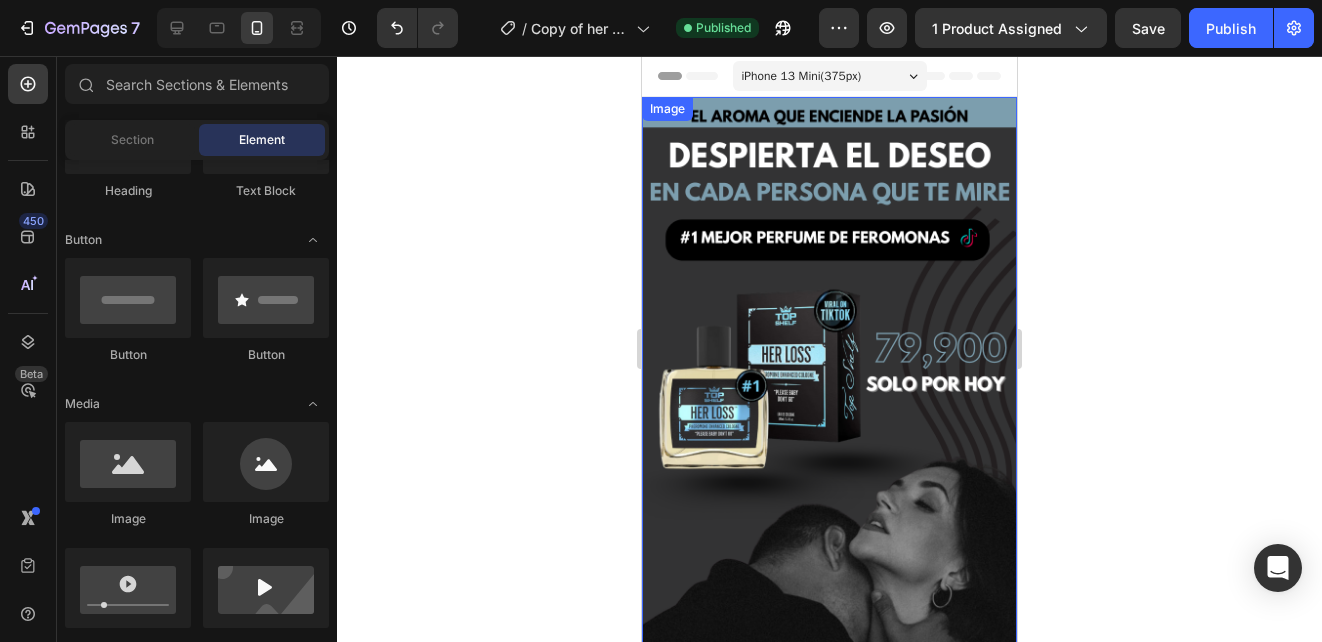 click at bounding box center (829, 434) 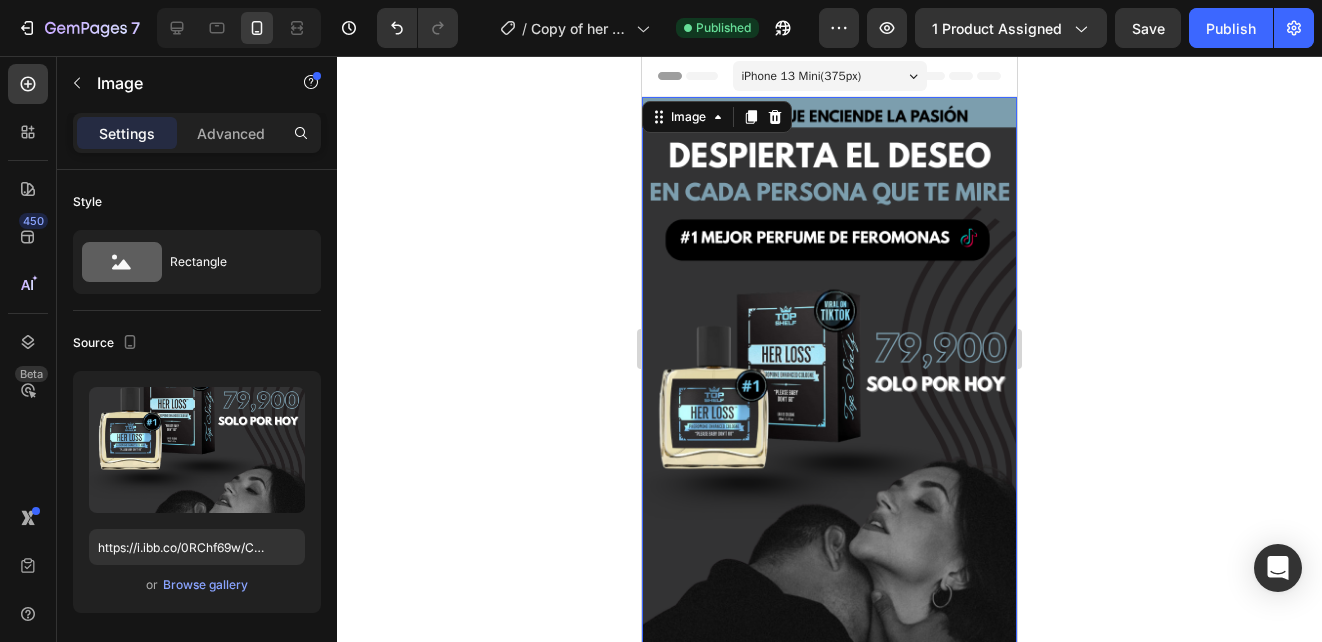 scroll, scrollTop: 200, scrollLeft: 0, axis: vertical 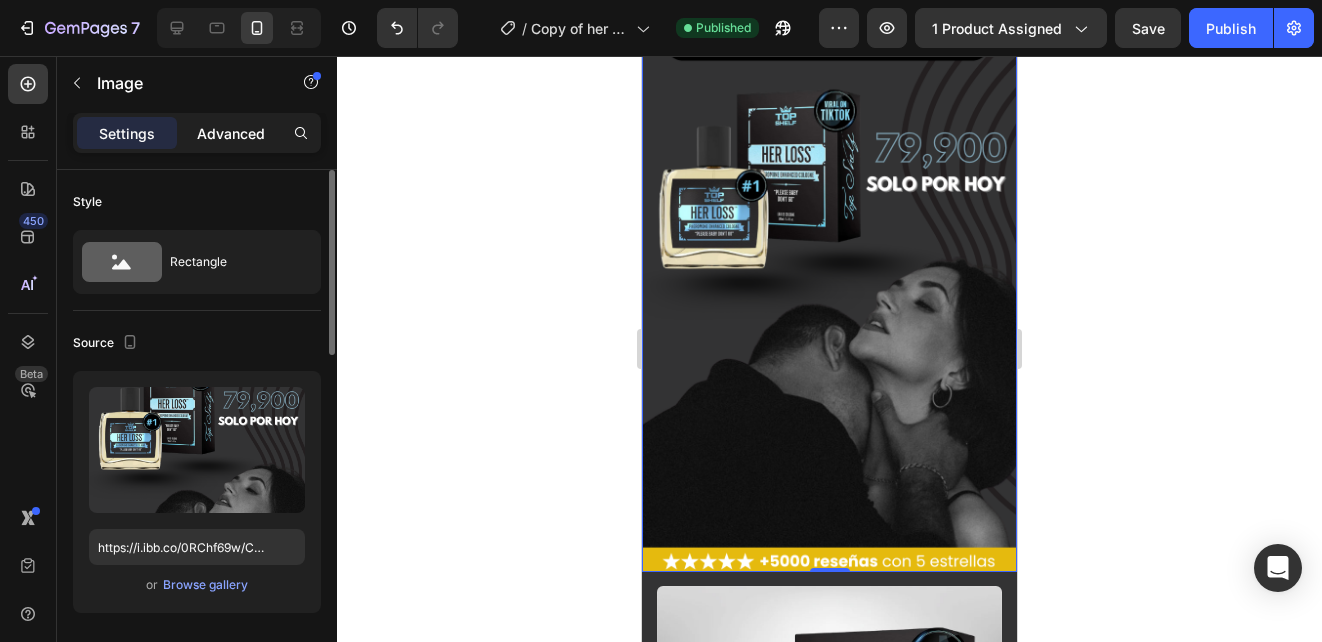 click on "Advanced" 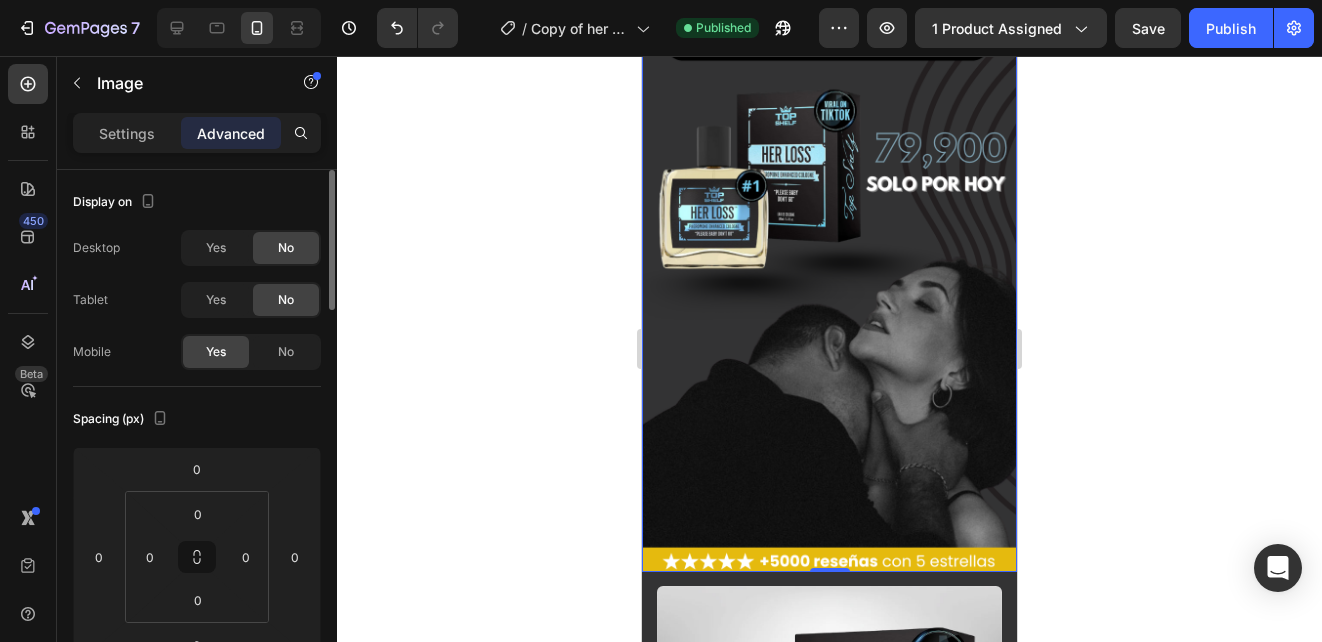 scroll, scrollTop: 400, scrollLeft: 0, axis: vertical 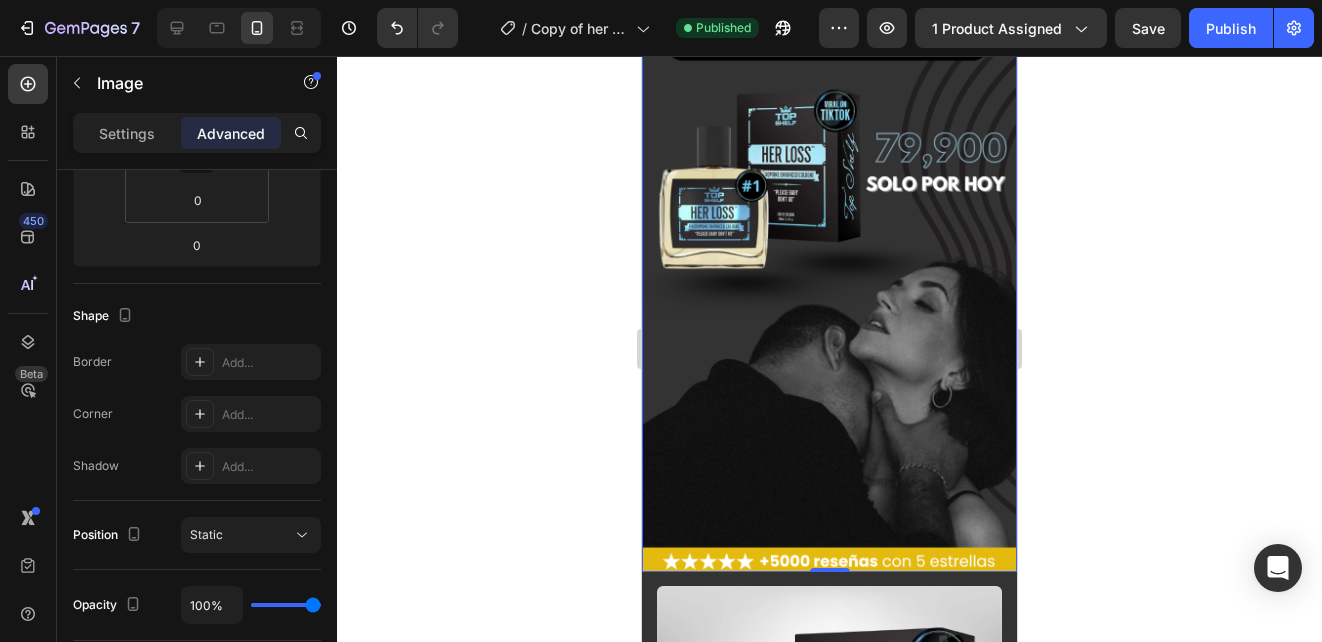 click at bounding box center [829, 234] 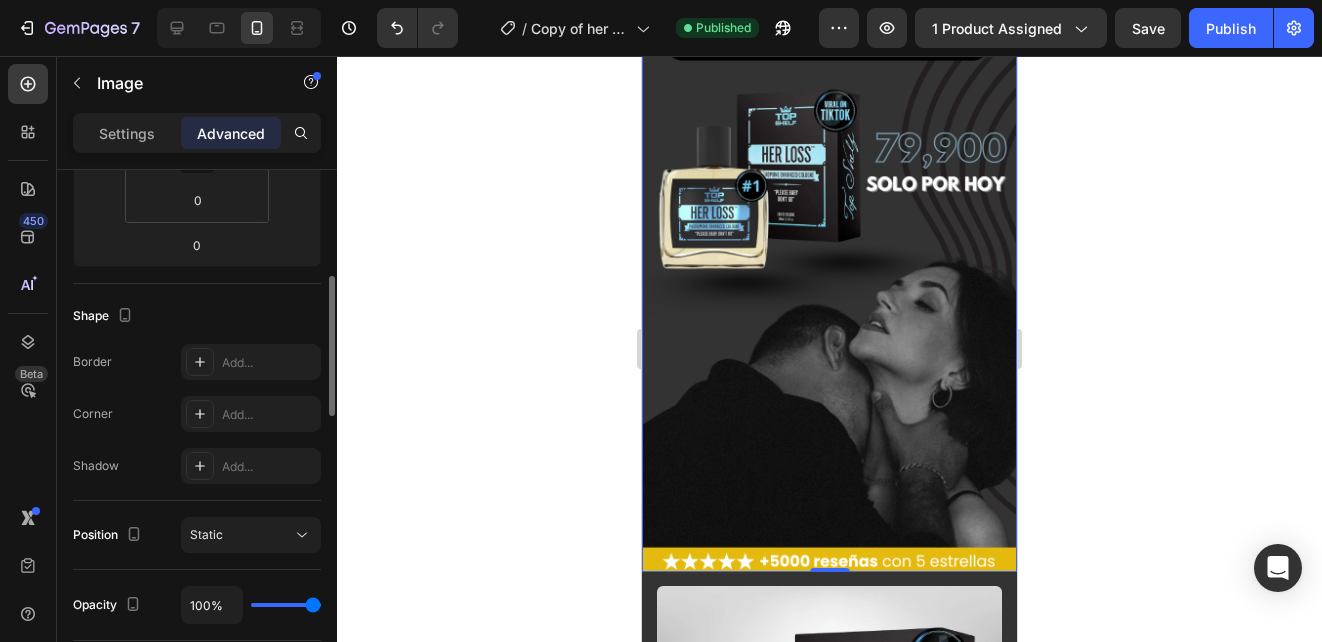 scroll, scrollTop: 0, scrollLeft: 0, axis: both 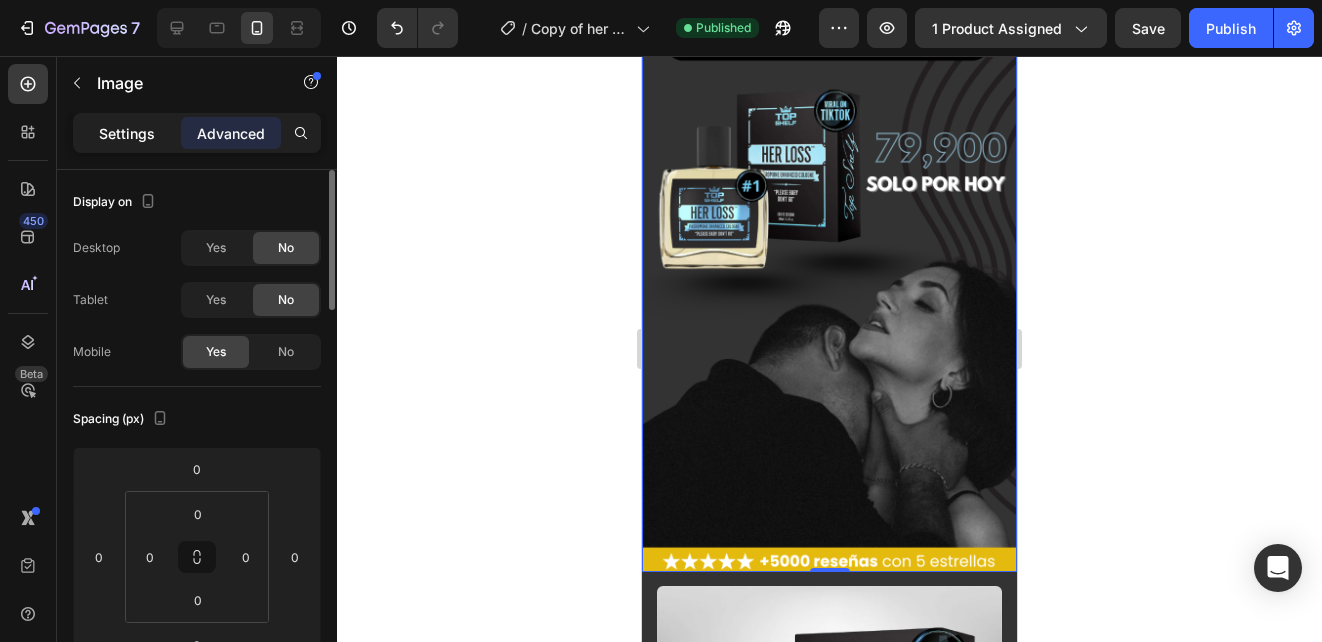 click on "Settings" at bounding box center [127, 133] 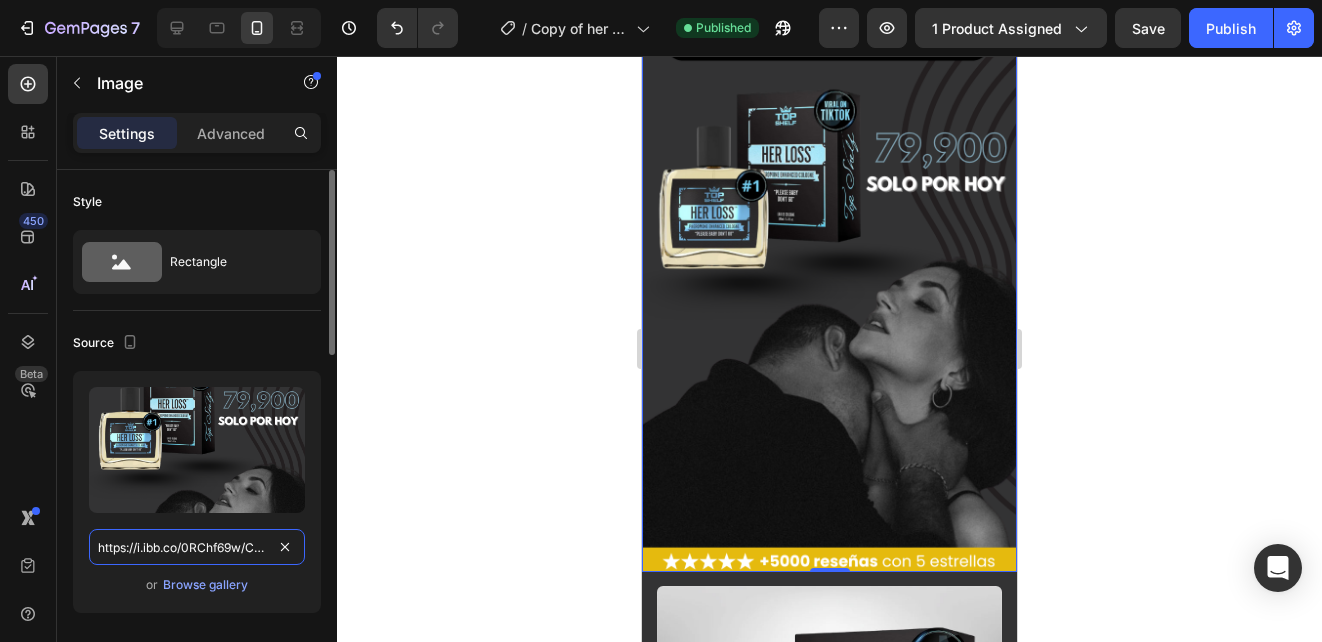 click on "https://i.ibb.co/0RChf69w/Copia-de-ROMPE-TUS-LIMITES-ALCANZA-TU-MEJOR-VERSION-20.png" at bounding box center (197, 547) 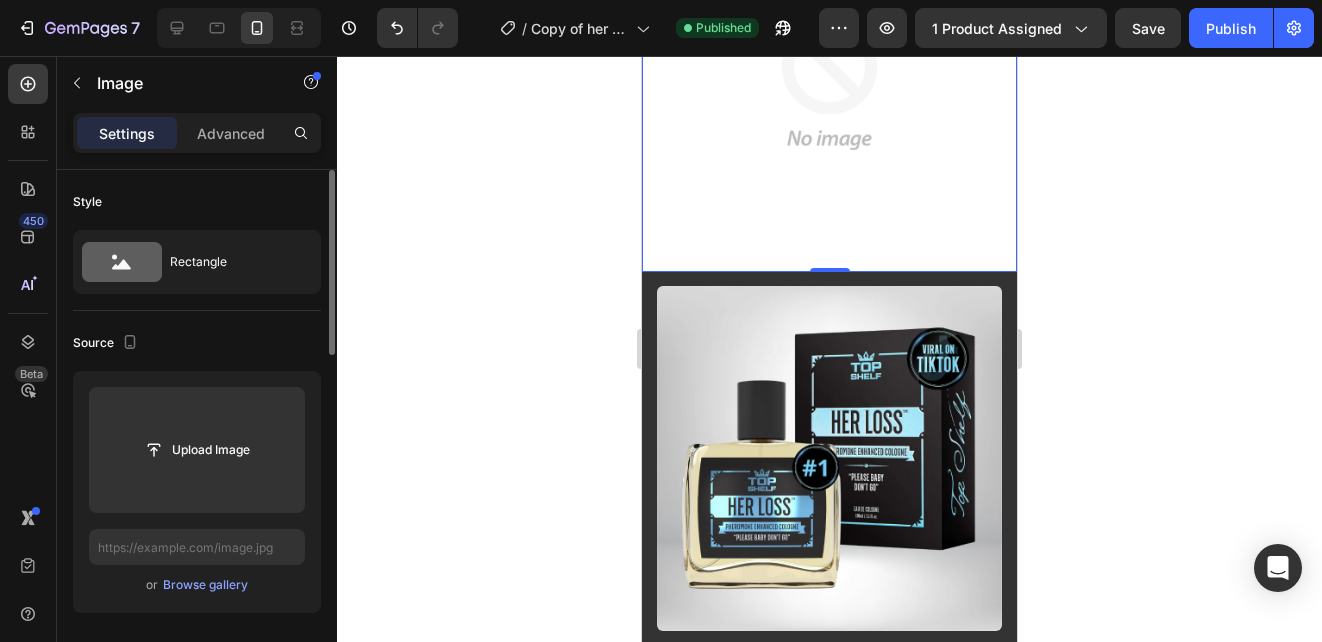 click on "Upload Image or  Browse gallery" at bounding box center [197, 492] 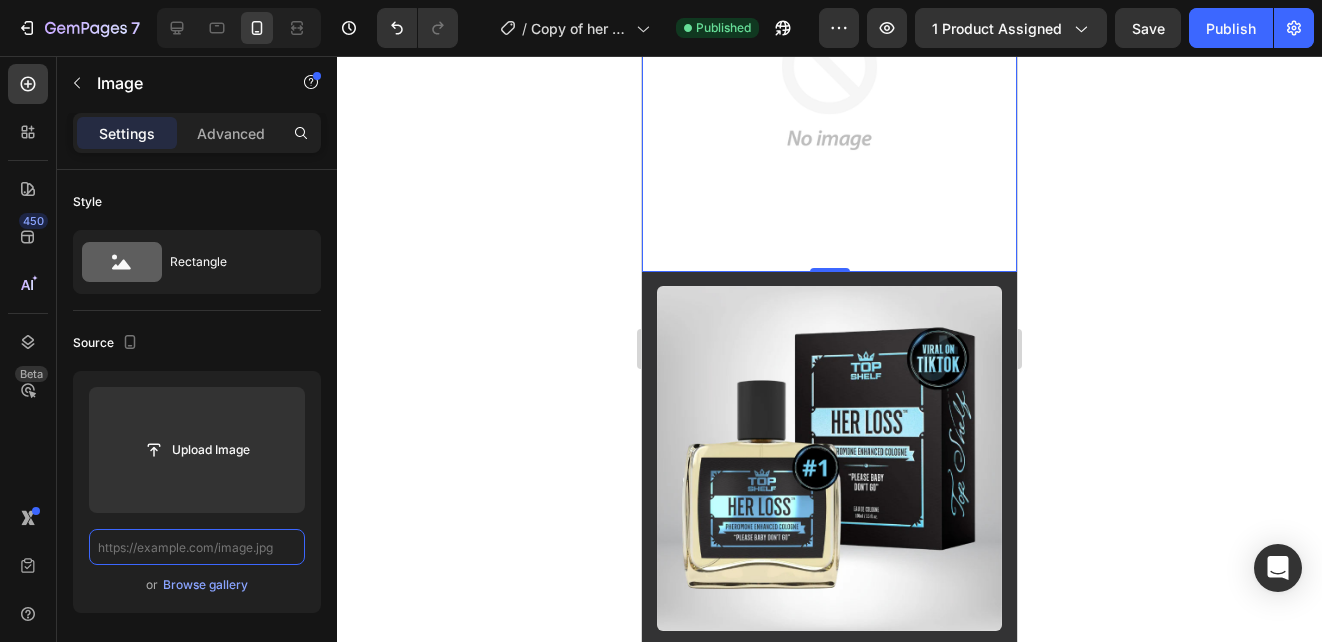 click at bounding box center [197, 547] 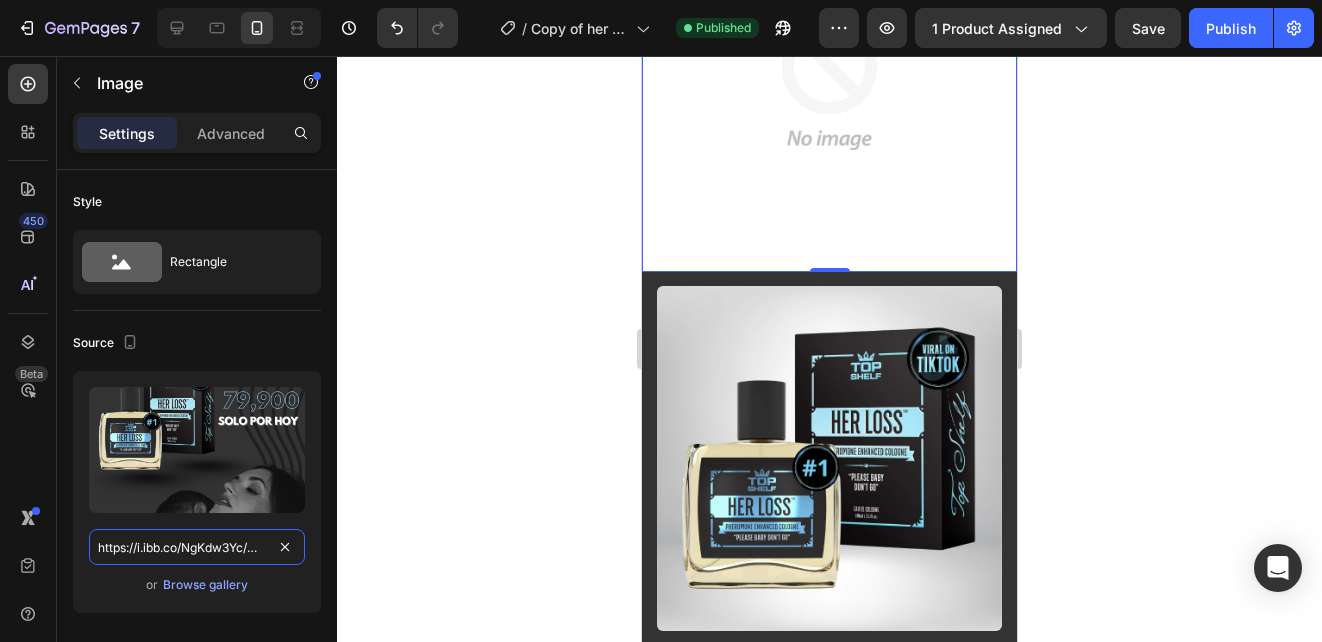 scroll, scrollTop: 0, scrollLeft: 388, axis: horizontal 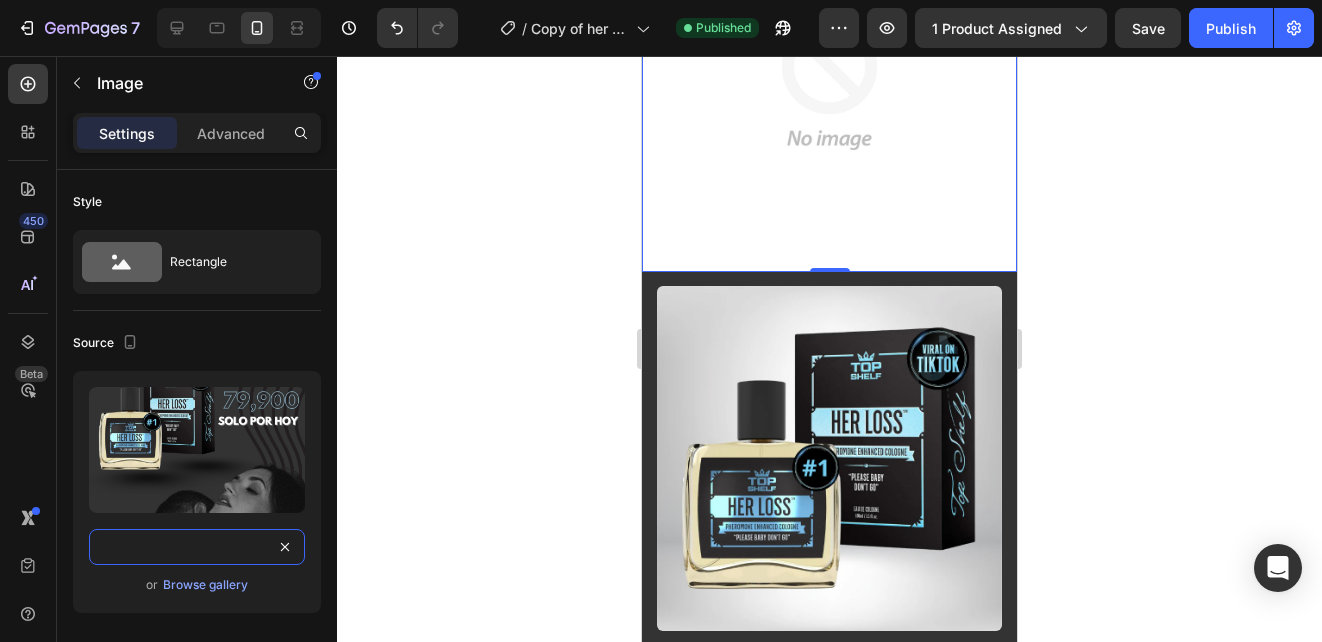 type on "https://i.ibb.co/NgKdw3Yc/Copia-de-ROMPE-TUS-LIMITES-ALCANZA-TU-MEJOR-VERSION-1.jpg" 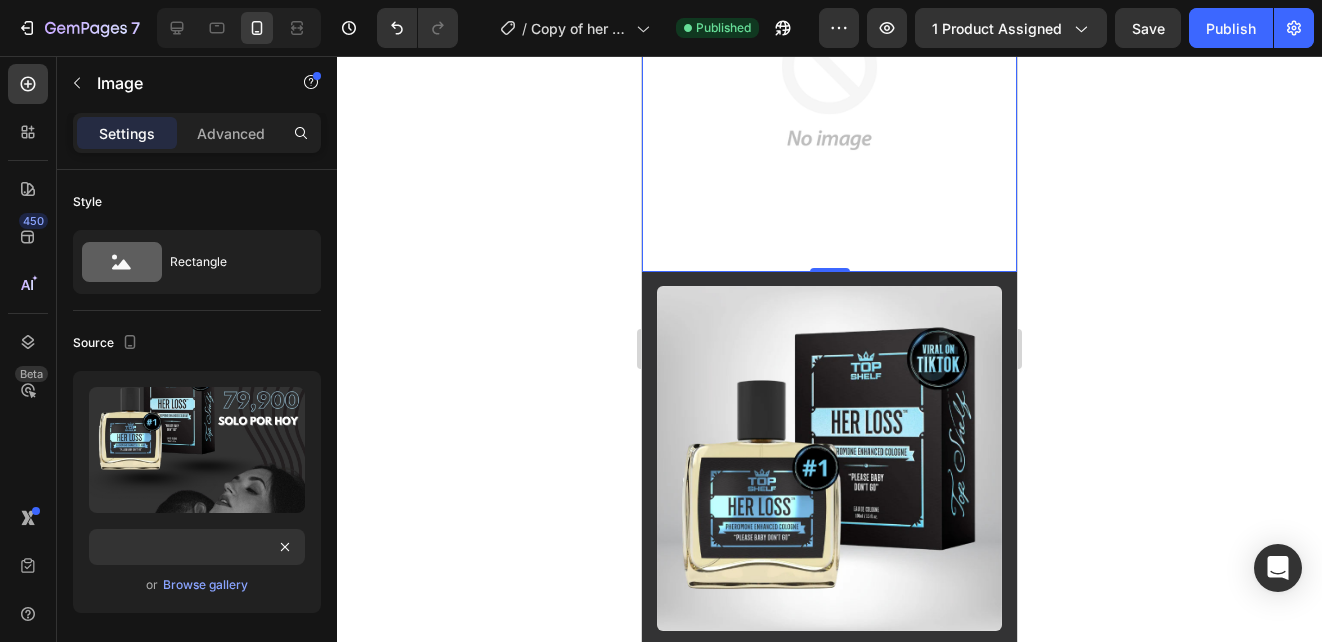 click on "or  Browse gallery" at bounding box center [197, 585] 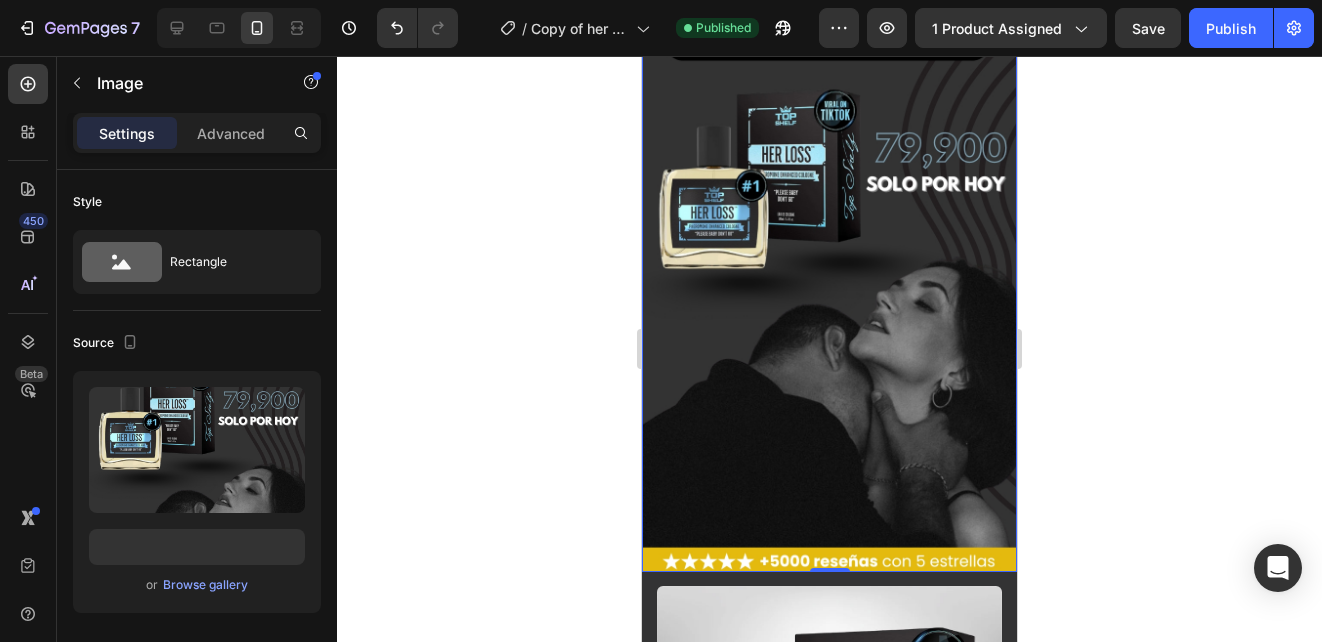 scroll, scrollTop: 0, scrollLeft: 0, axis: both 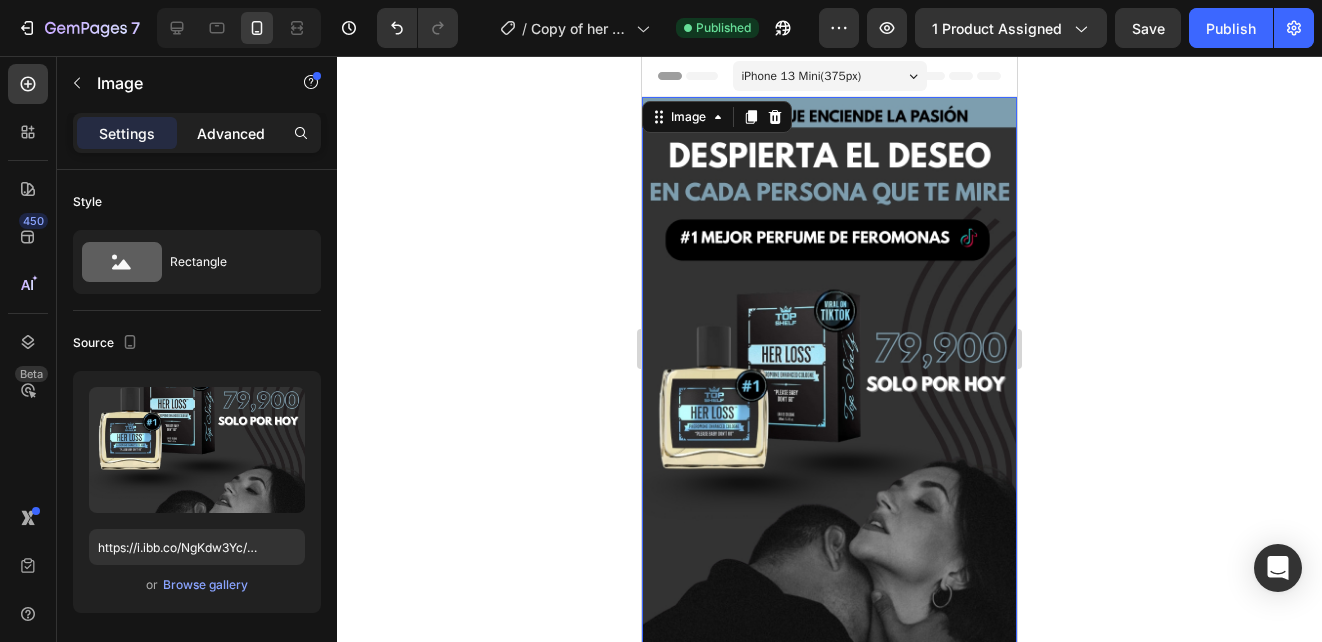 click on "Advanced" at bounding box center (231, 133) 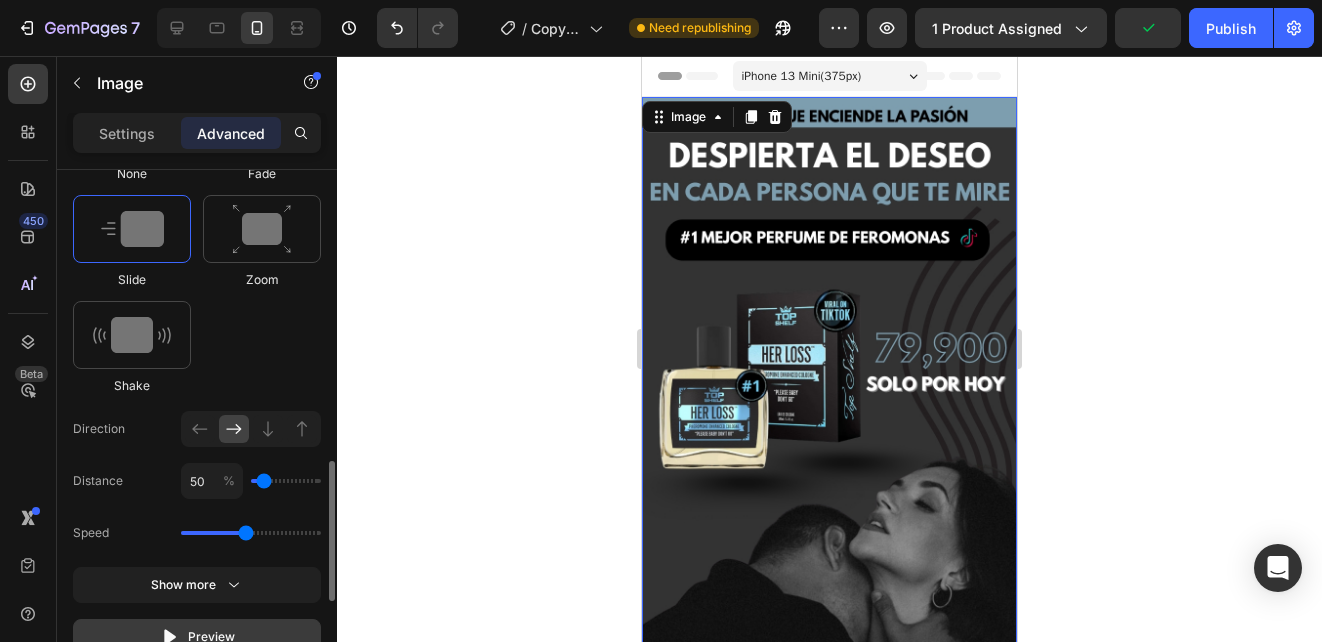 scroll, scrollTop: 1300, scrollLeft: 0, axis: vertical 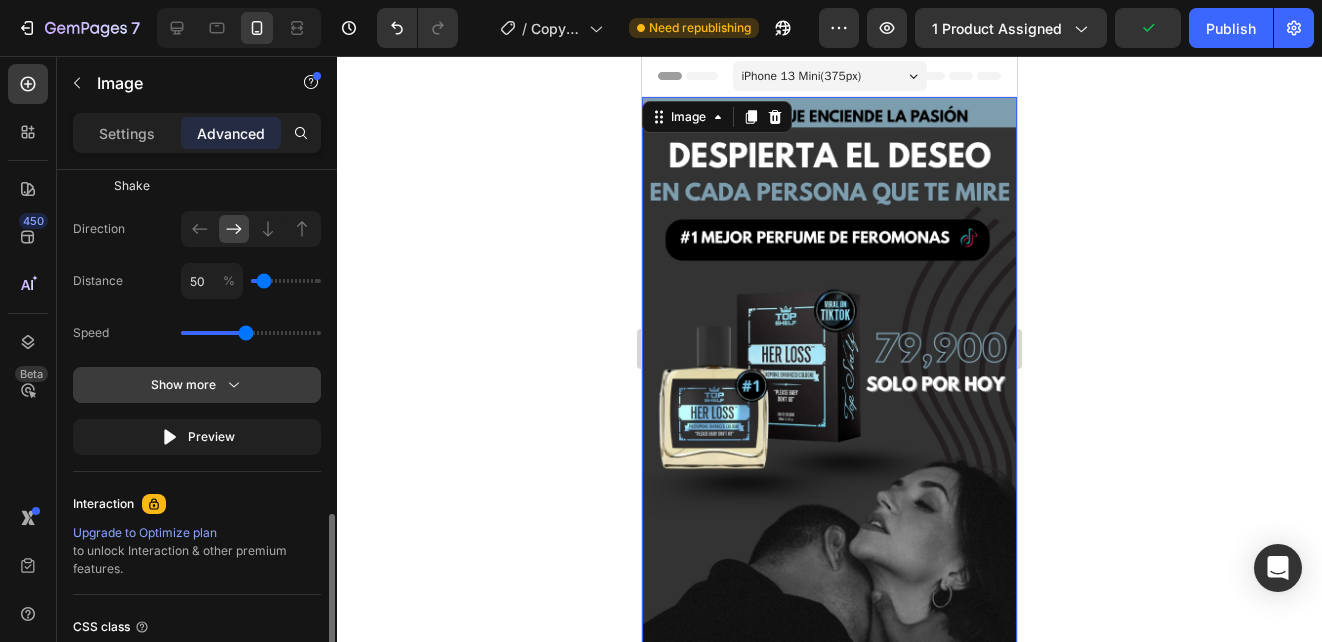 click on "Show more" at bounding box center (197, 385) 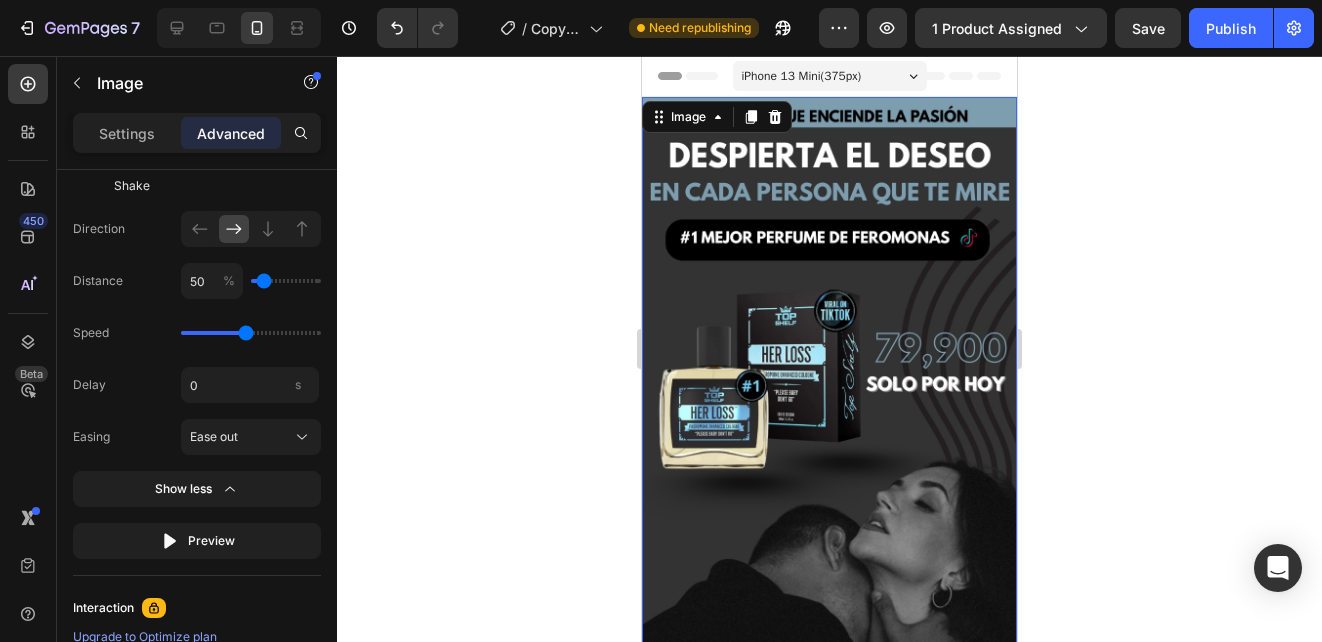 click at bounding box center [829, 434] 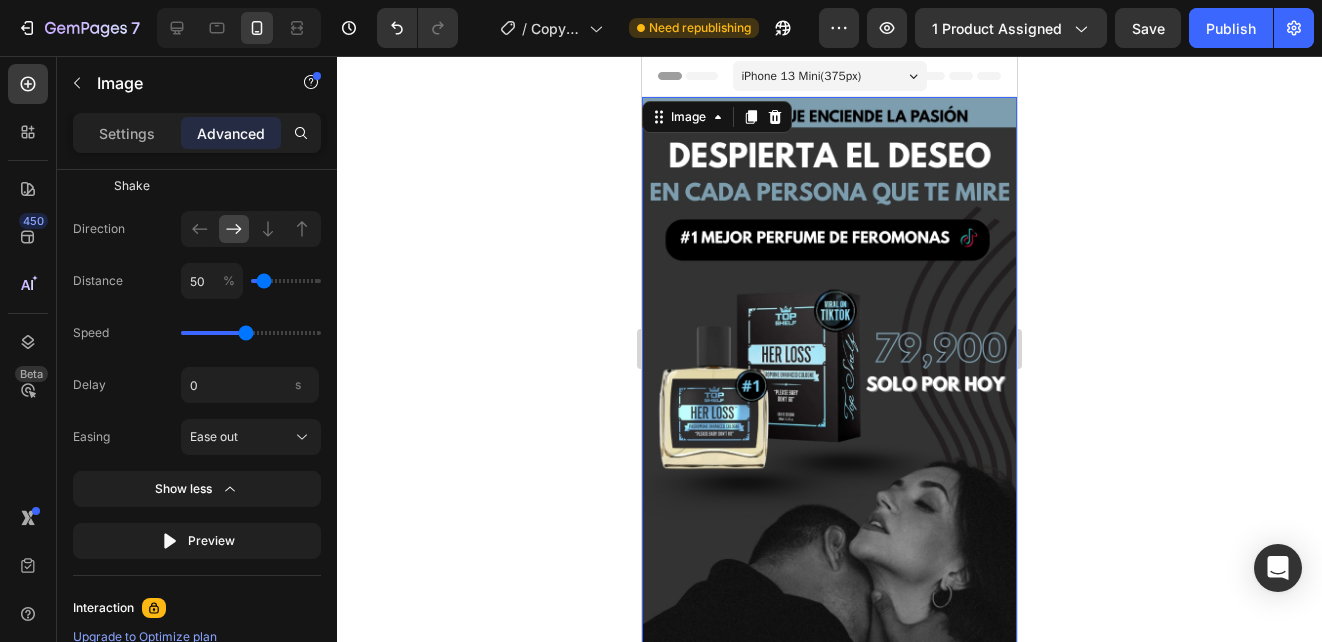 click 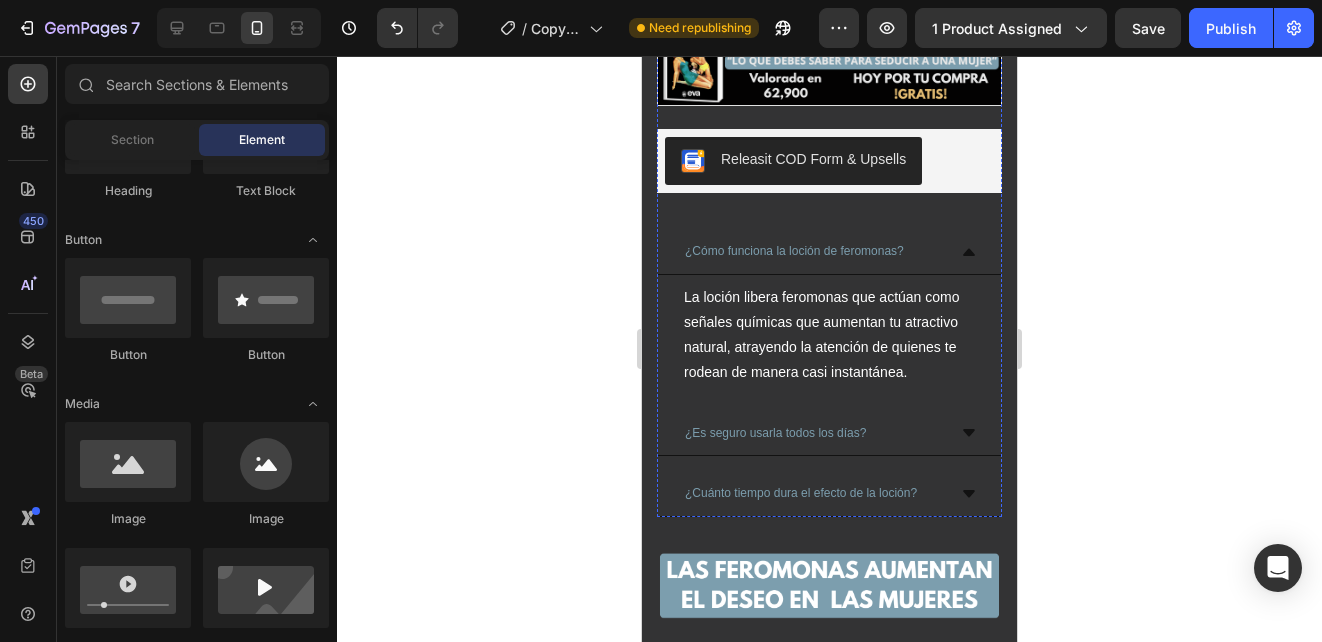 scroll, scrollTop: 1500, scrollLeft: 0, axis: vertical 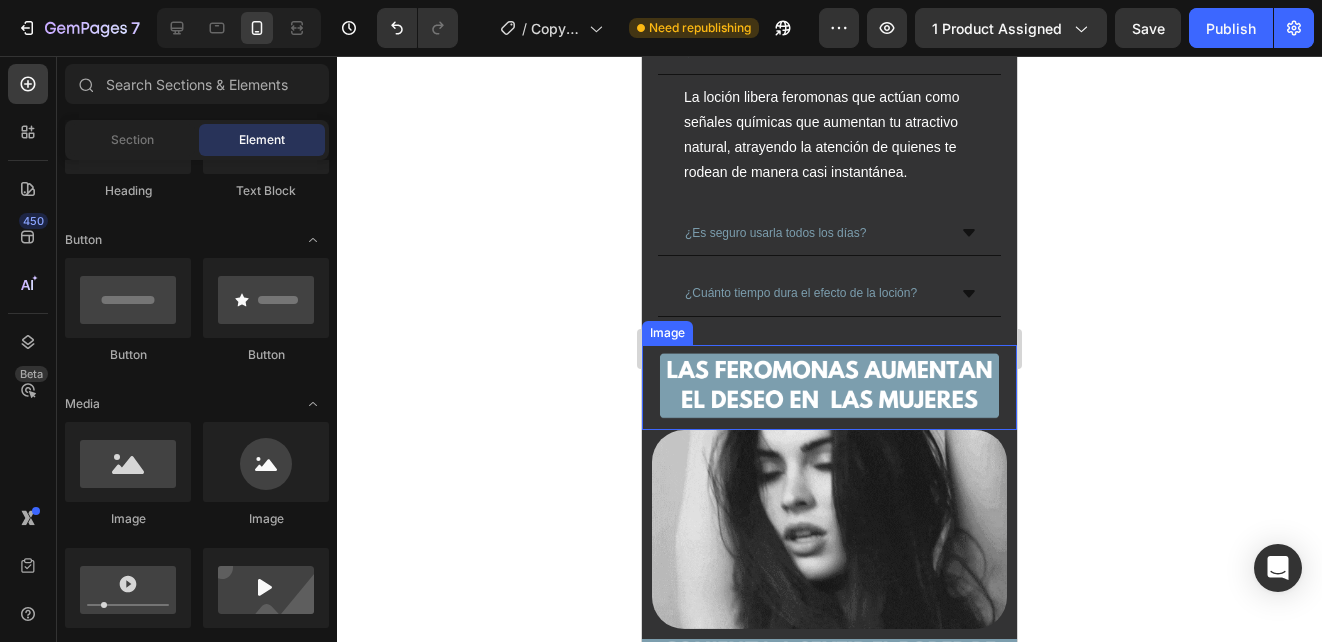 click at bounding box center [829, 387] 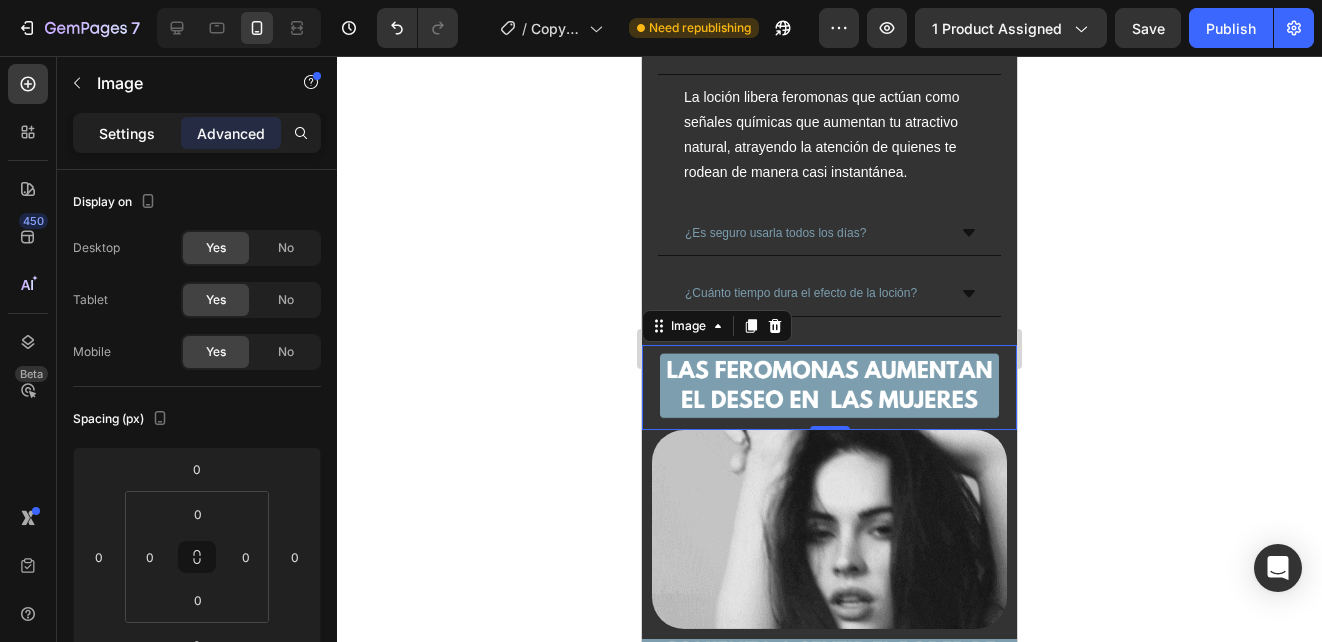 click on "Settings" 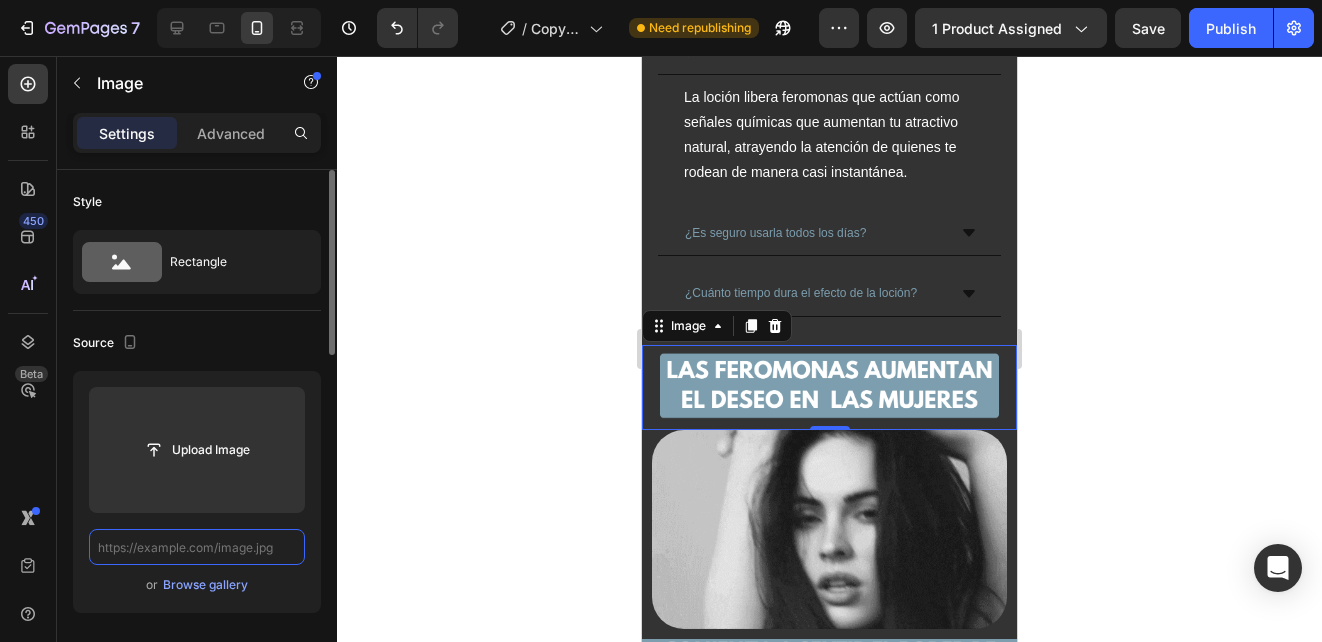 scroll, scrollTop: 0, scrollLeft: 0, axis: both 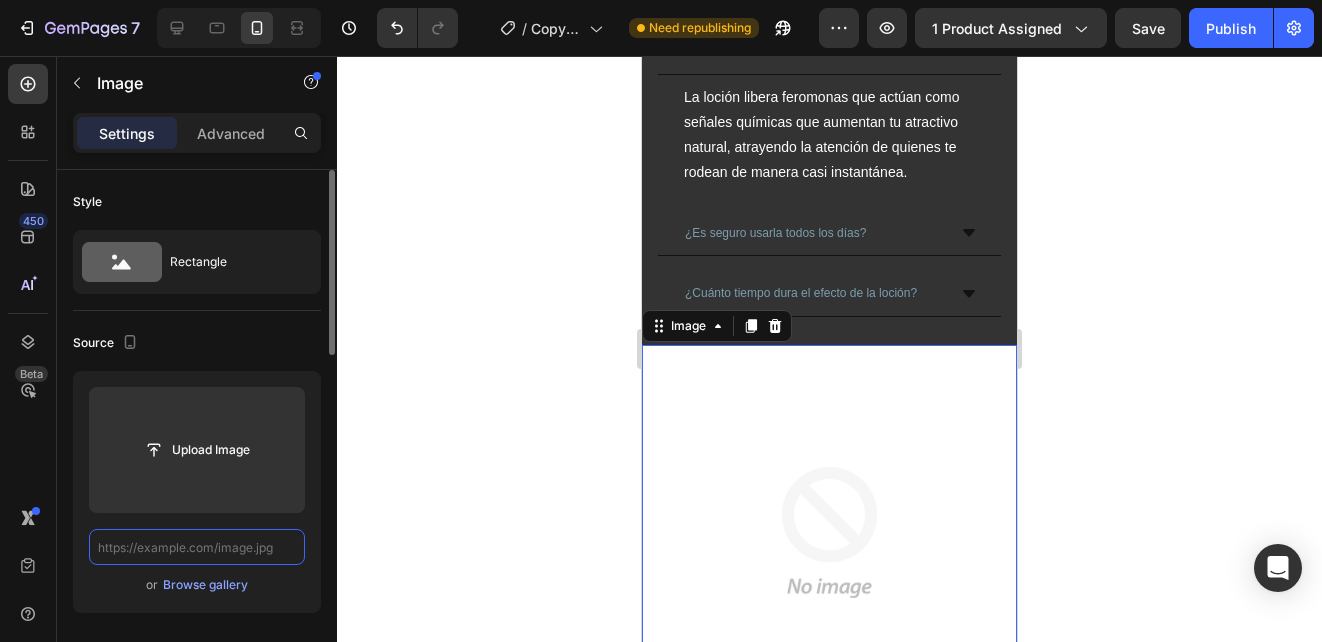 click at bounding box center (197, 547) 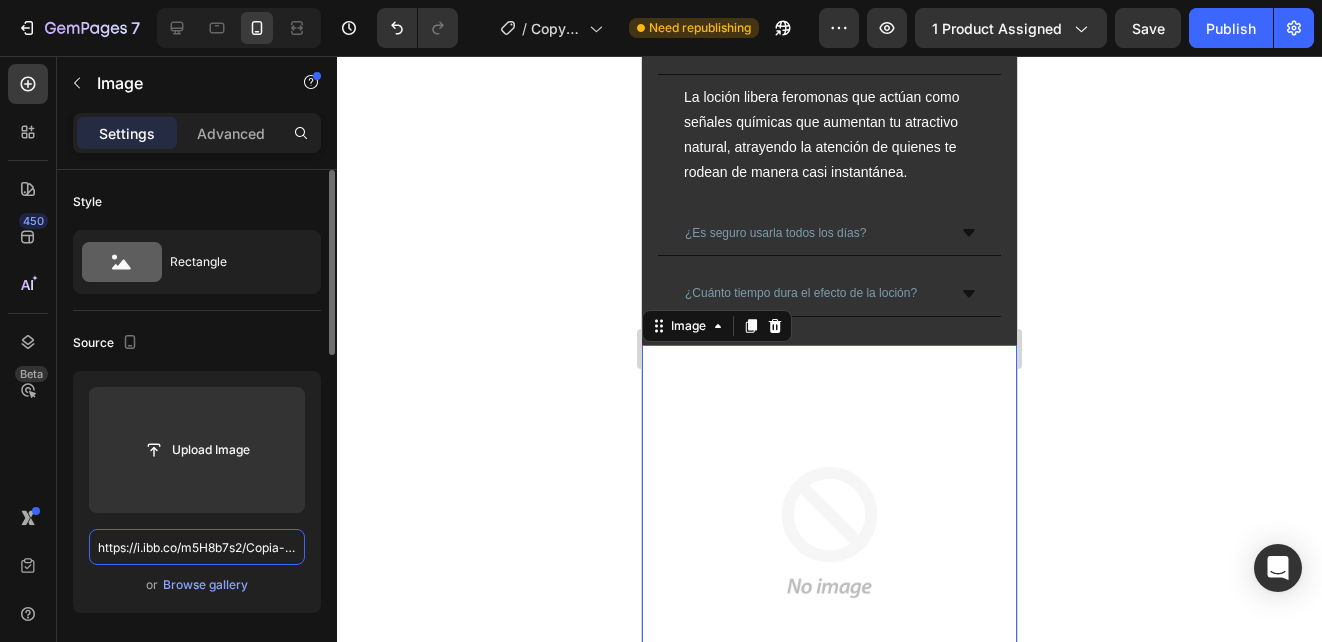 scroll, scrollTop: 0, scrollLeft: 196, axis: horizontal 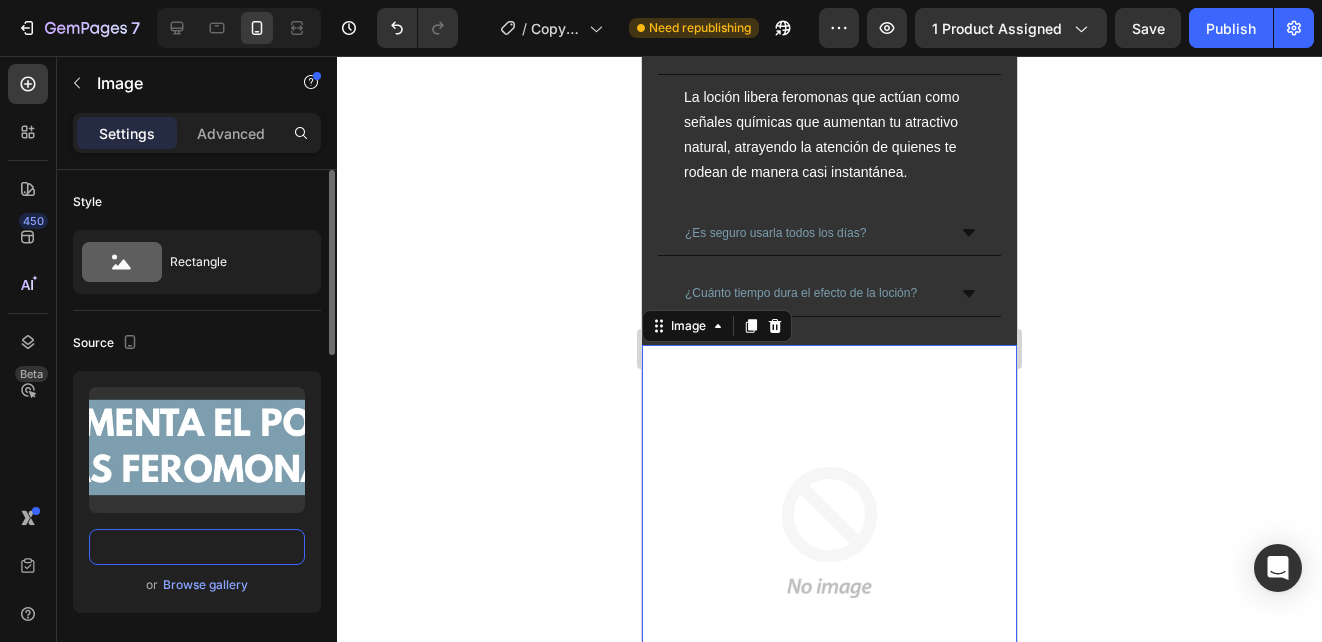 type on "https://i.ibb.co/m5H8b7s2/Copia-de-Agregar-un-subt-tulo-1.jpg" 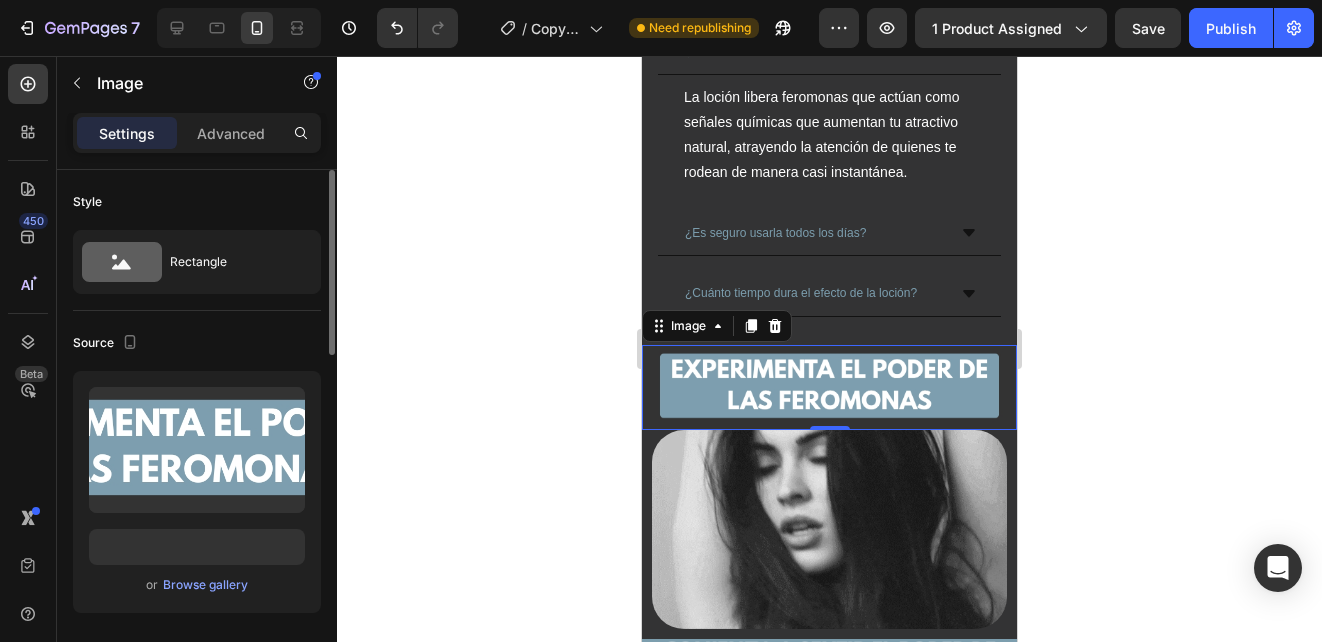click on "or  Browse gallery" at bounding box center (197, 585) 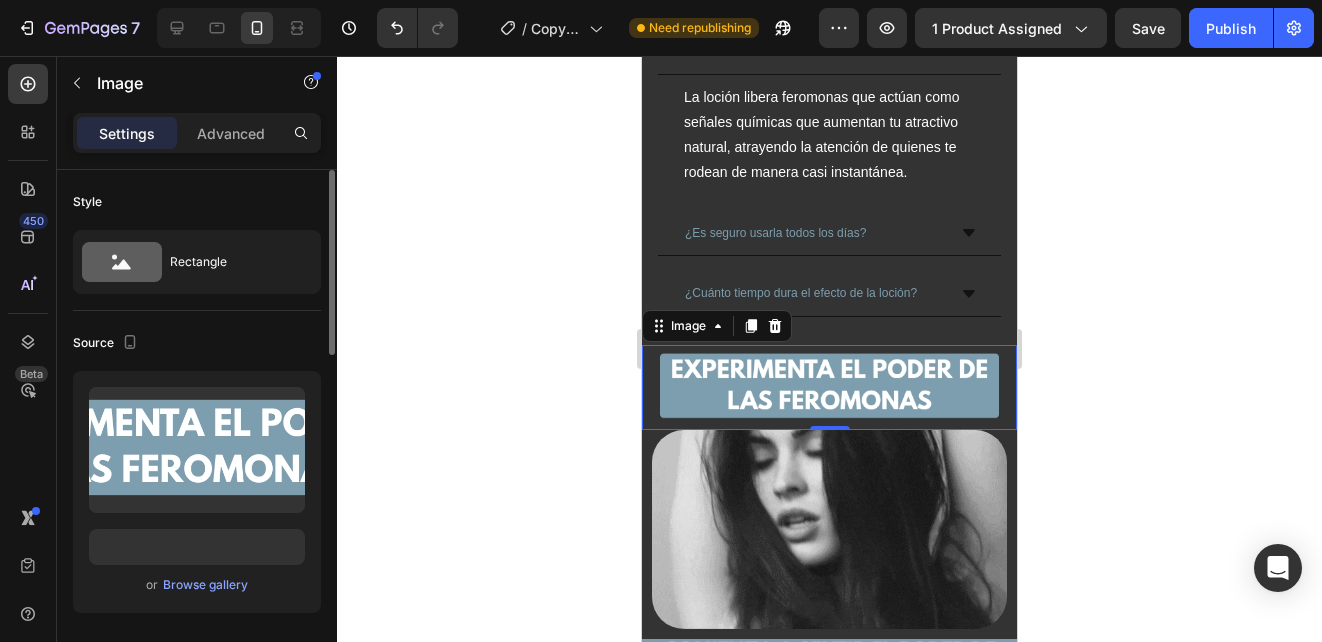 scroll, scrollTop: 0, scrollLeft: 0, axis: both 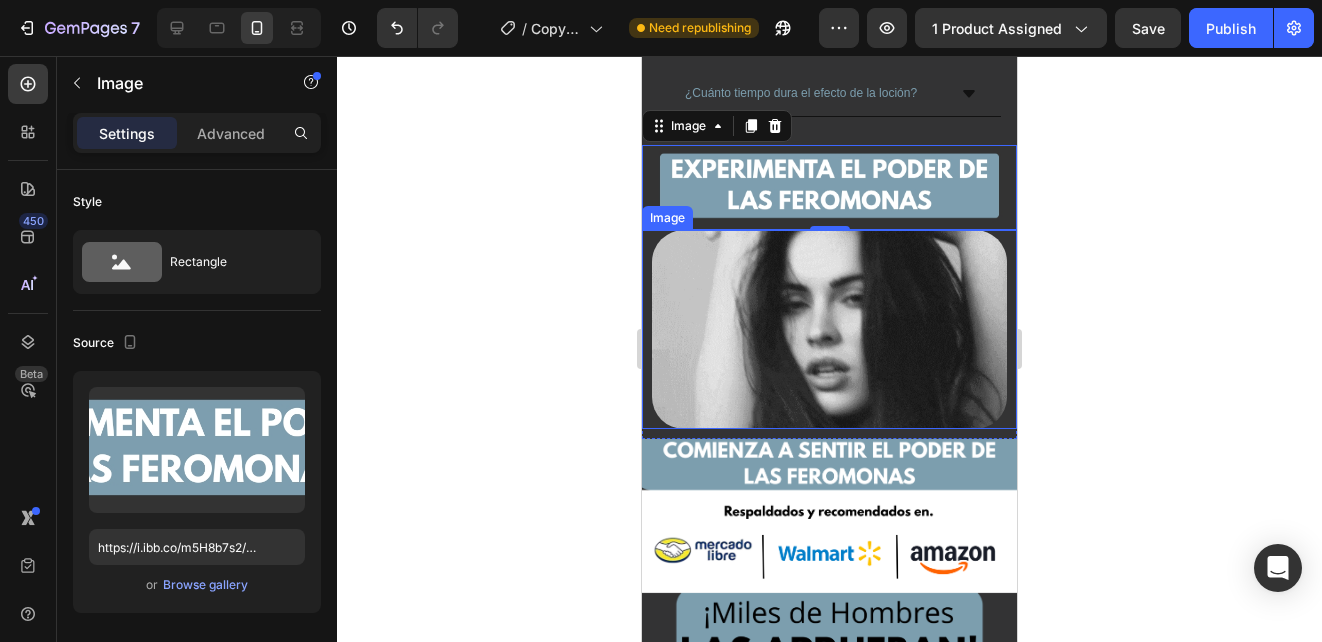 click at bounding box center [829, 330] 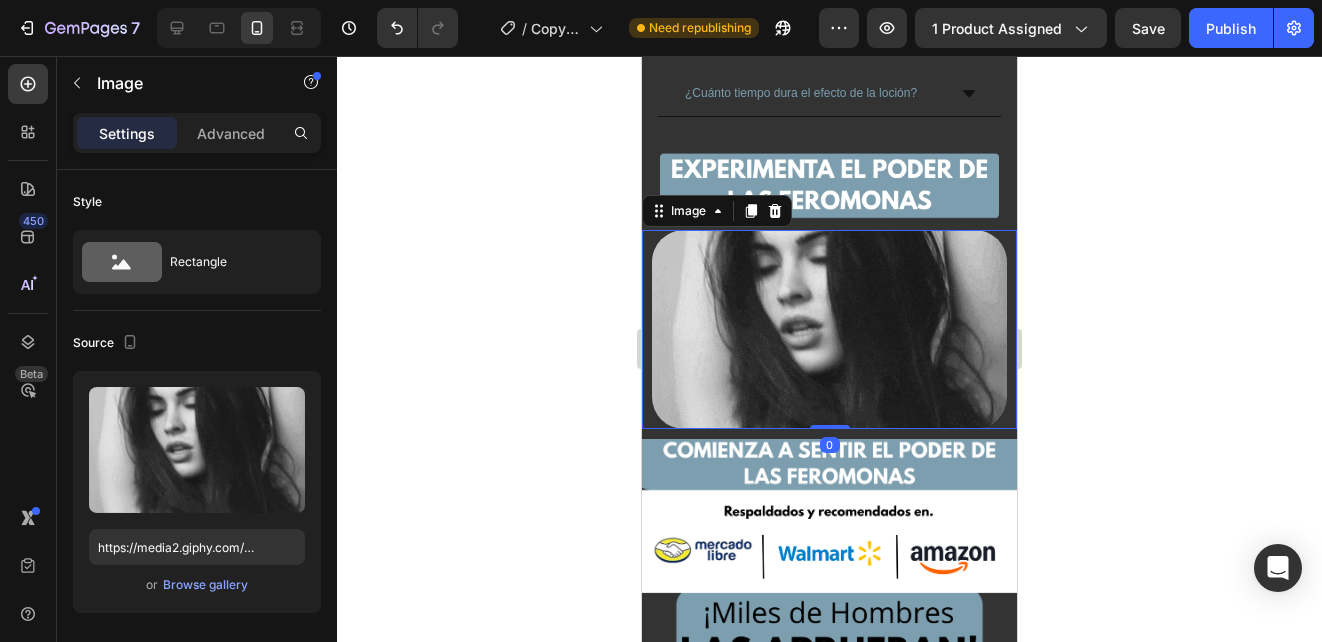 scroll, scrollTop: 841, scrollLeft: 0, axis: vertical 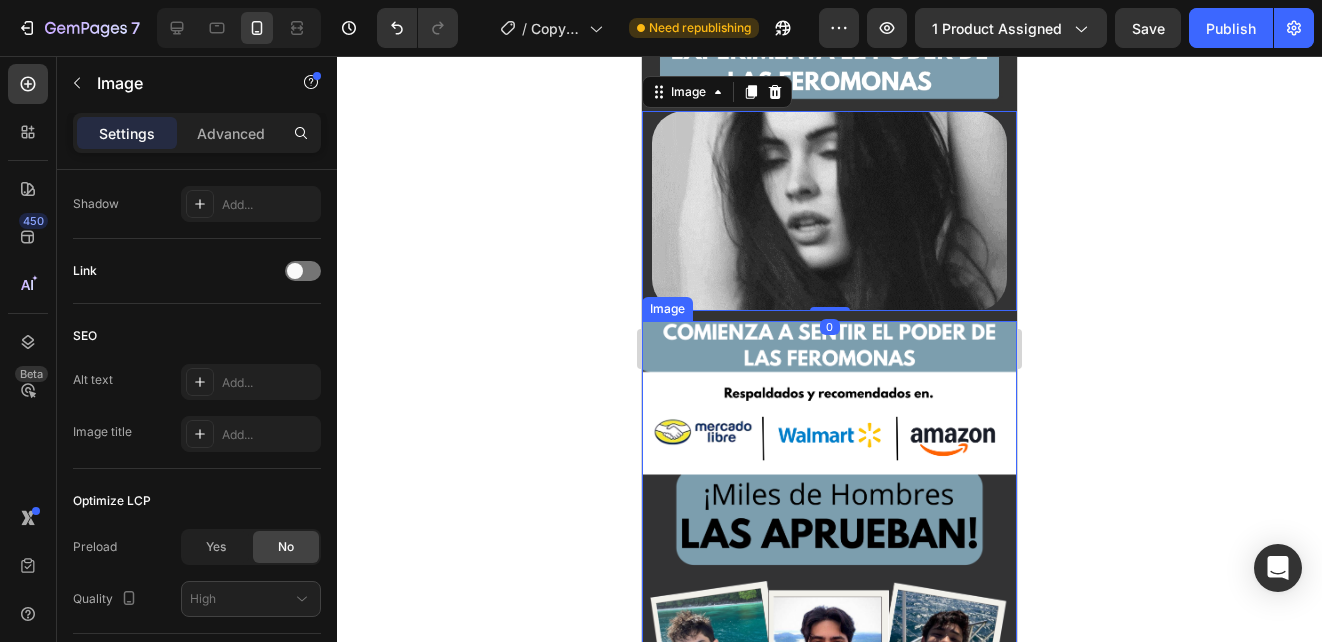 click at bounding box center (829, 565) 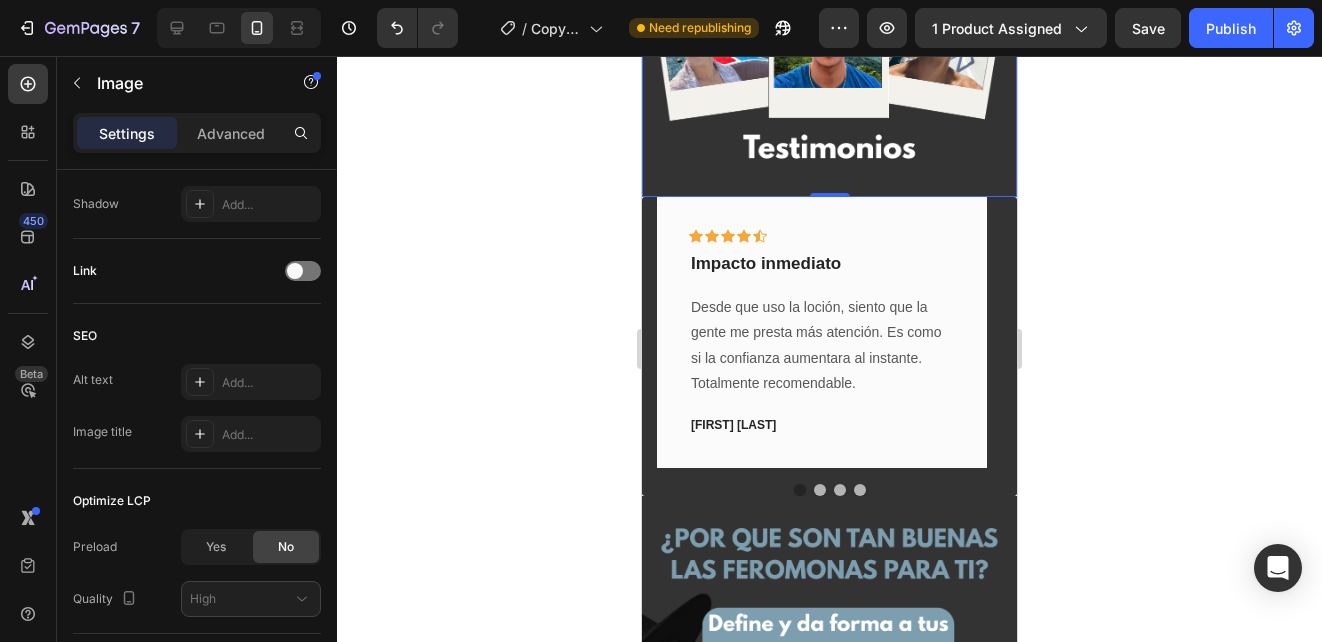 scroll, scrollTop: 2600, scrollLeft: 0, axis: vertical 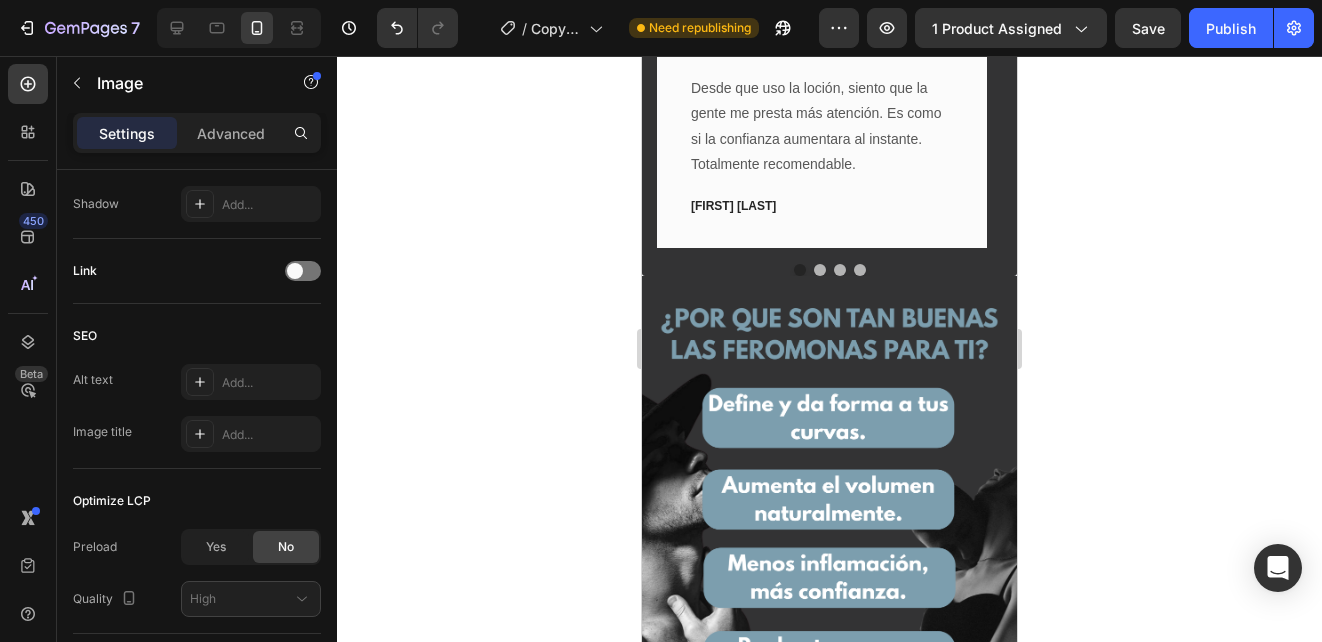 click at bounding box center (829, 501) 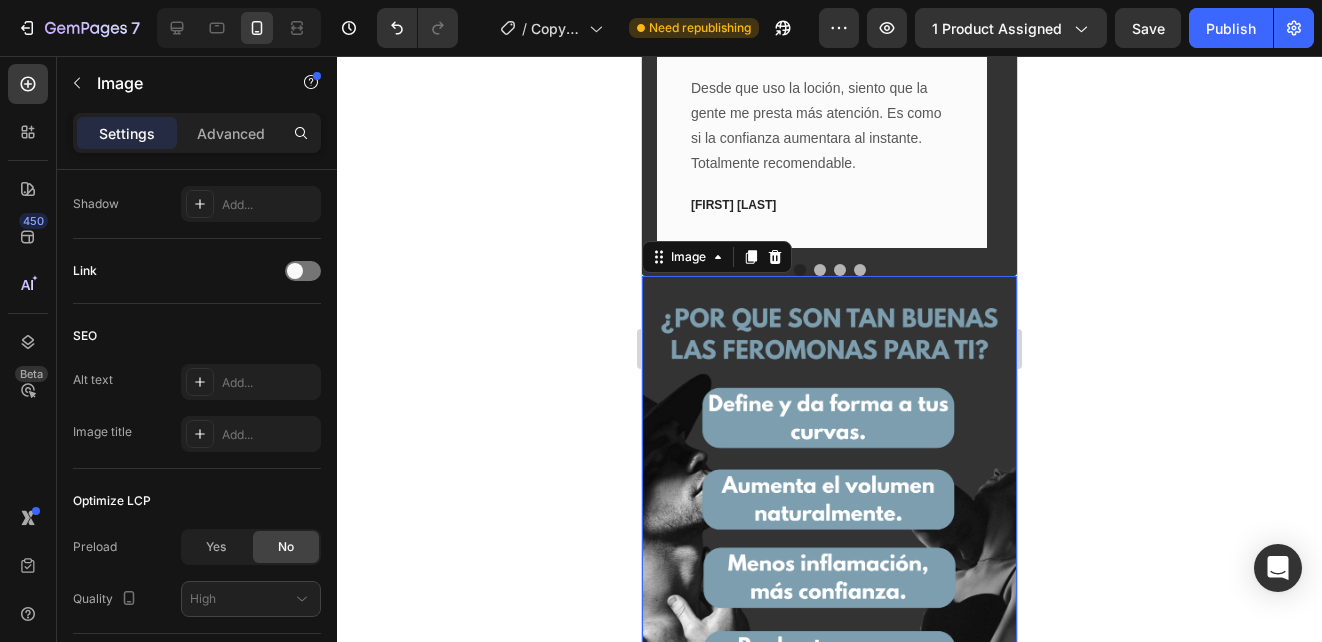 click on "Settings" at bounding box center [127, 133] 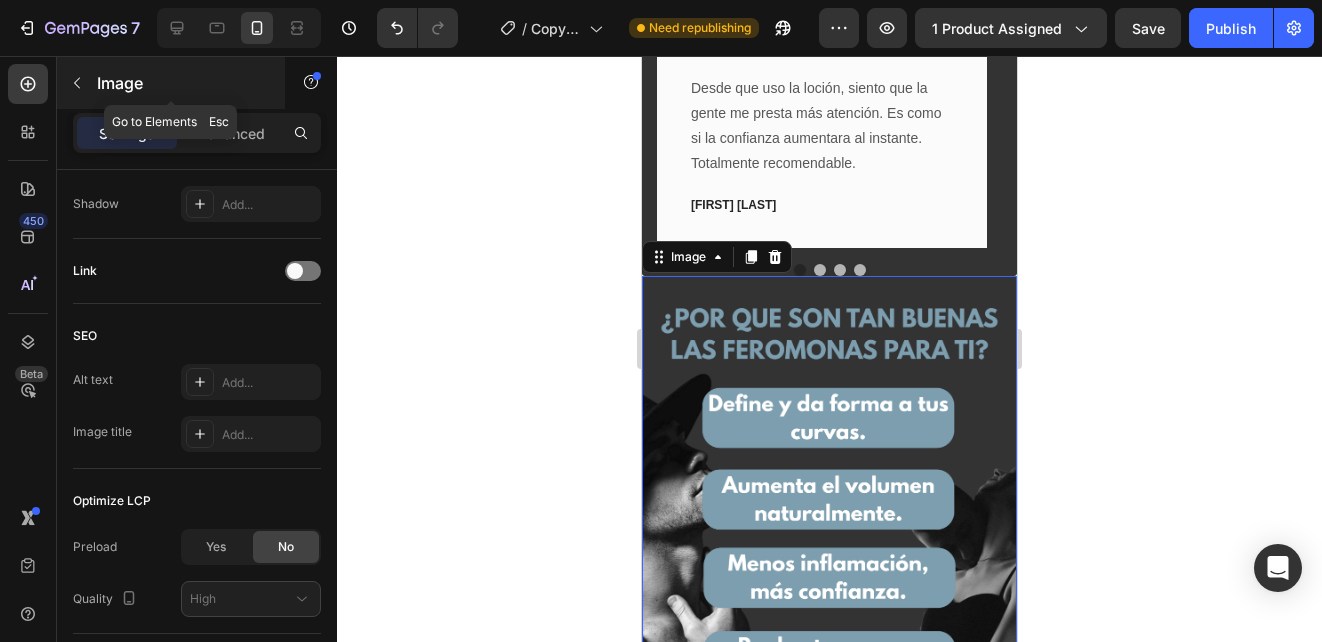 click on "Image" at bounding box center (182, 83) 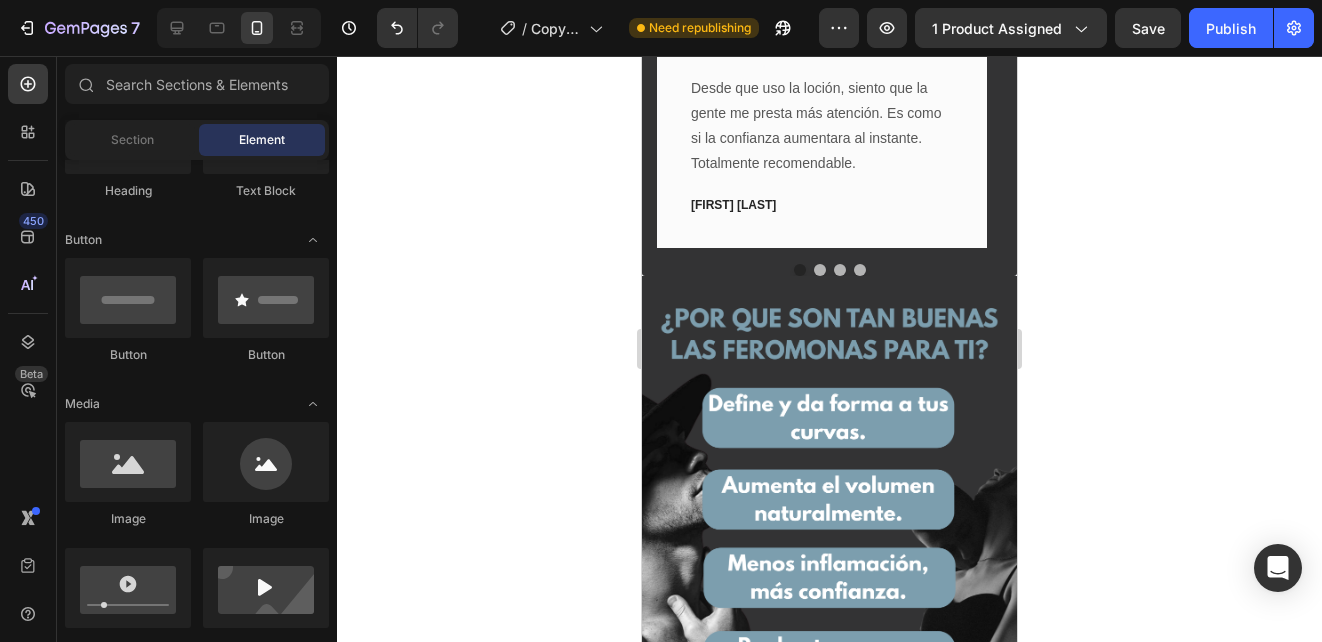 click at bounding box center [829, 501] 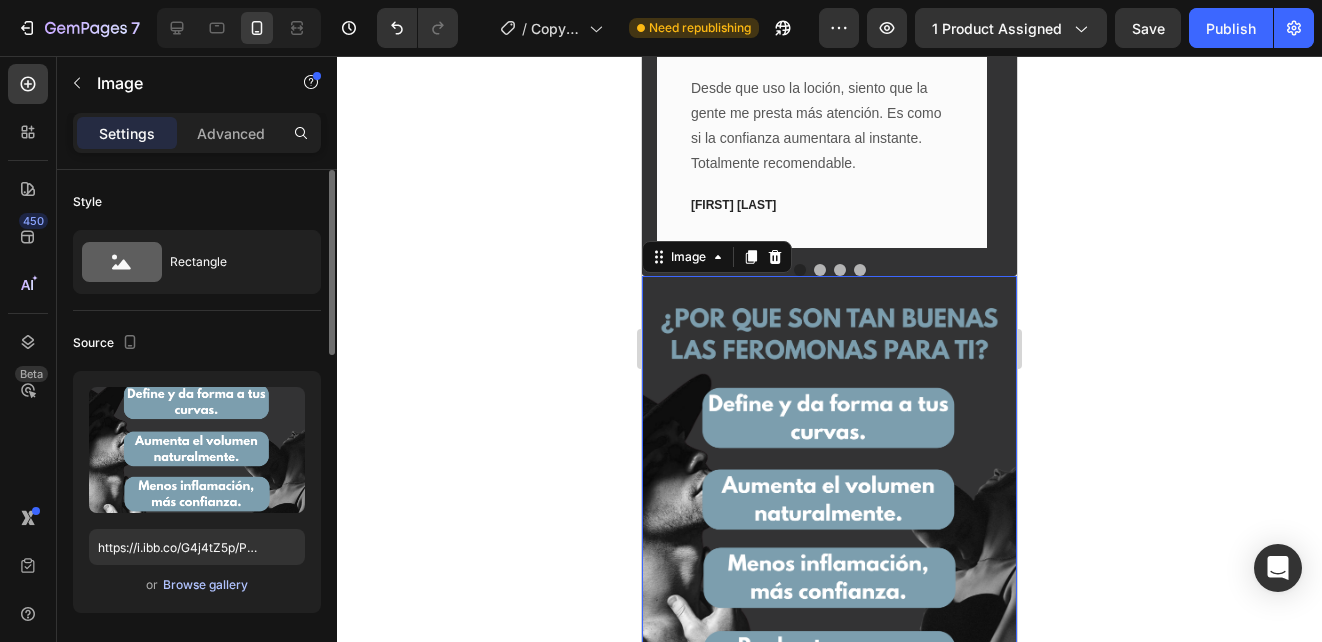 click on "Browse gallery" at bounding box center (205, 585) 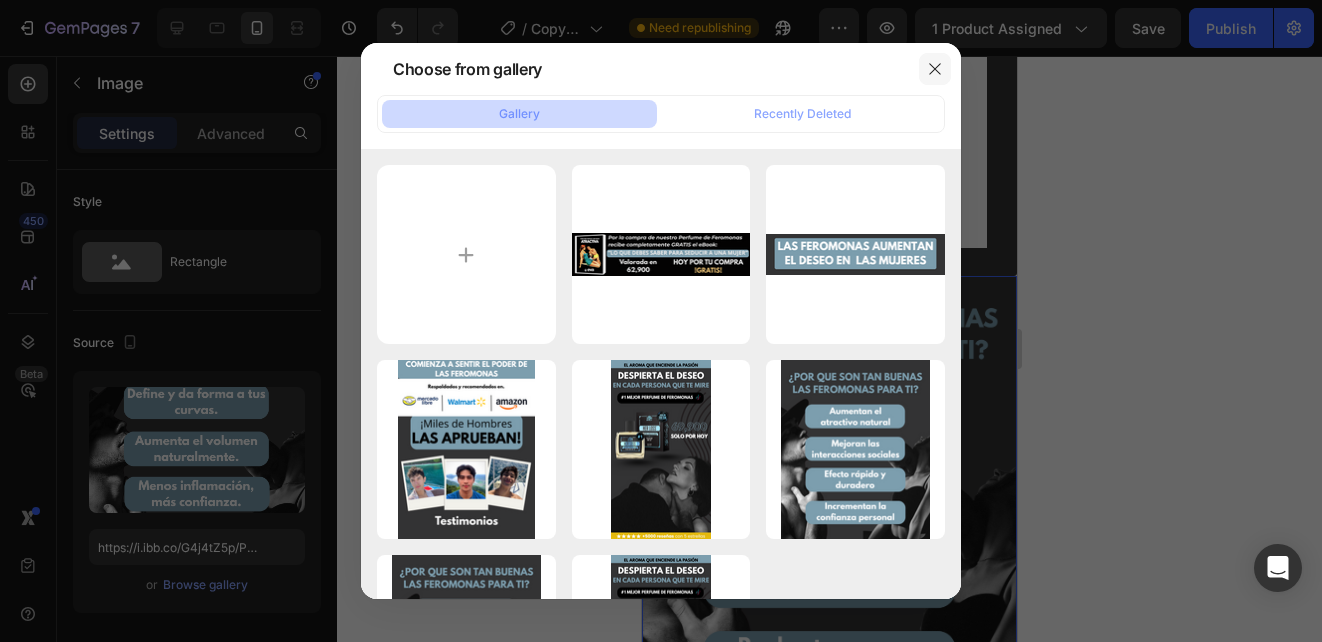 click 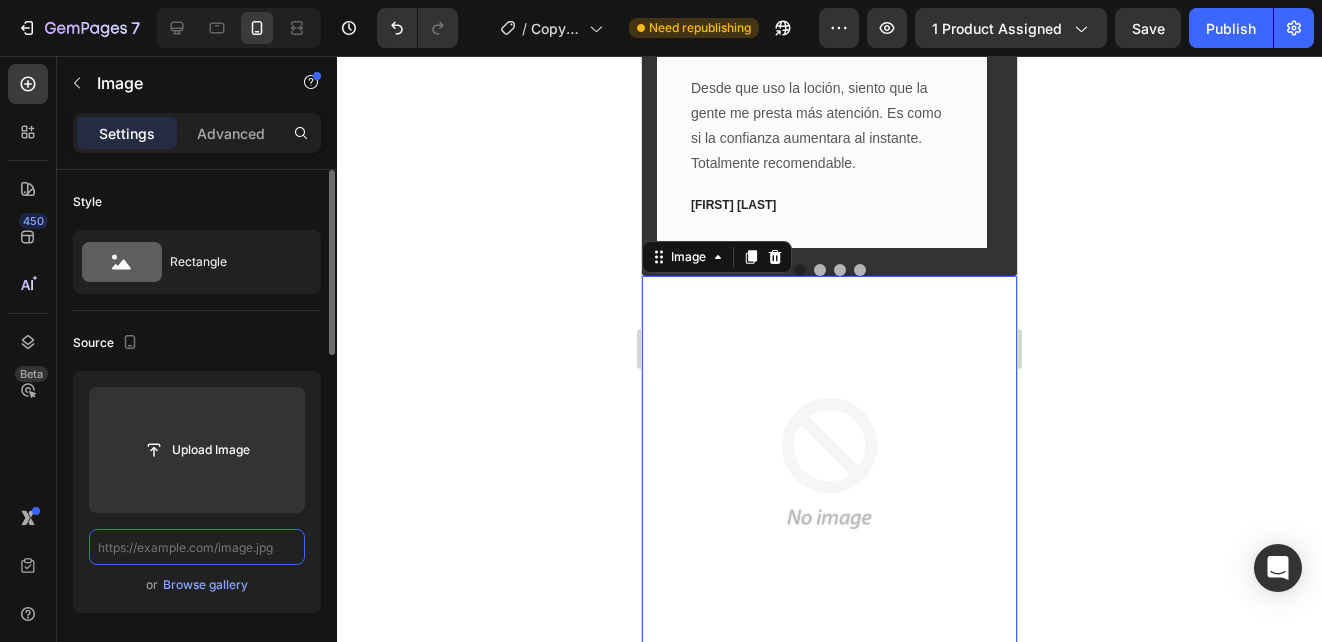 scroll, scrollTop: 0, scrollLeft: 0, axis: both 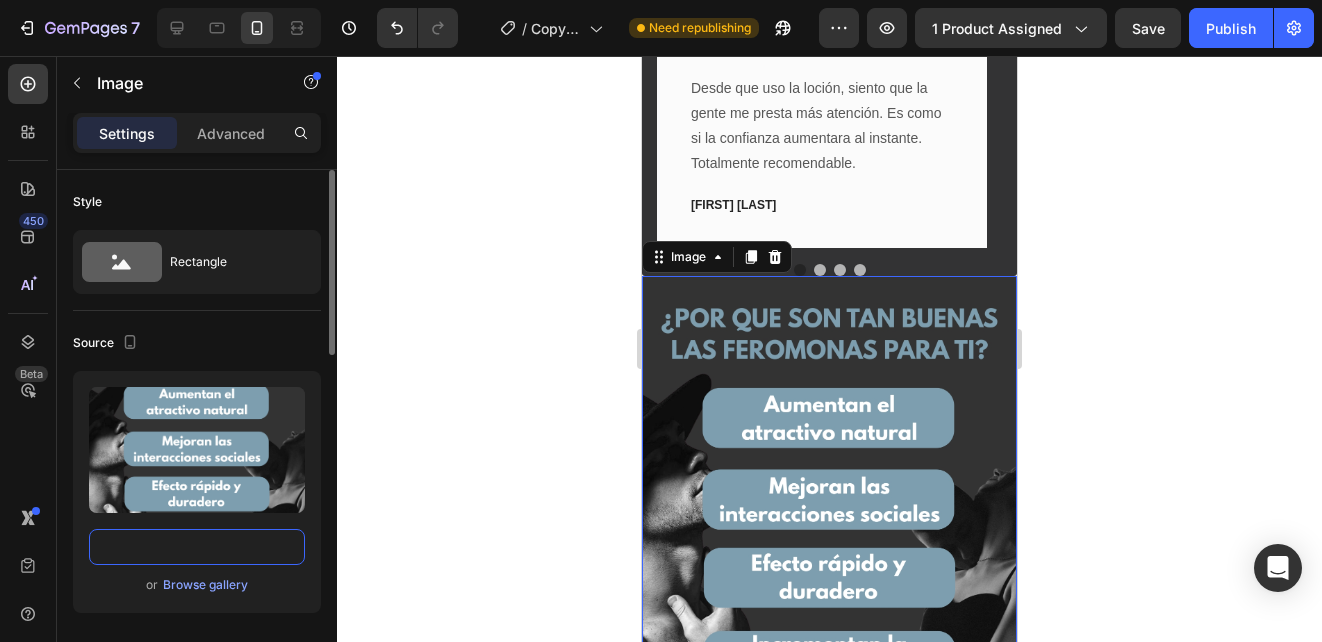 type on "https://i.ibb.co/WWqXmtgr/POR-QUE-SON-TAN-BUENAS-ESTAS-GOMITAS-PARA-TI-1.jpg" 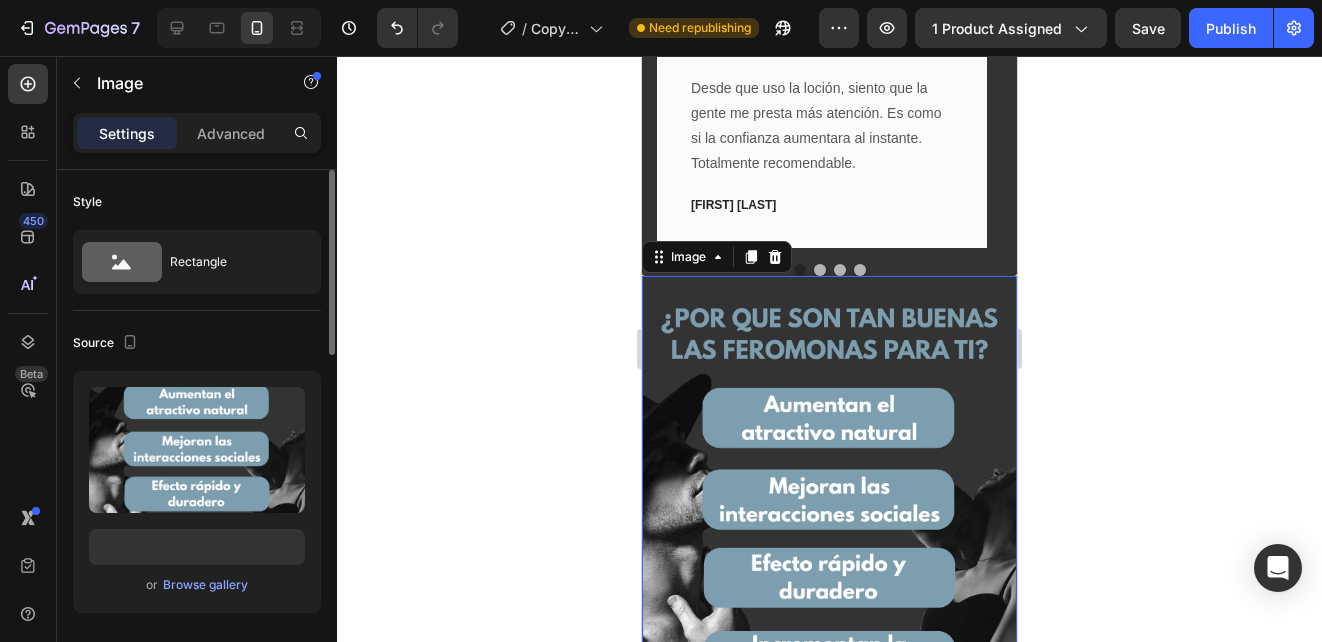 click on "or  Browse gallery" at bounding box center [197, 585] 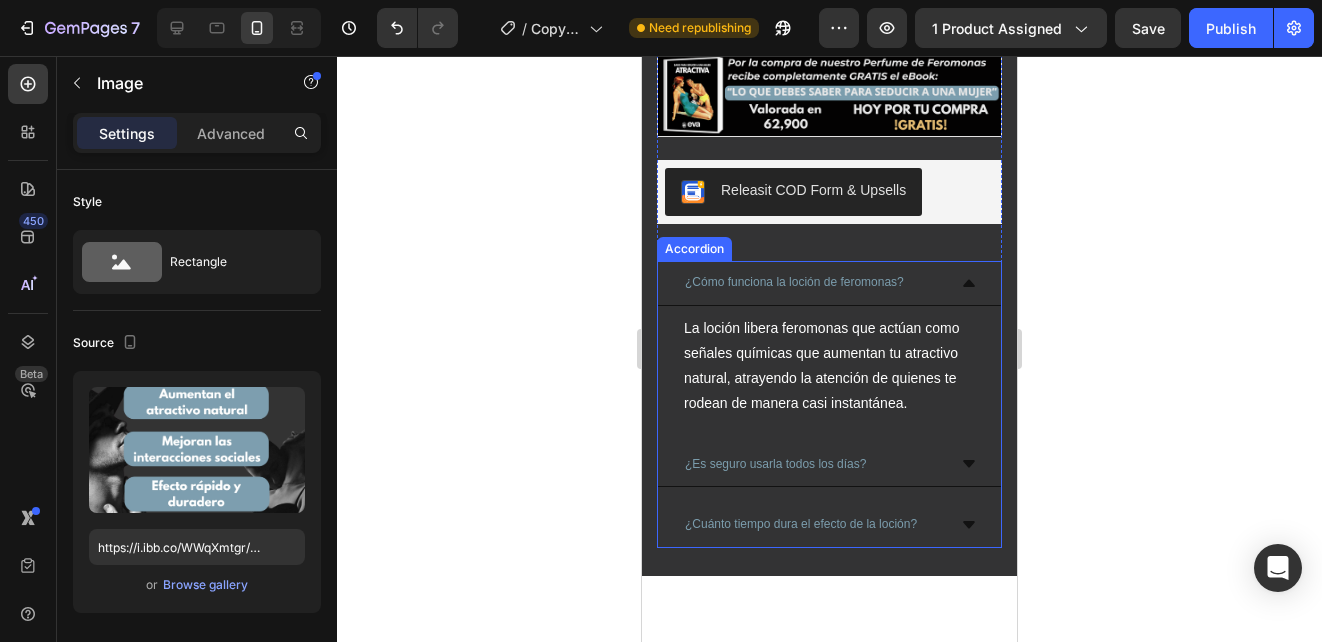 scroll, scrollTop: 1169, scrollLeft: 0, axis: vertical 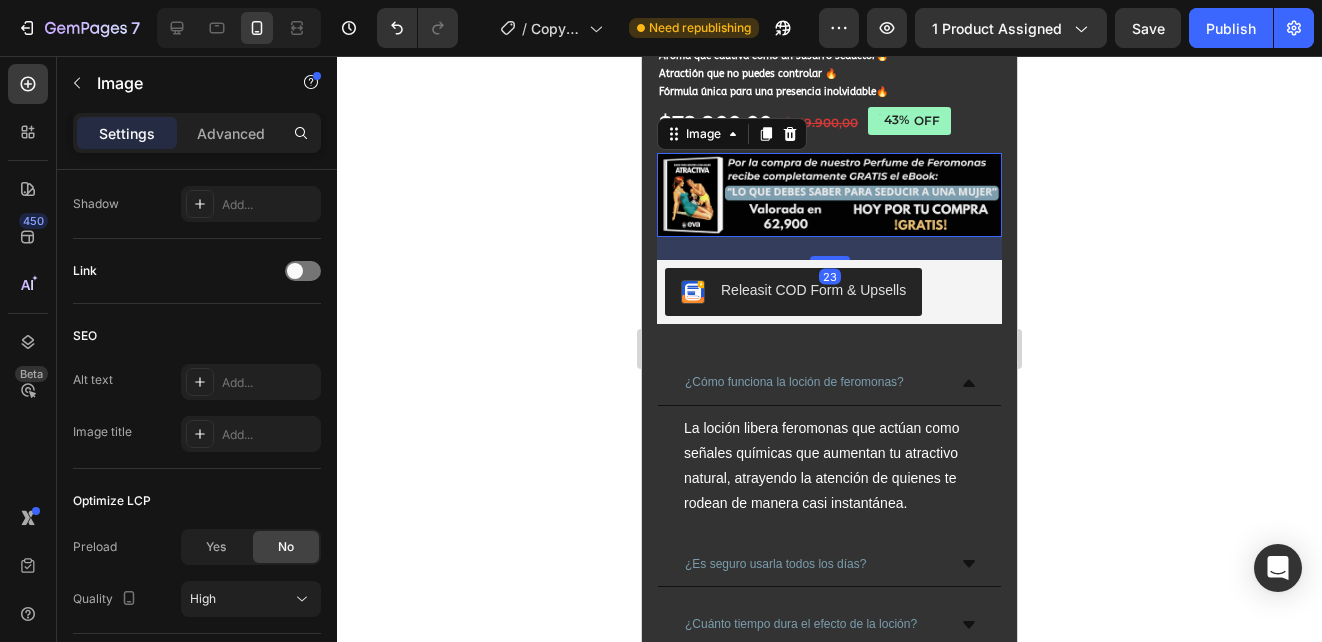 click at bounding box center [829, 195] 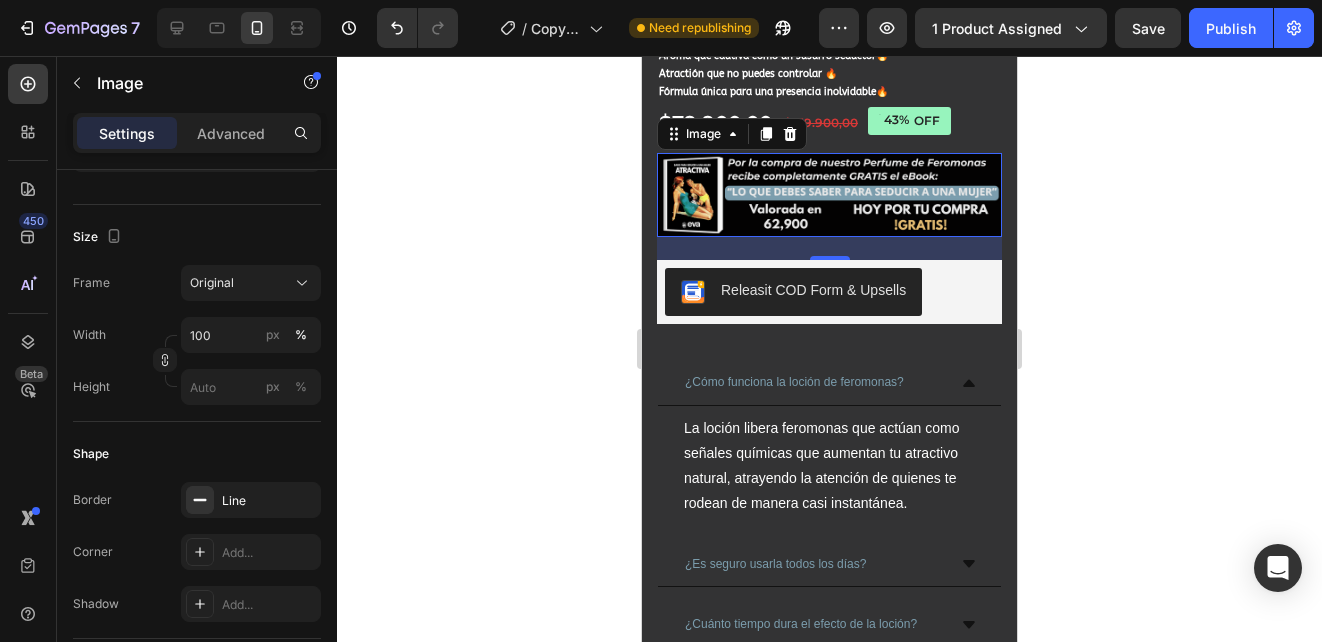 scroll, scrollTop: 41, scrollLeft: 0, axis: vertical 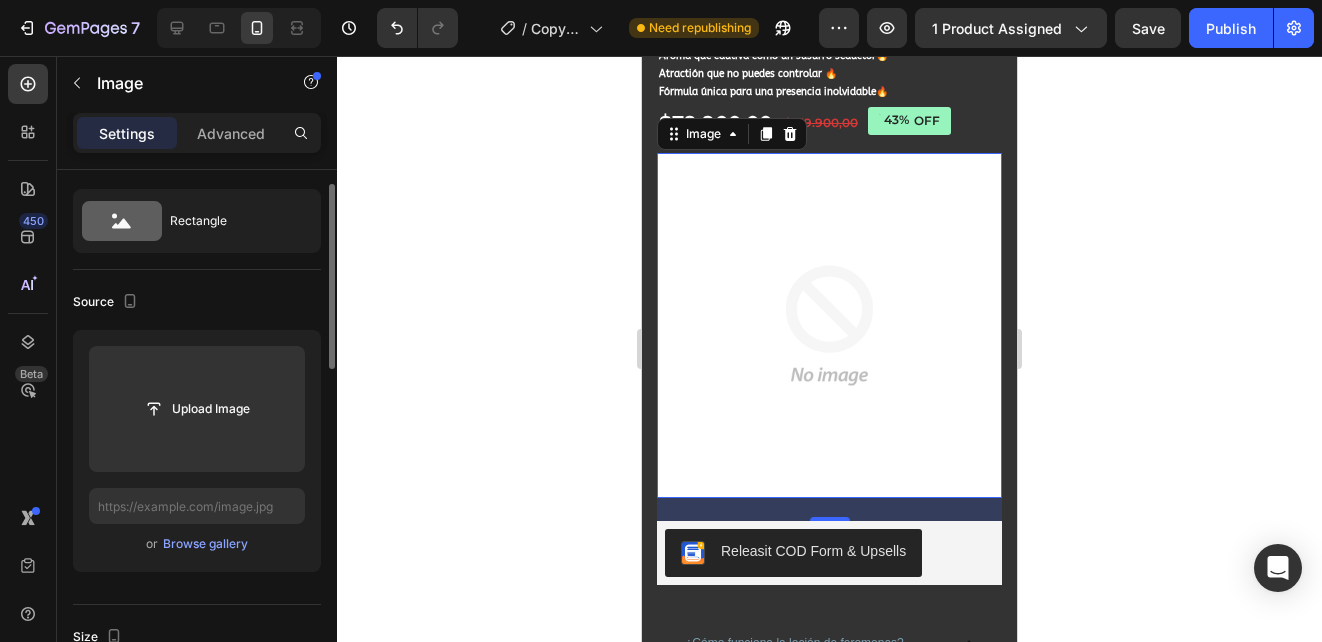 click on "or  Browse gallery" at bounding box center (197, 544) 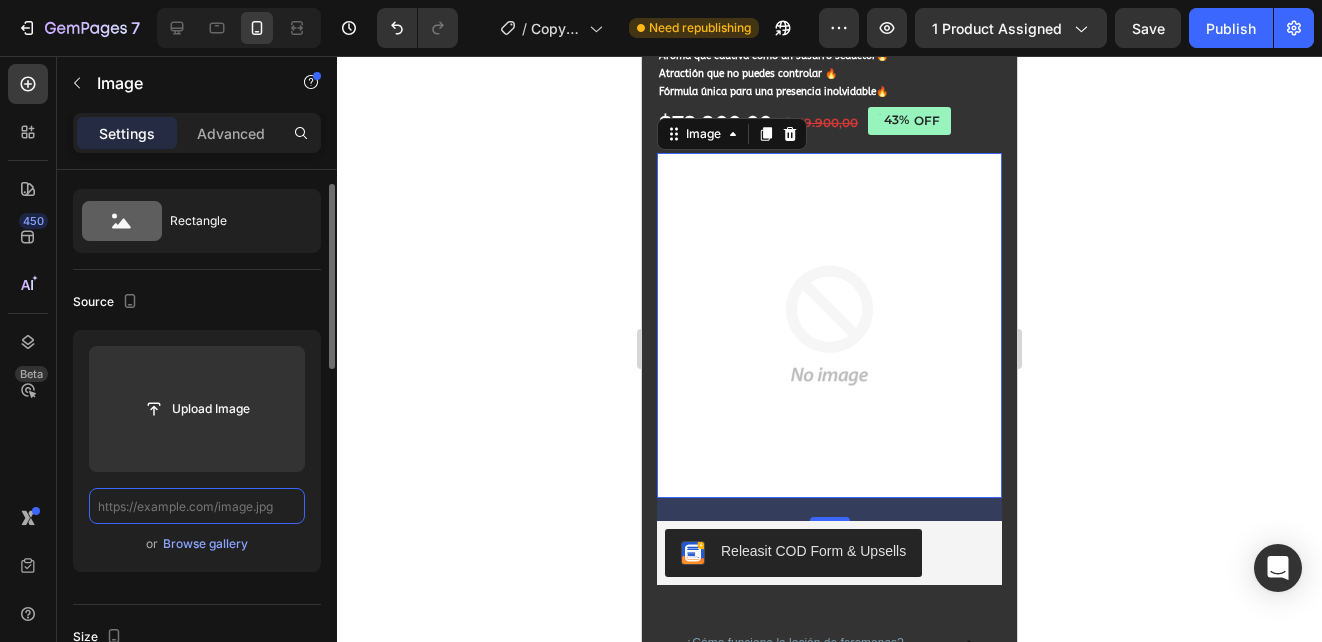 click at bounding box center [197, 506] 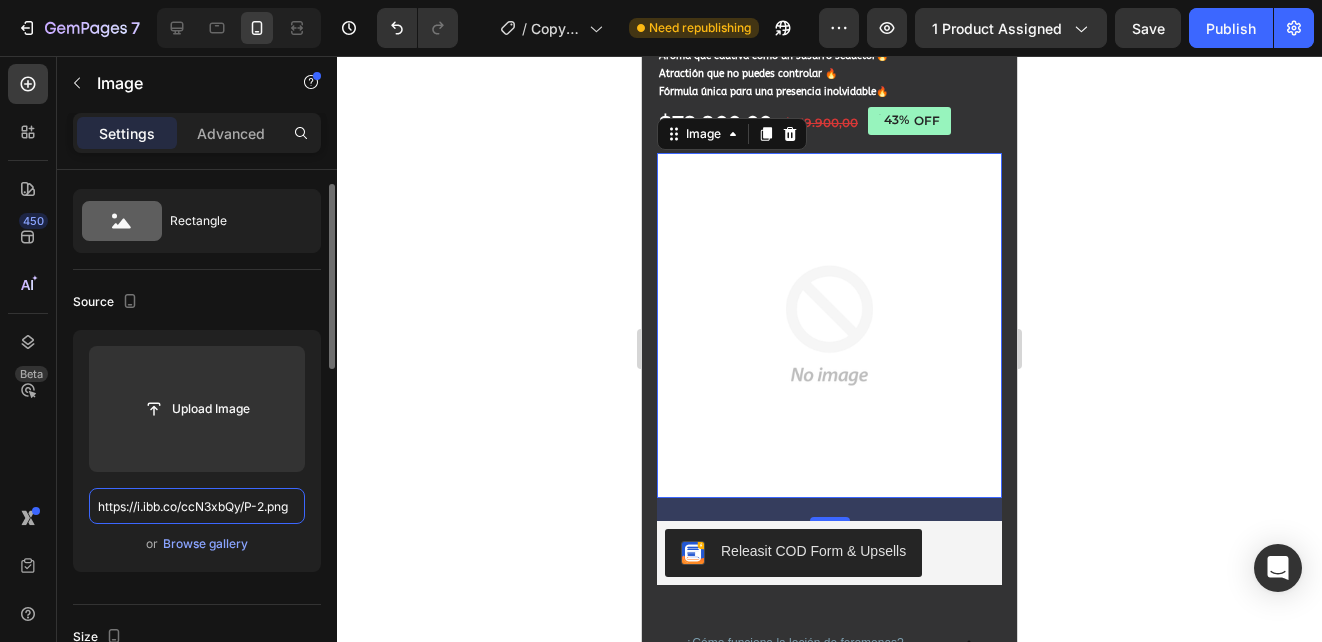 scroll, scrollTop: 0, scrollLeft: 28, axis: horizontal 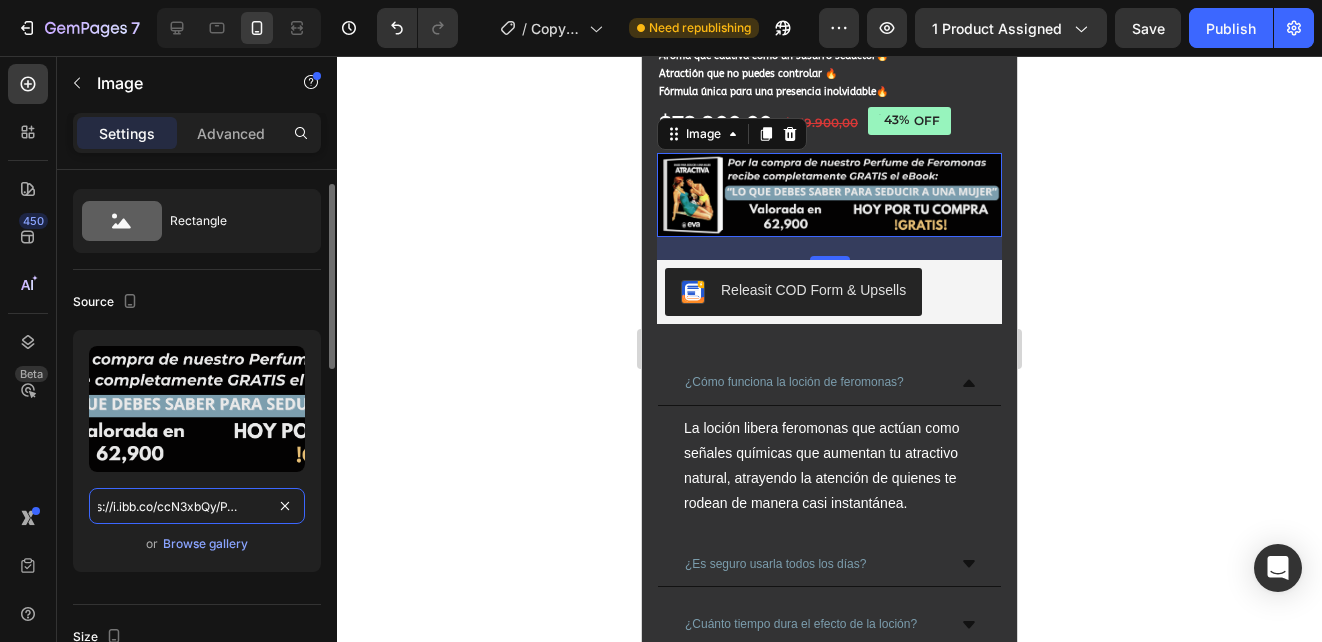 type on "https://i.ibb.co/ccN3xbQy/P-2.png" 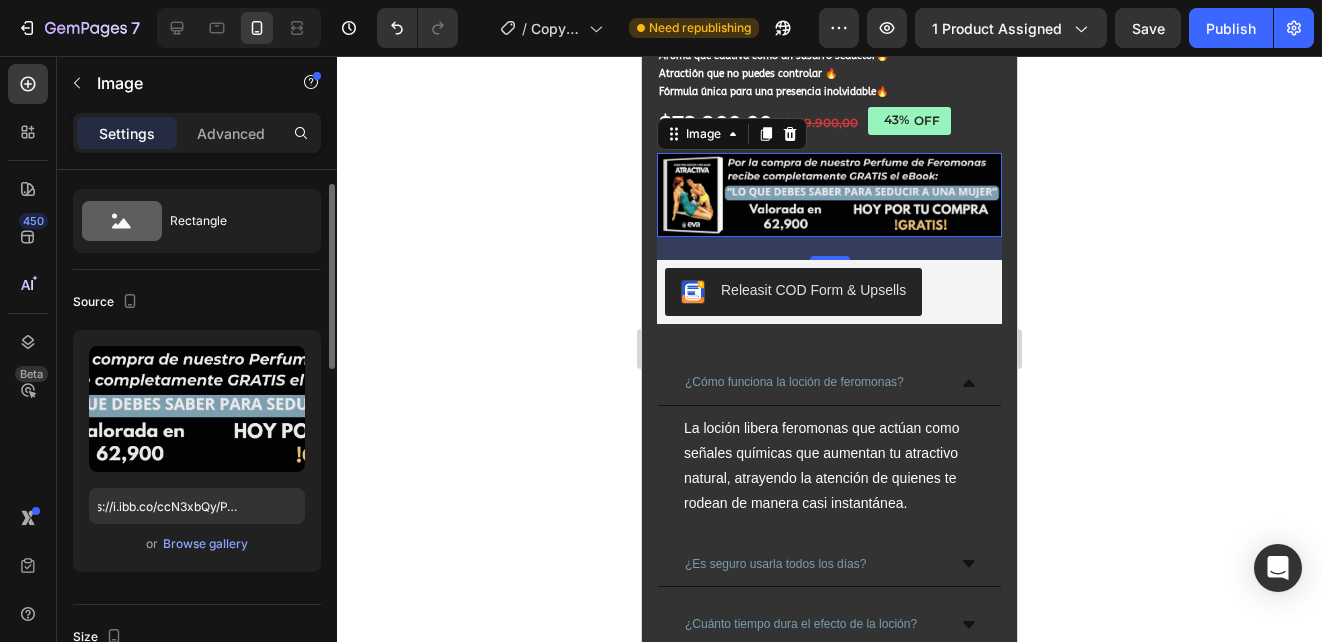 click on "or  Browse gallery" at bounding box center (197, 544) 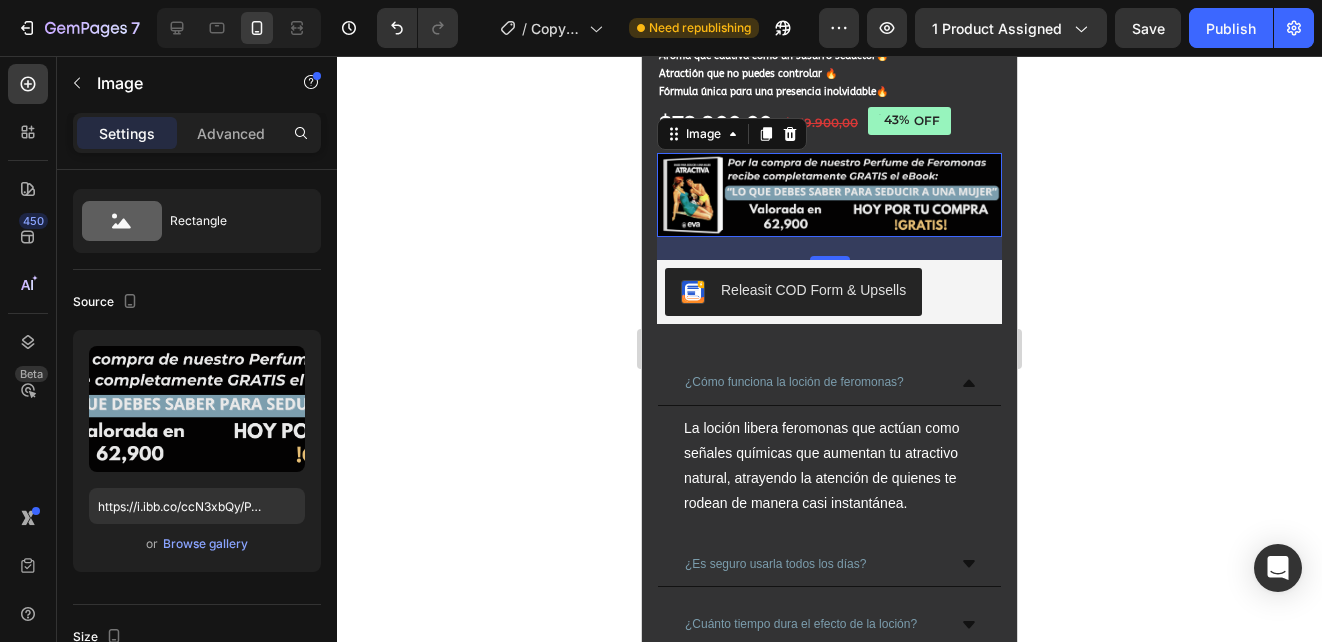 click 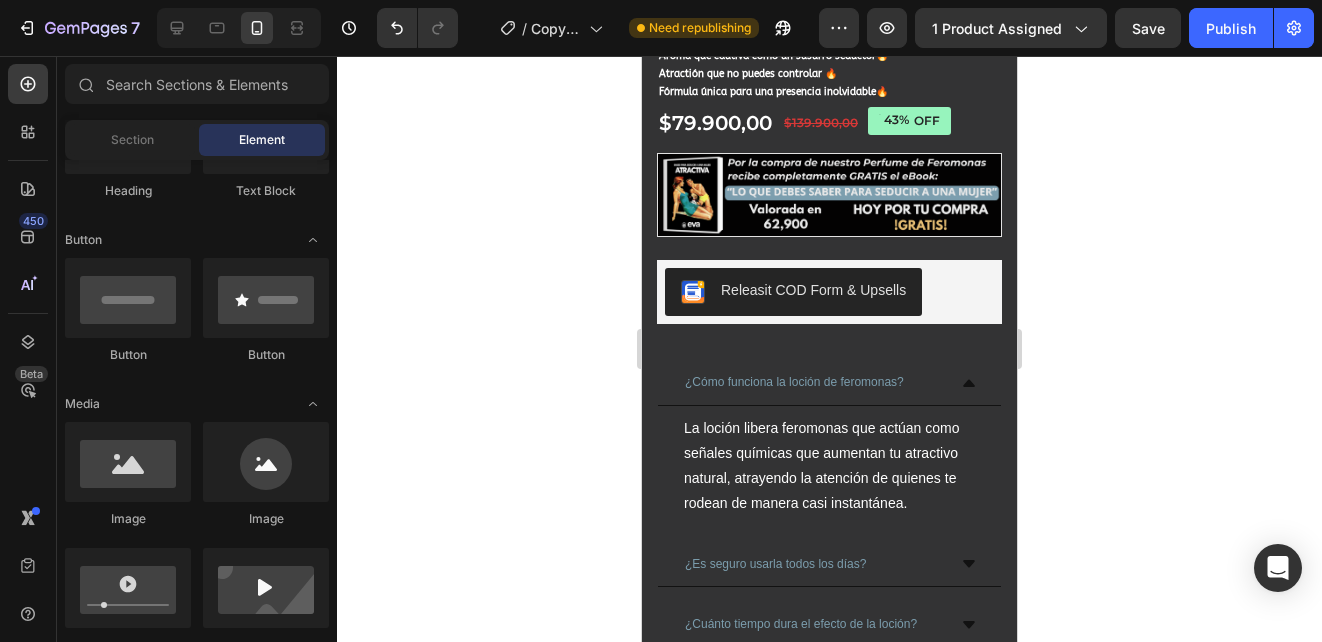 scroll, scrollTop: 769, scrollLeft: 0, axis: vertical 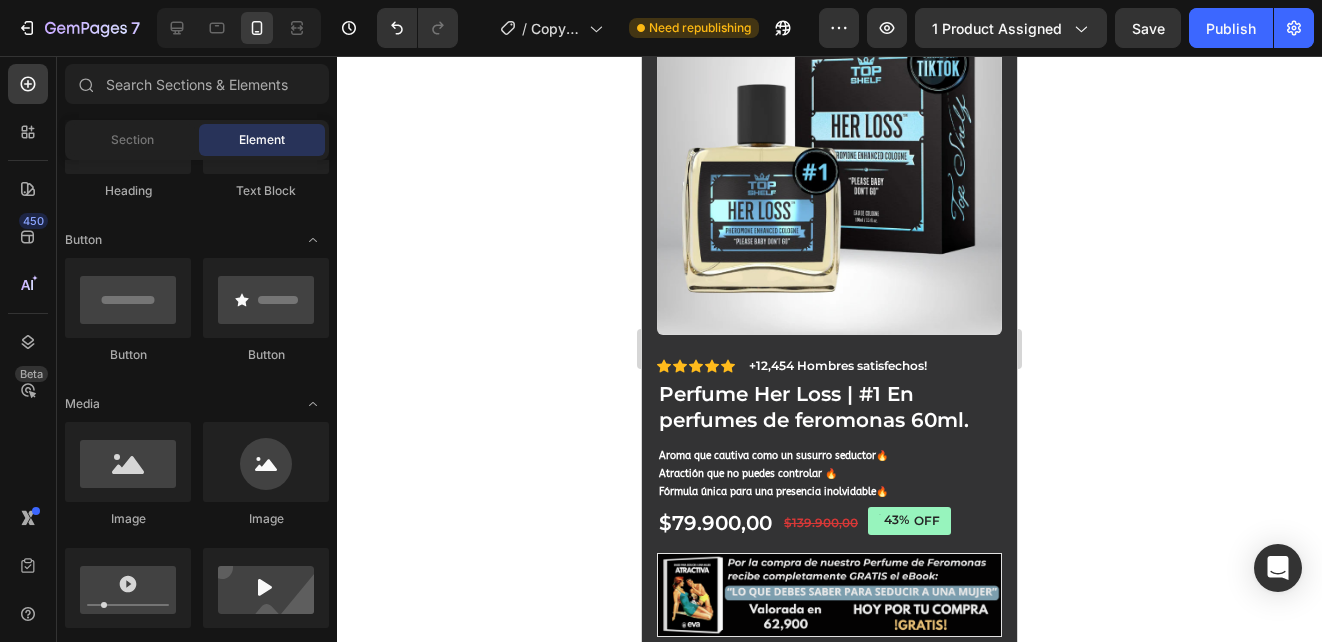 click on "Publish" at bounding box center (1231, 28) 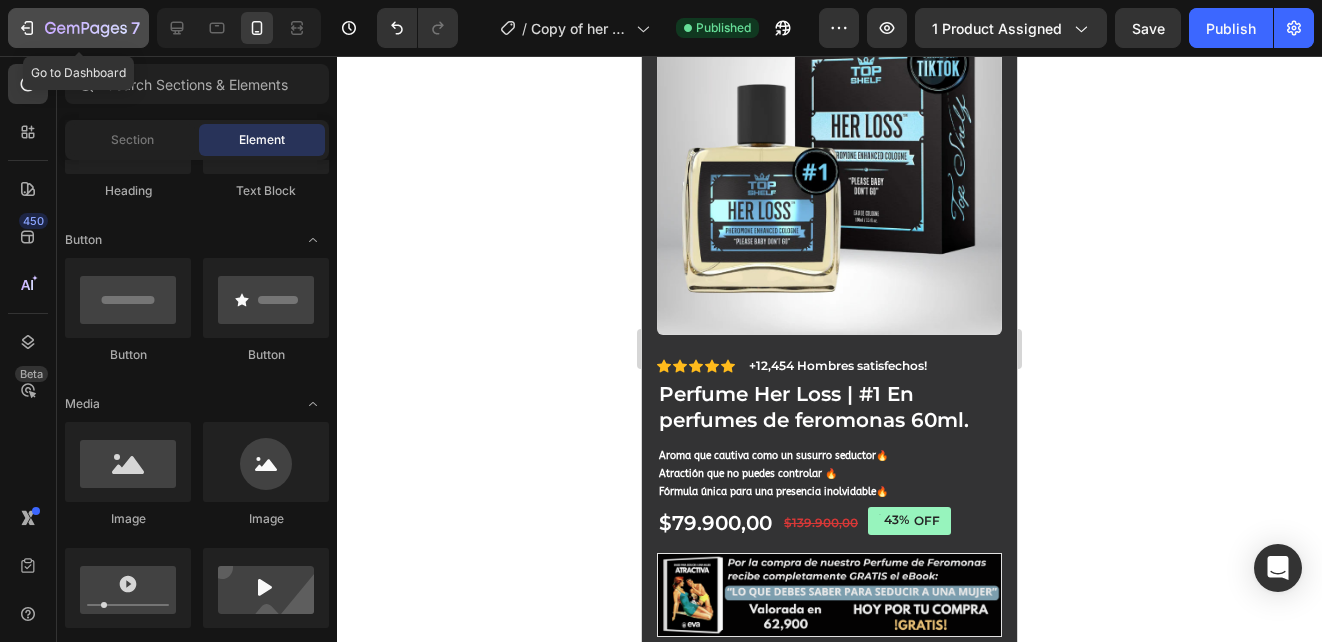 click 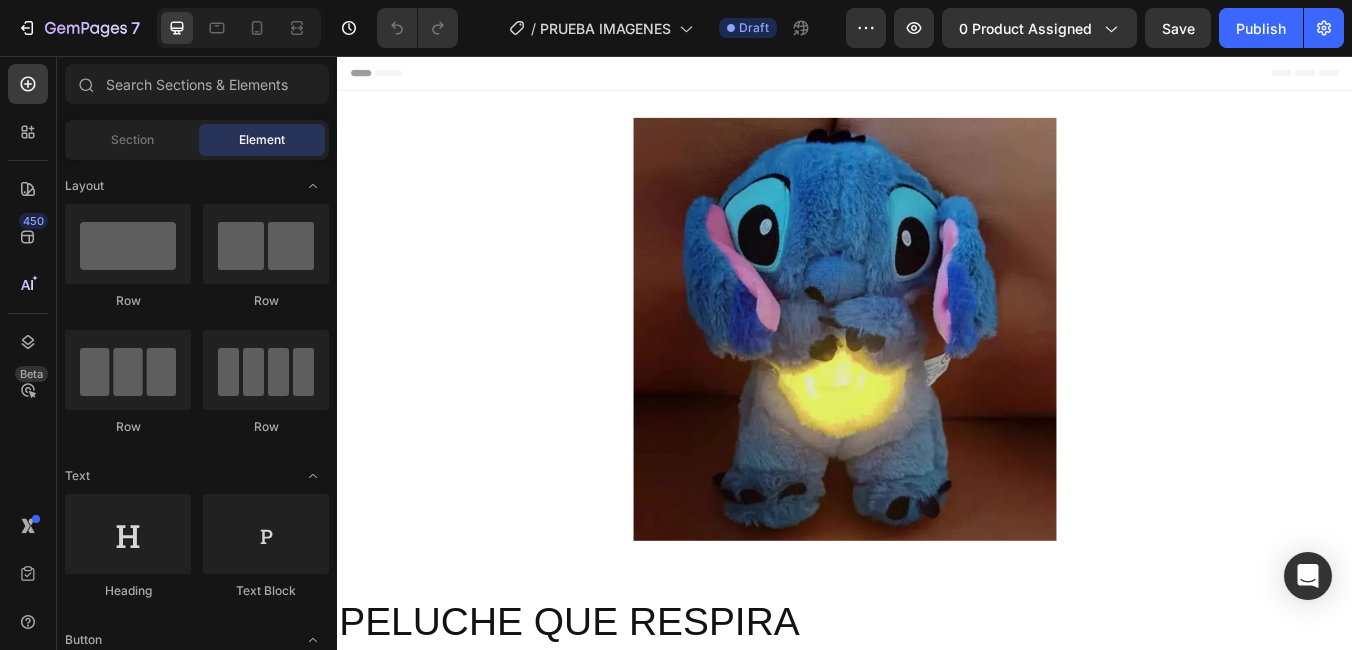 scroll, scrollTop: 0, scrollLeft: 0, axis: both 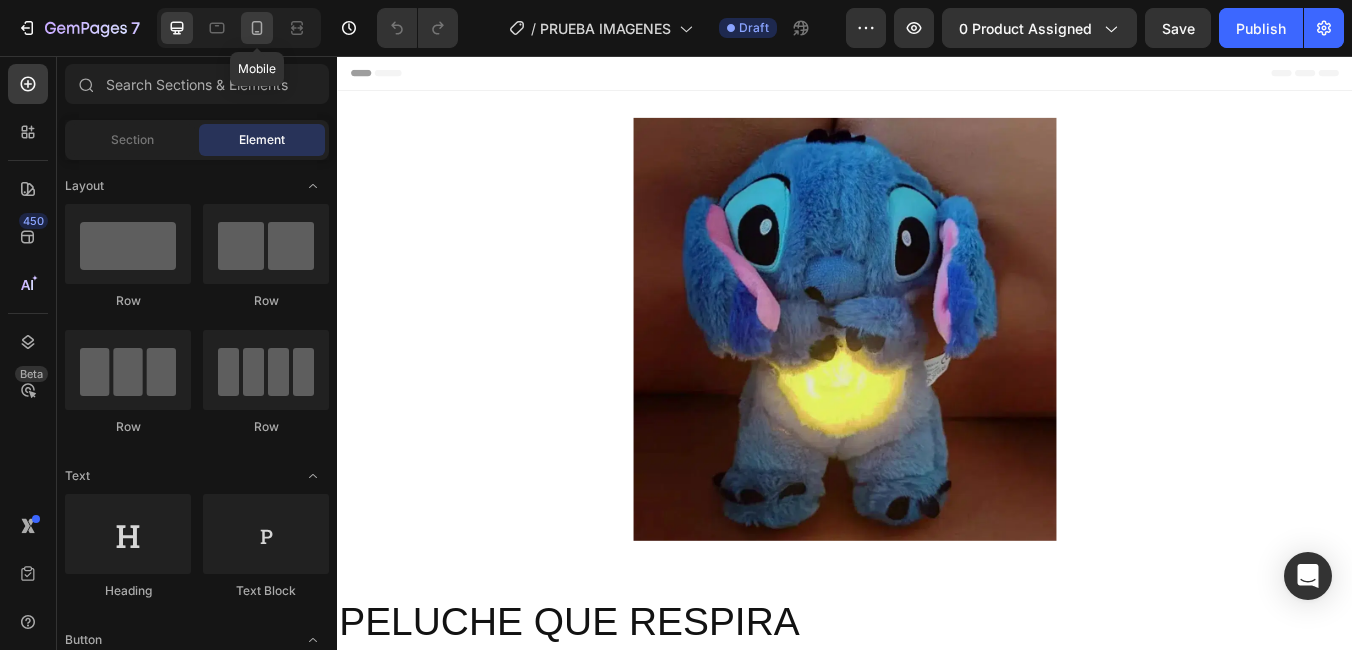 click 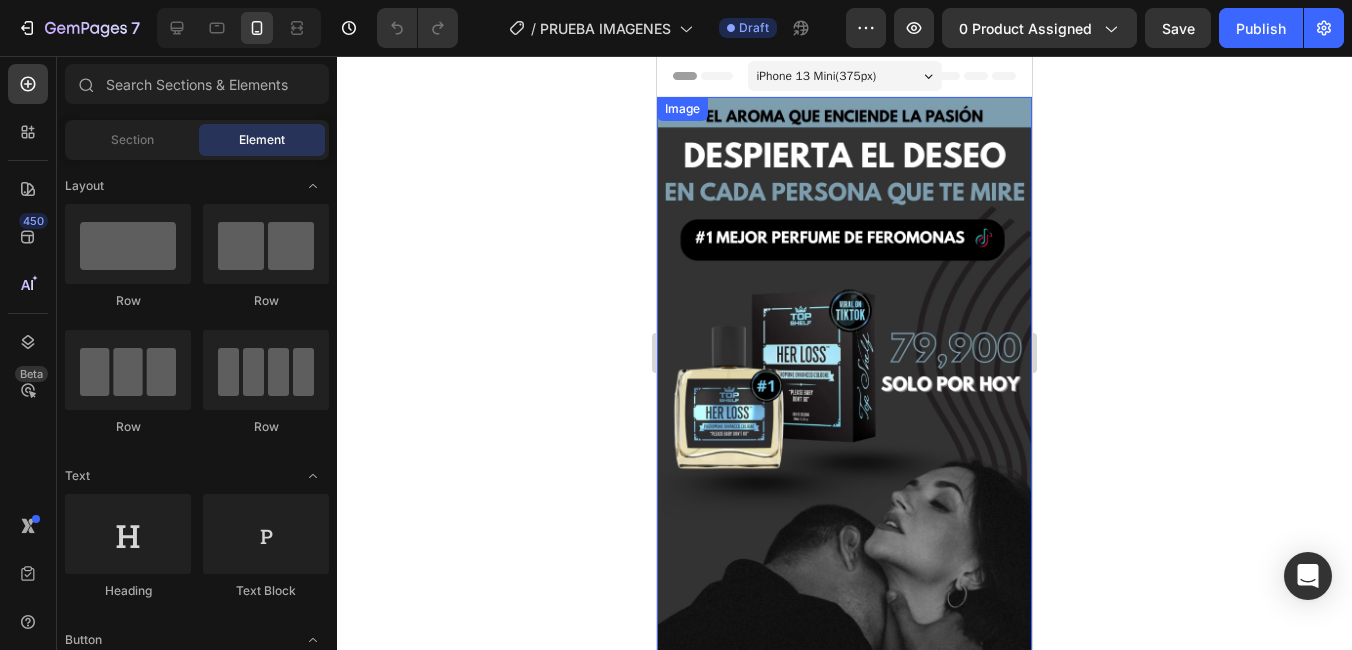 click at bounding box center (844, 434) 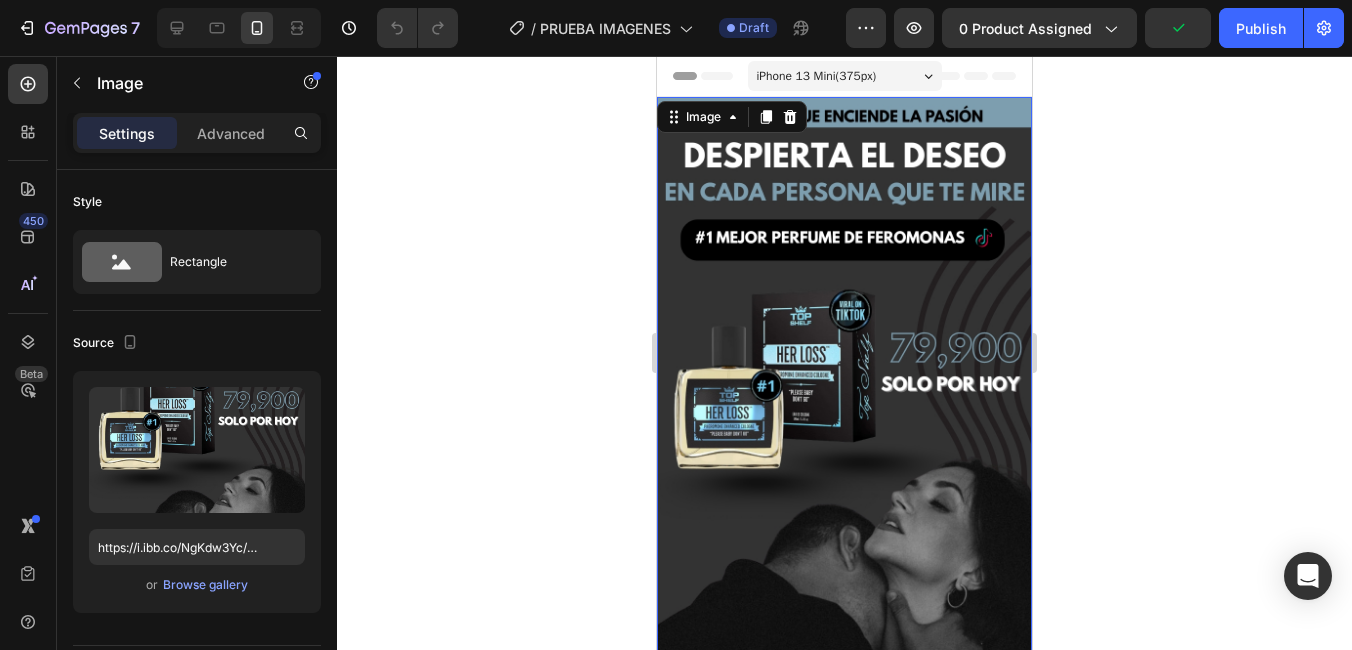 scroll, scrollTop: 0, scrollLeft: 0, axis: both 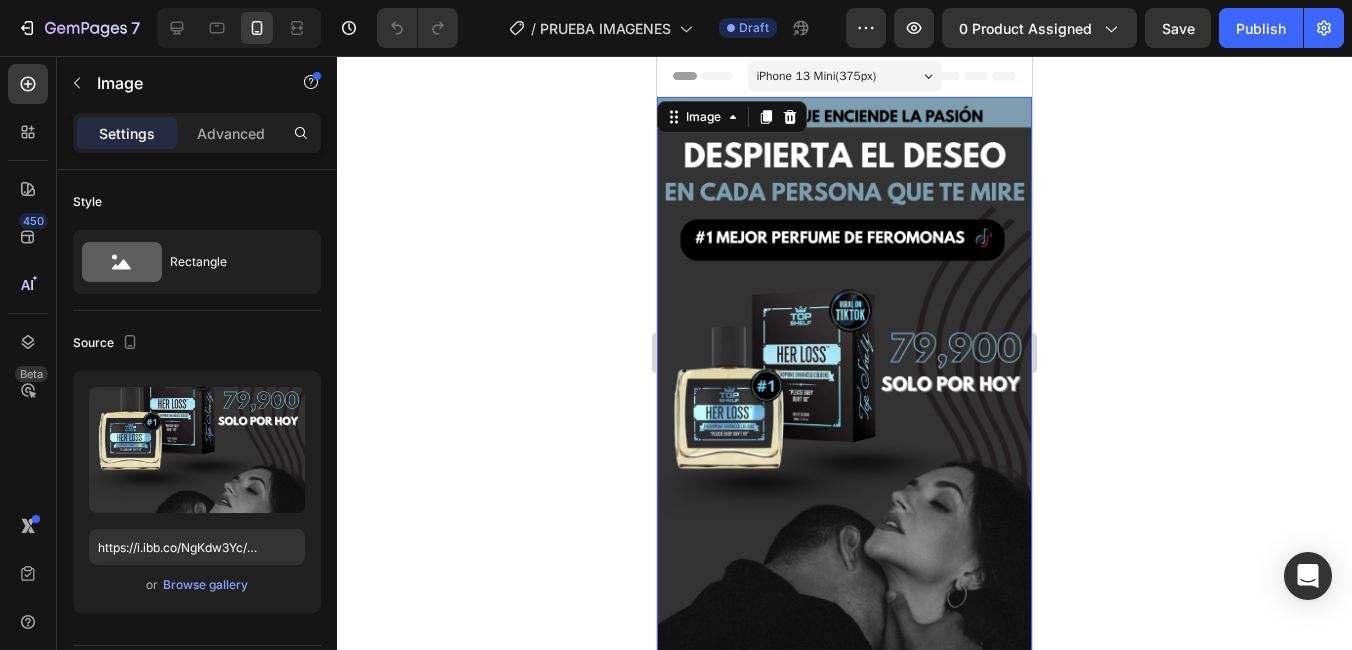 click at bounding box center (844, 434) 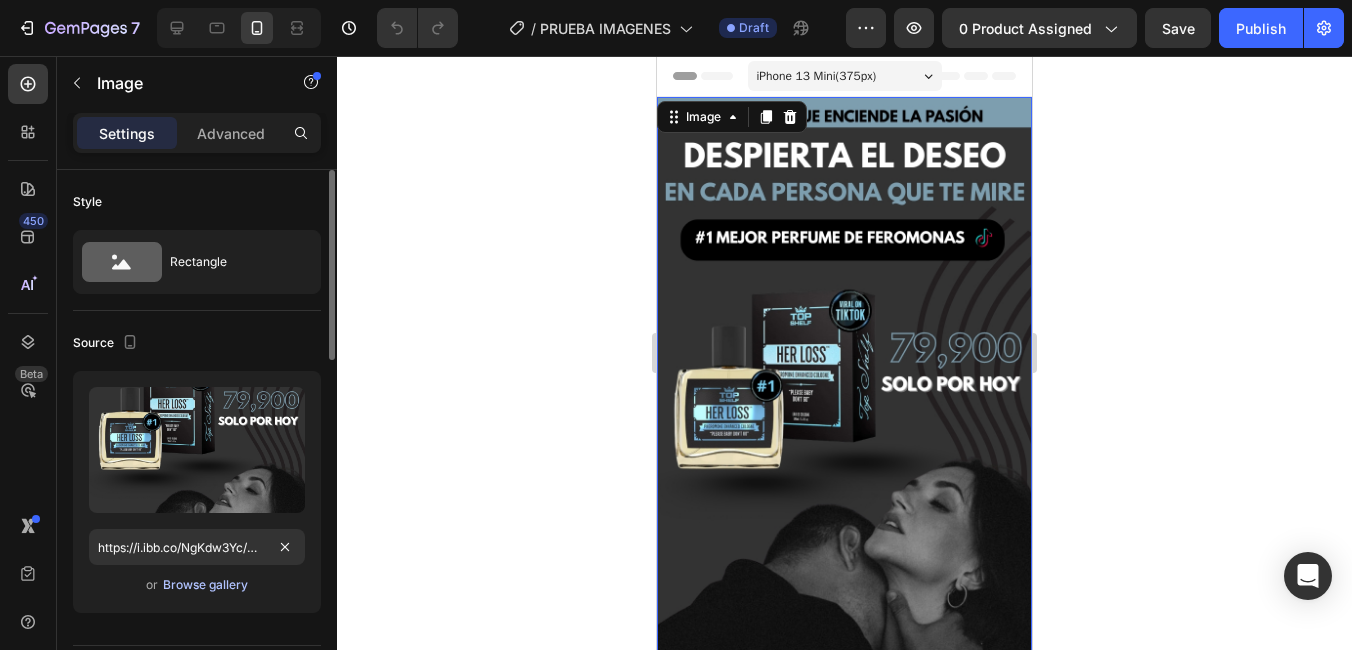 click on "Browse gallery" at bounding box center [205, 585] 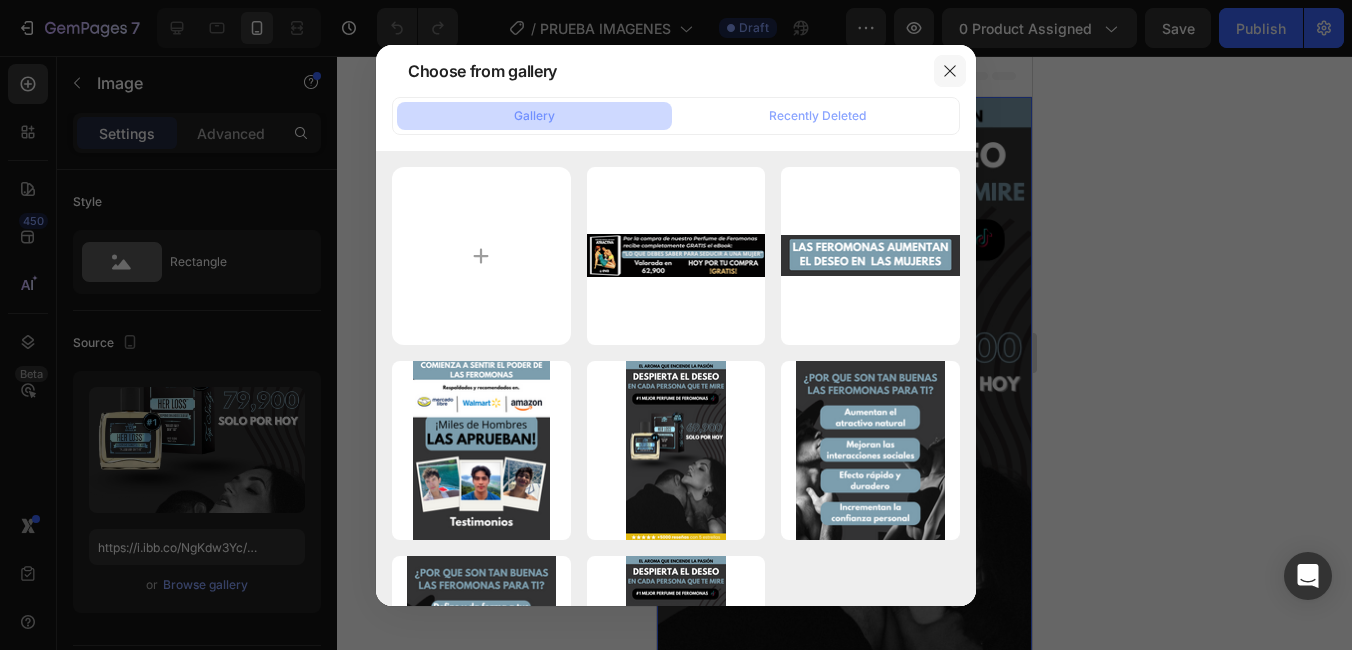 click 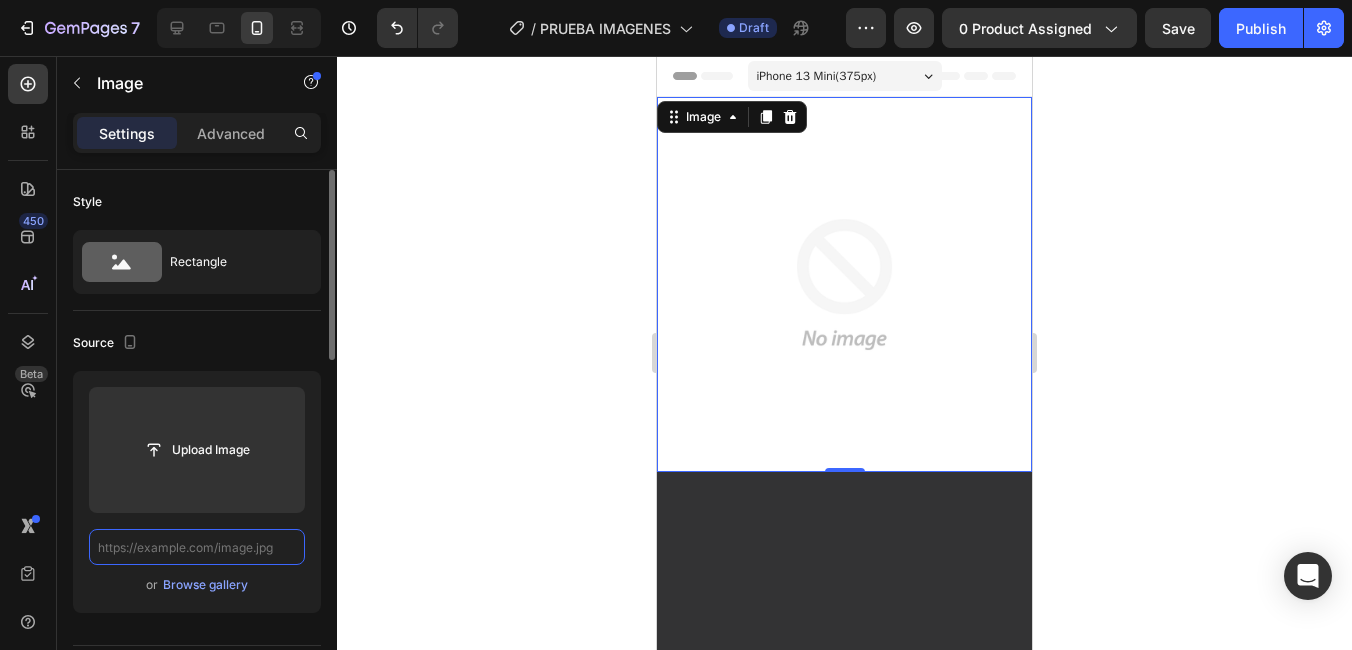 scroll, scrollTop: 0, scrollLeft: 0, axis: both 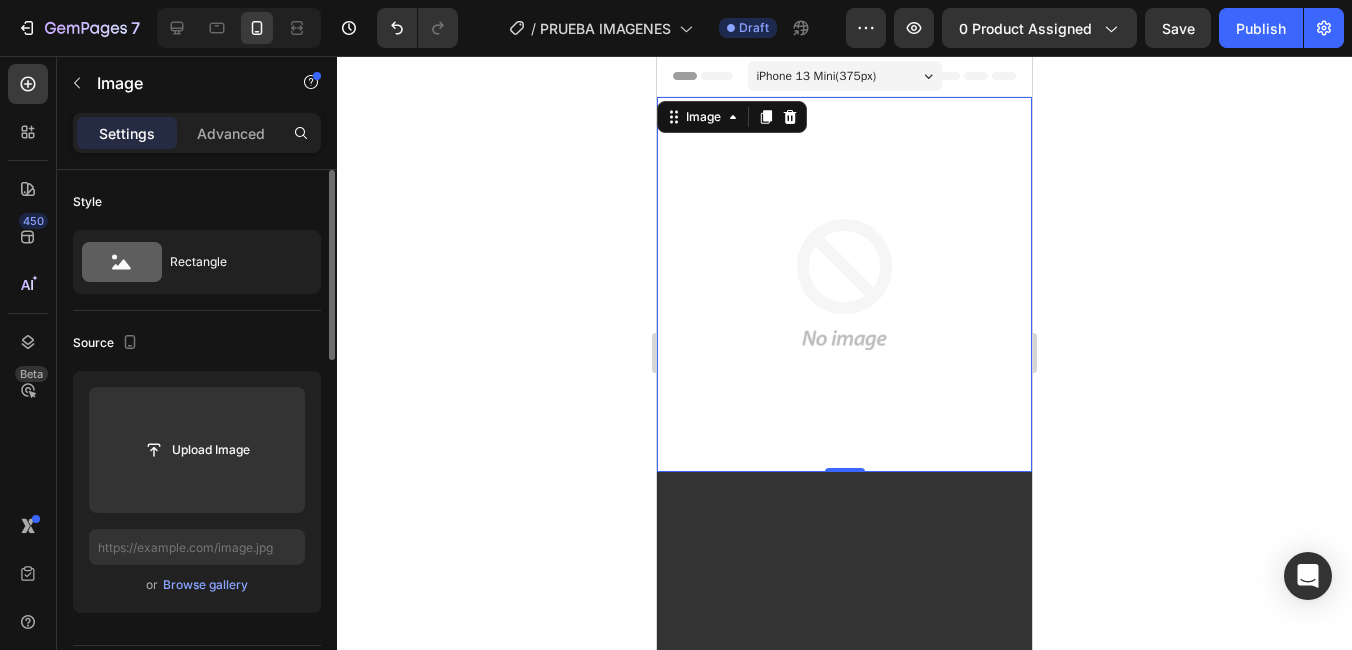 click on "or  Browse gallery" at bounding box center (197, 585) 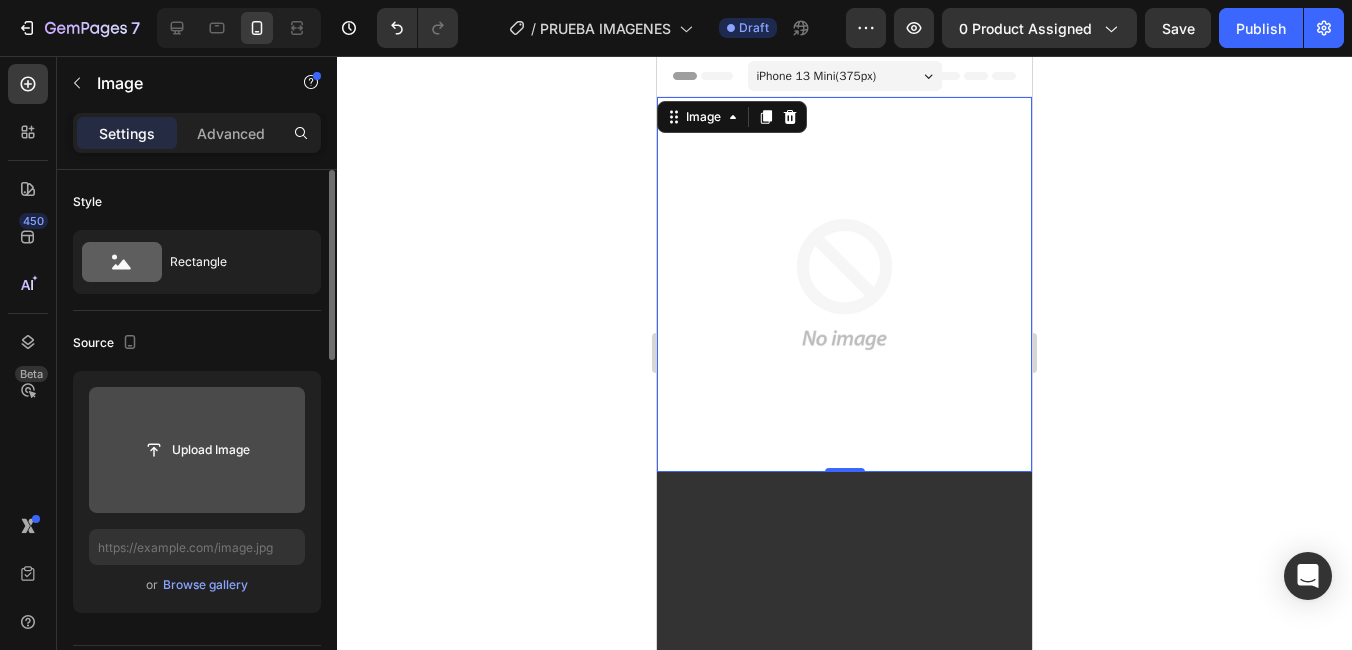 click 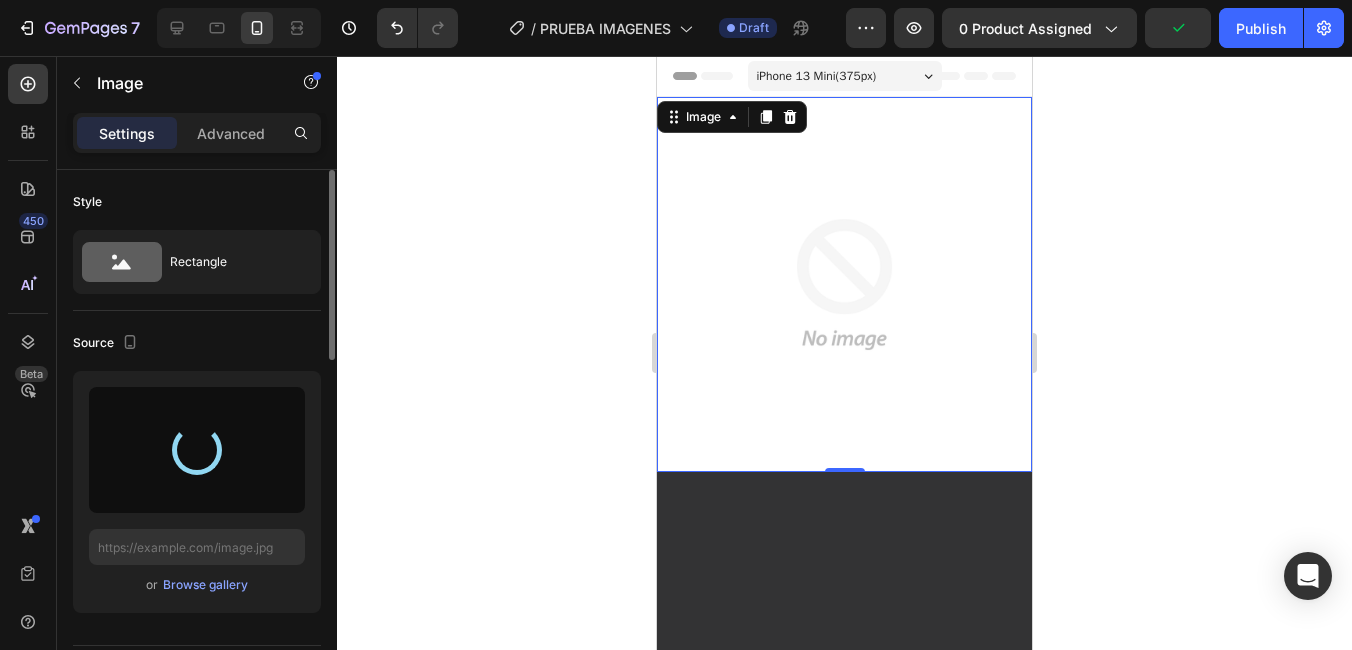 type on "https://cdn.shopify.com/s/files/1/0697/8351/9466/files/gempages_577951113571992338-e28c83ae-dfa6-4c05-8a19-2d4da0e71285.jpg" 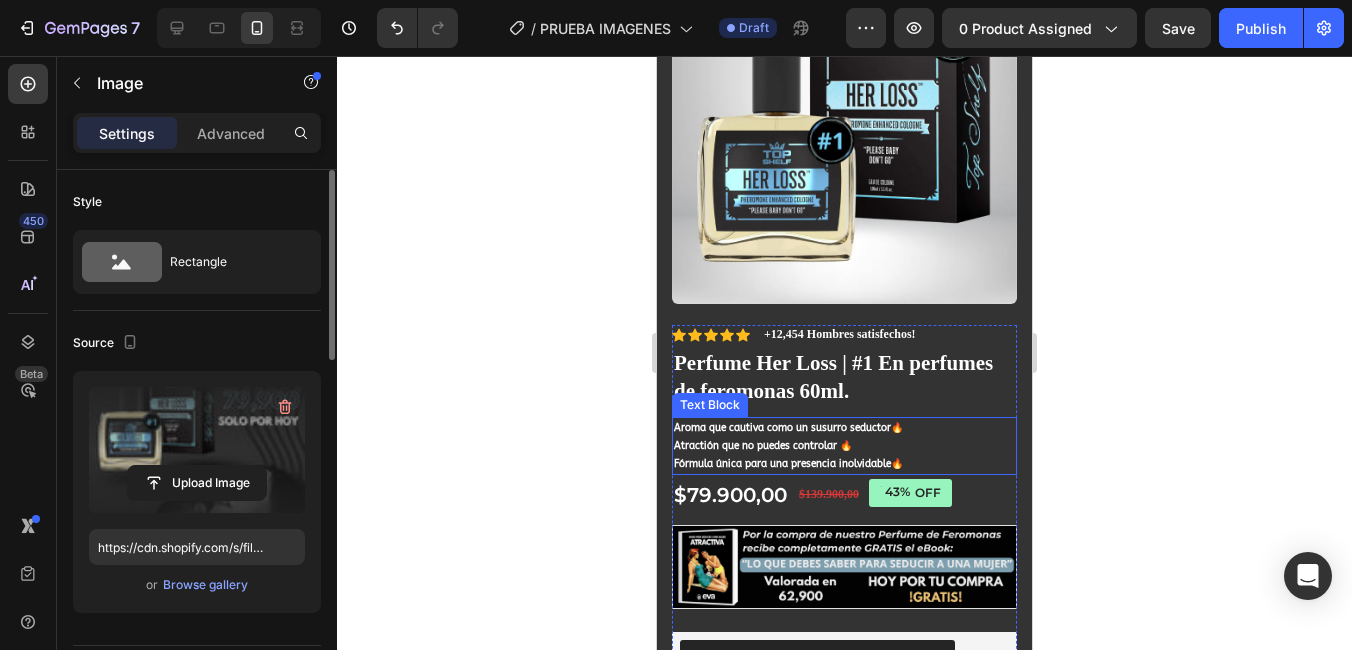 scroll, scrollTop: 900, scrollLeft: 0, axis: vertical 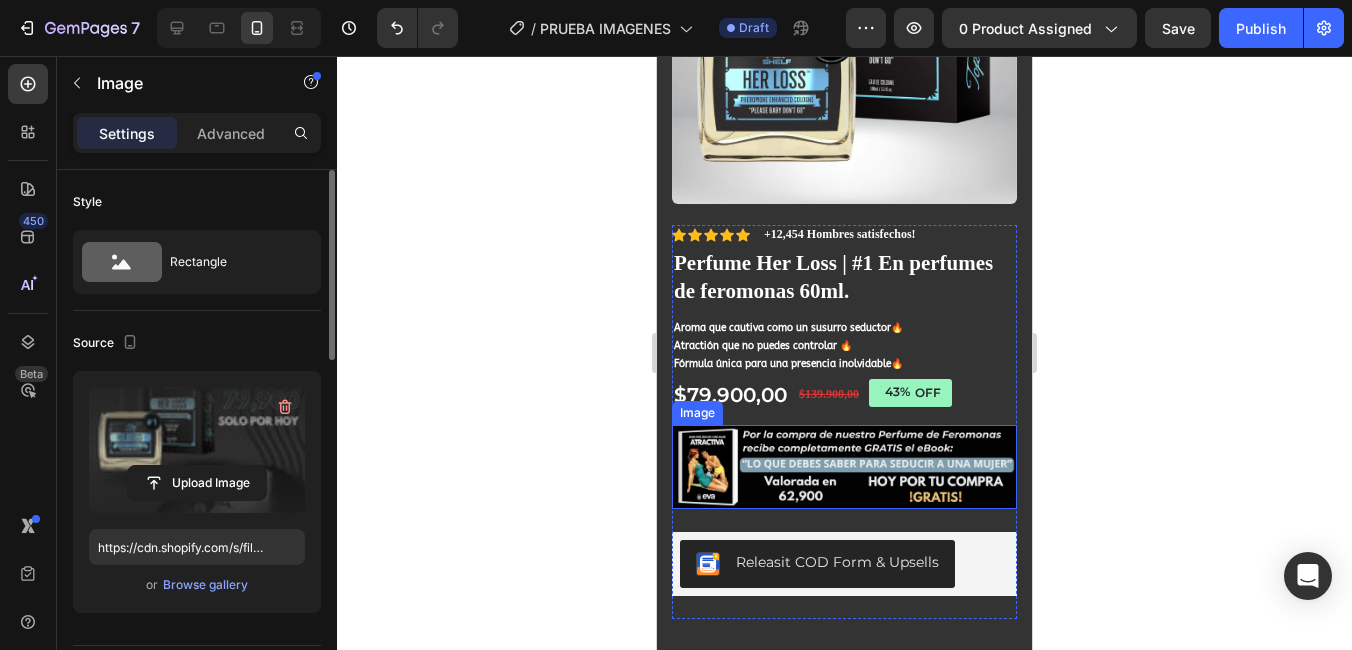 click at bounding box center [844, 467] 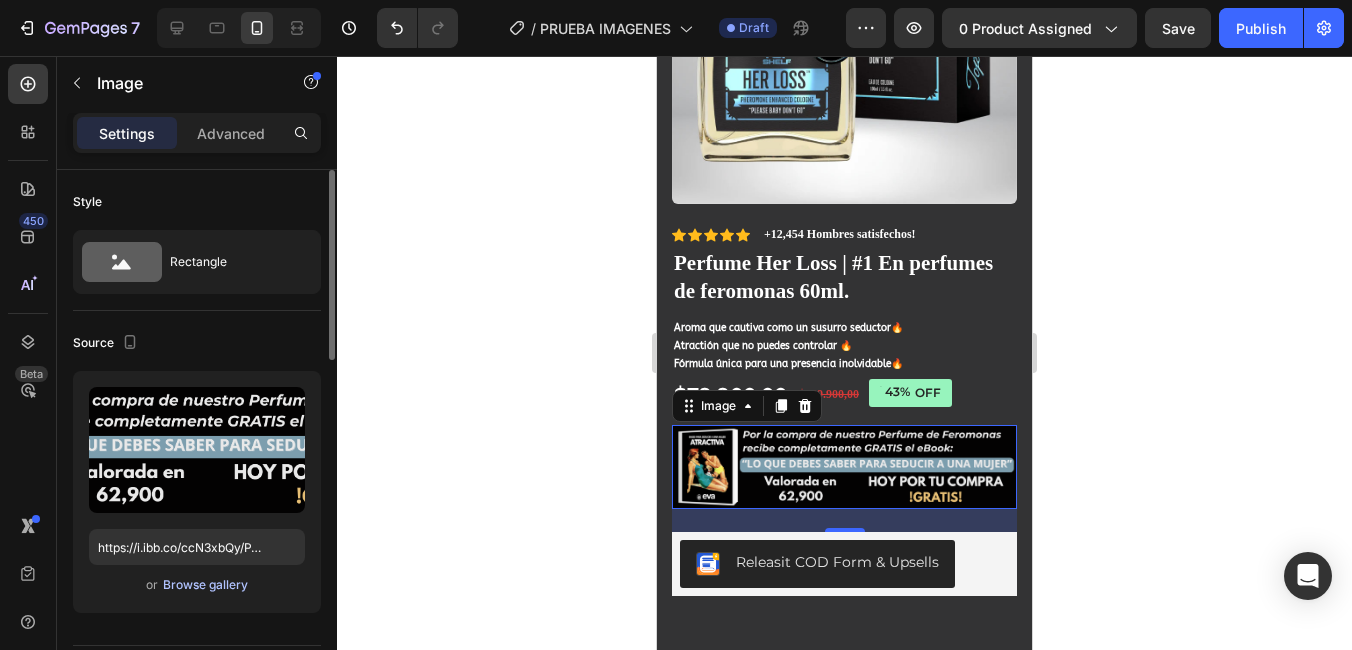 click on "Browse gallery" at bounding box center [205, 585] 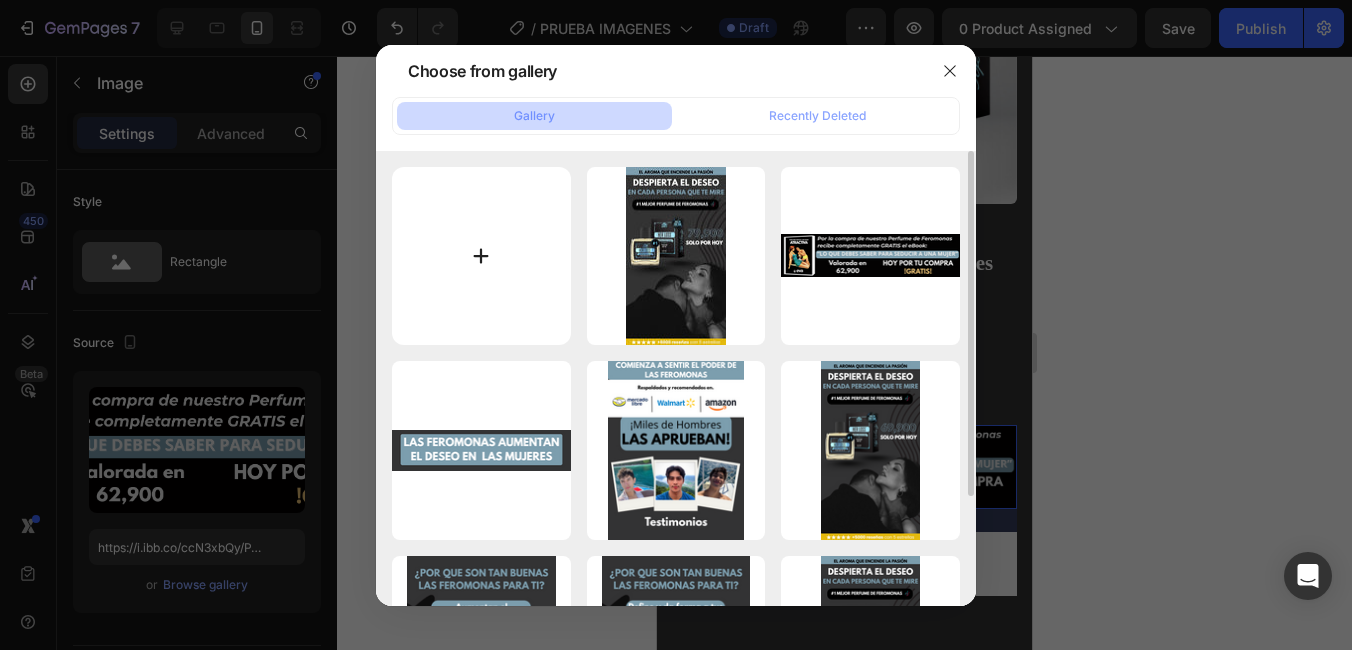 click at bounding box center [481, 256] 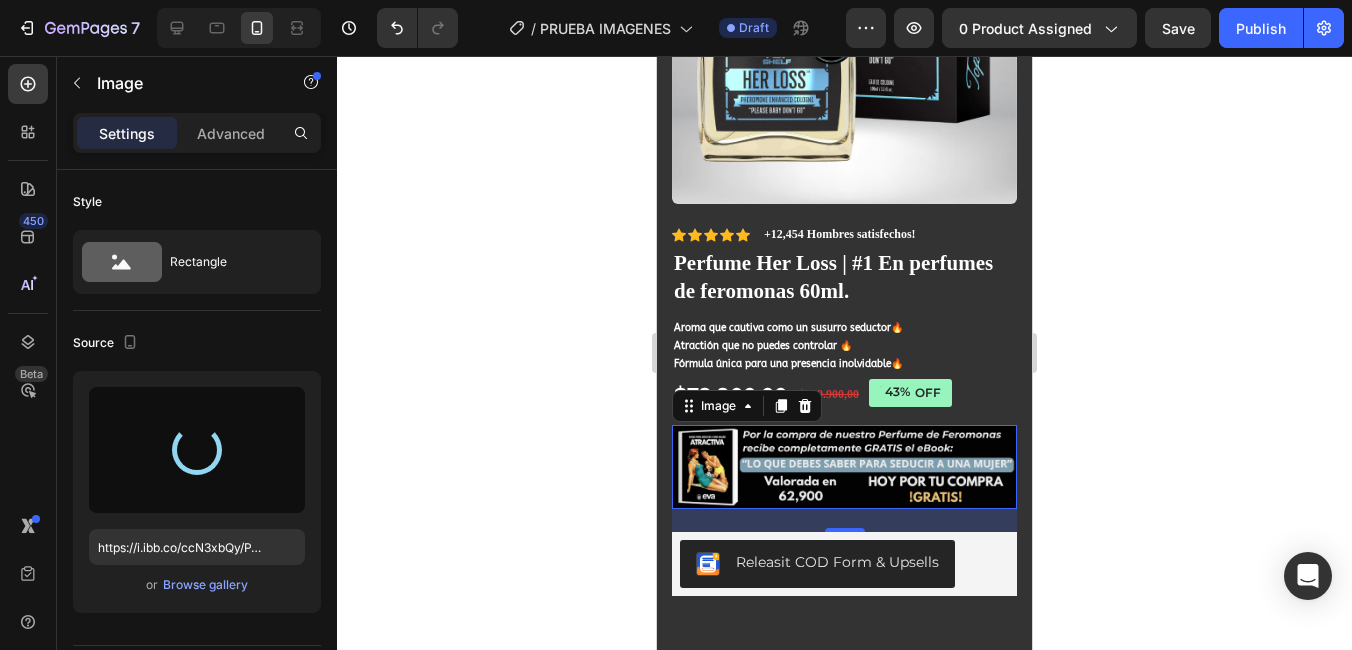 type on "https://cdn.shopify.com/s/files/1/0697/8351/9466/files/gempages_577951113571992338-a8990f4e-bd41-4fe1-a524-0335a4acf92f.png" 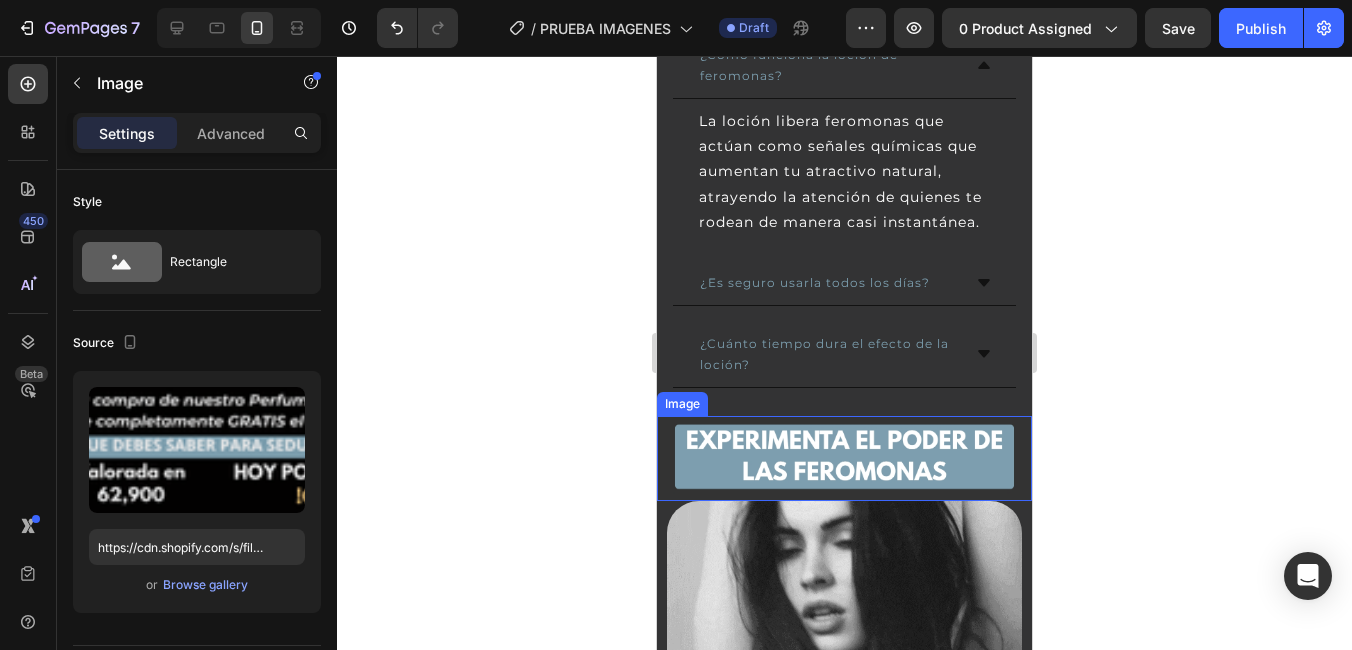 scroll, scrollTop: 1600, scrollLeft: 0, axis: vertical 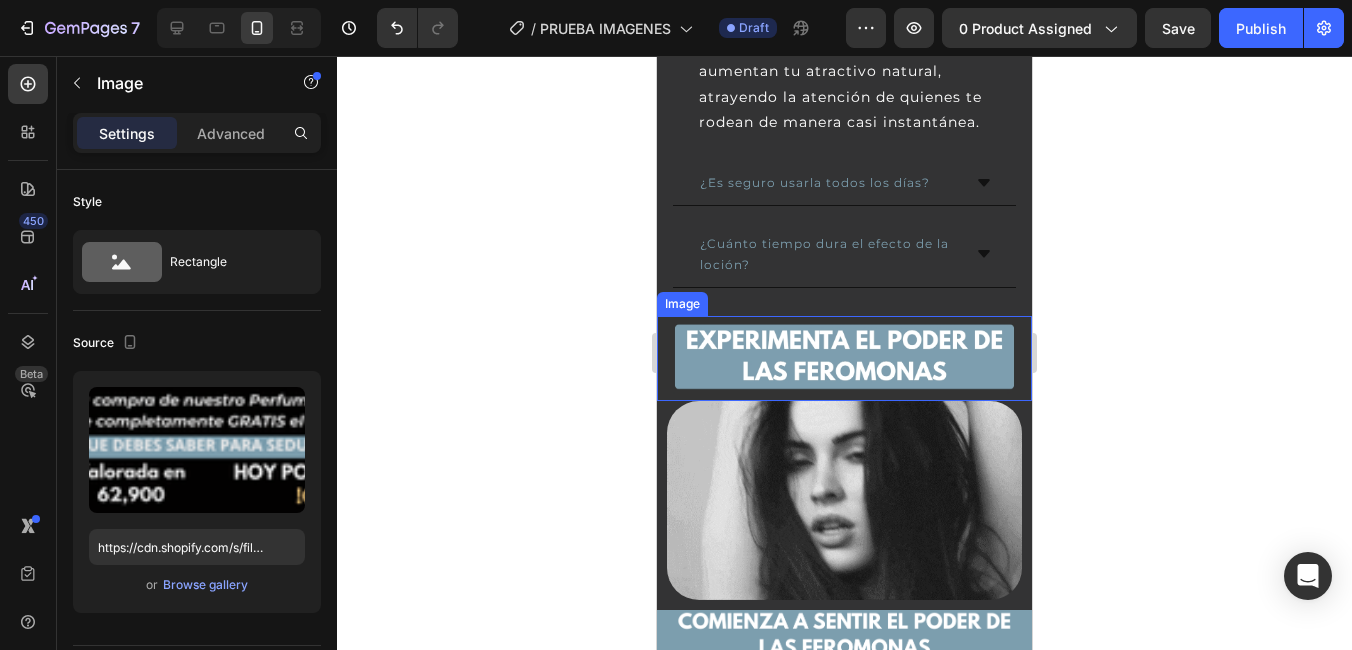 drag, startPoint x: 827, startPoint y: 356, endPoint x: 865, endPoint y: 367, distance: 39.56008 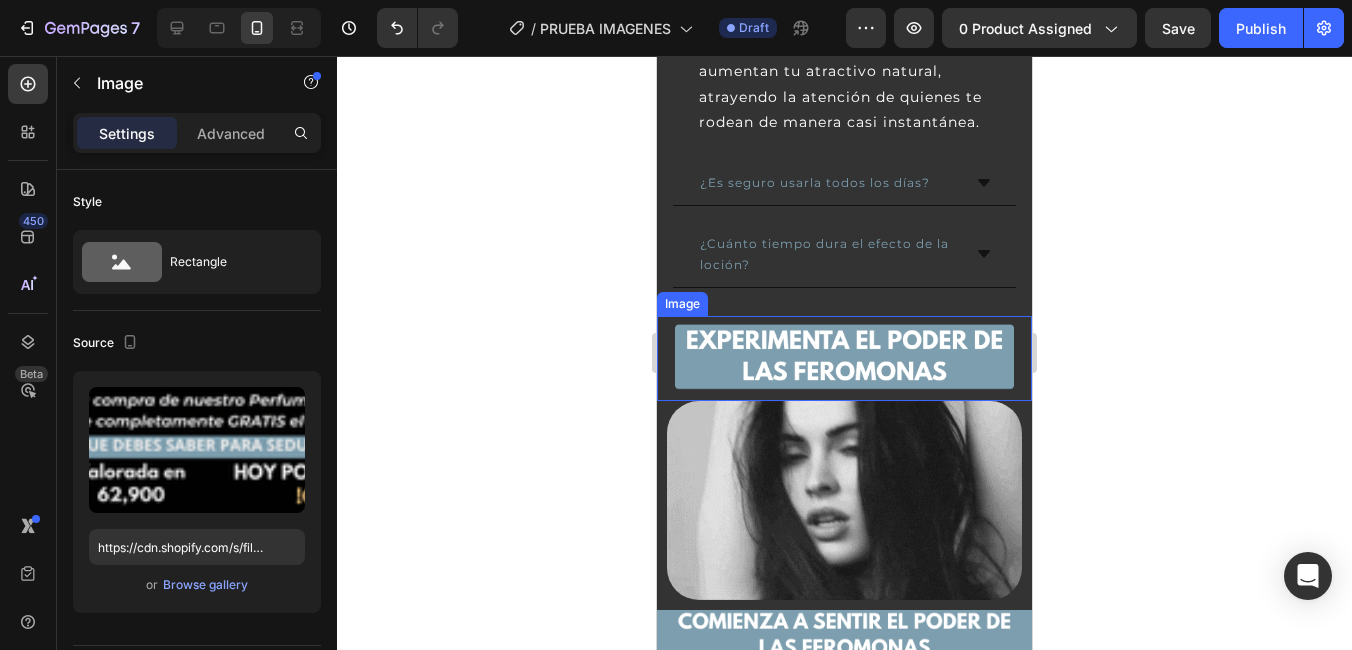 click at bounding box center (844, 358) 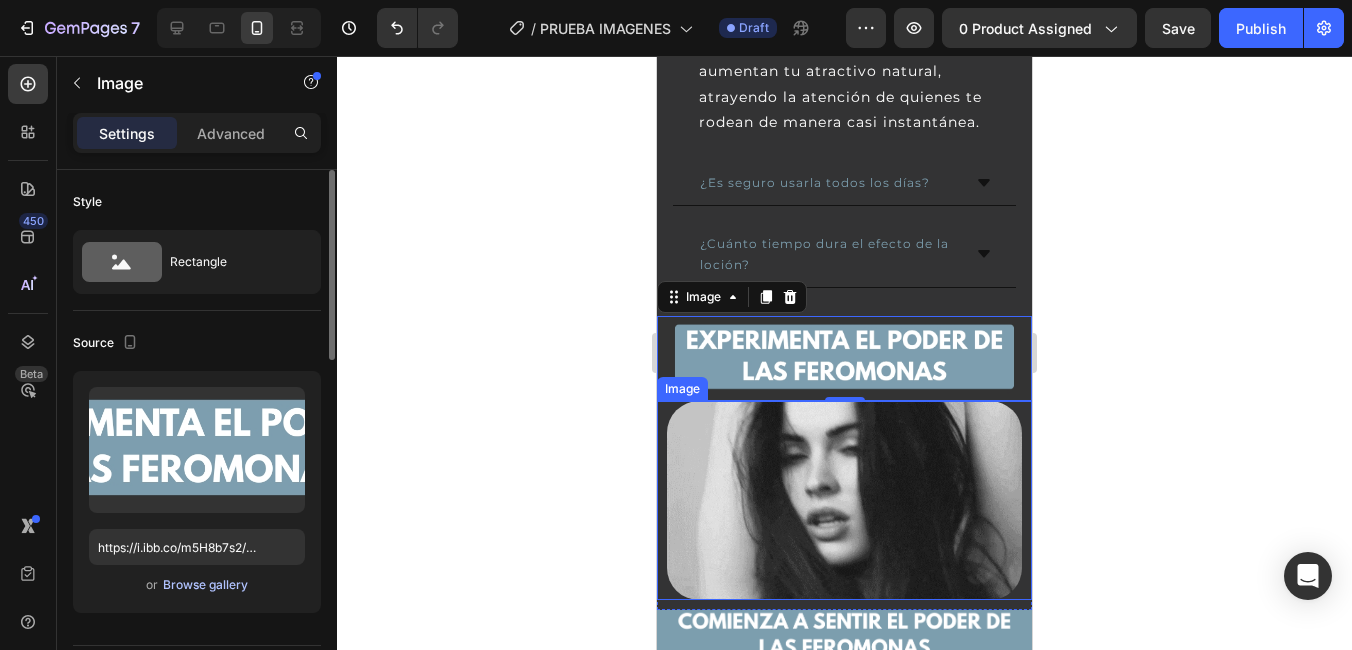 click on "Browse gallery" at bounding box center (205, 585) 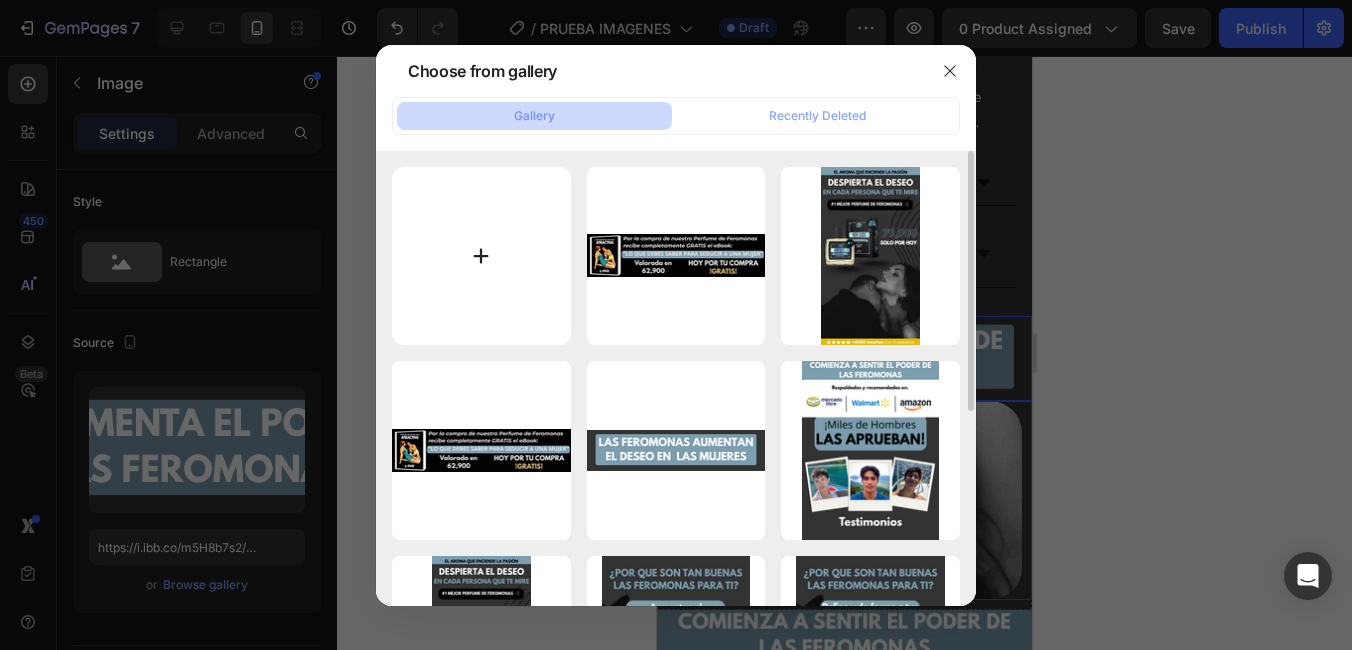 click at bounding box center [481, 256] 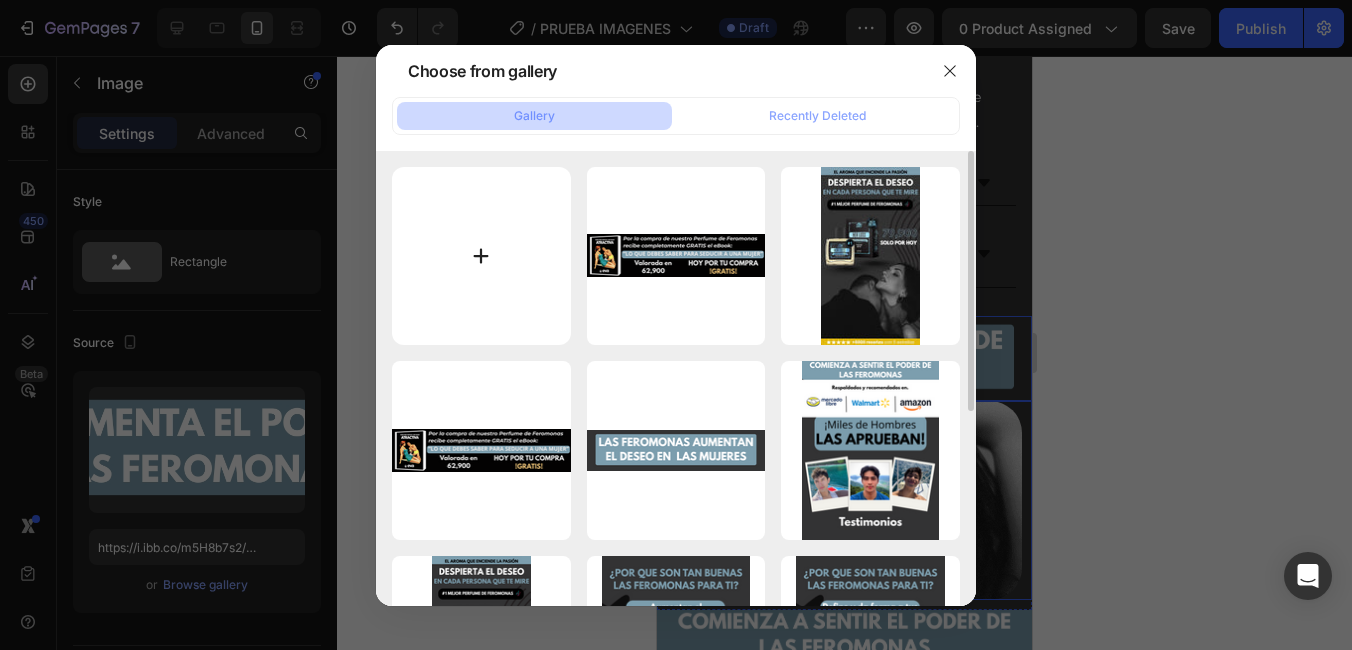 type on "C:\fakepath\Copia de Agregar un subtítulo (1) (1).jpg" 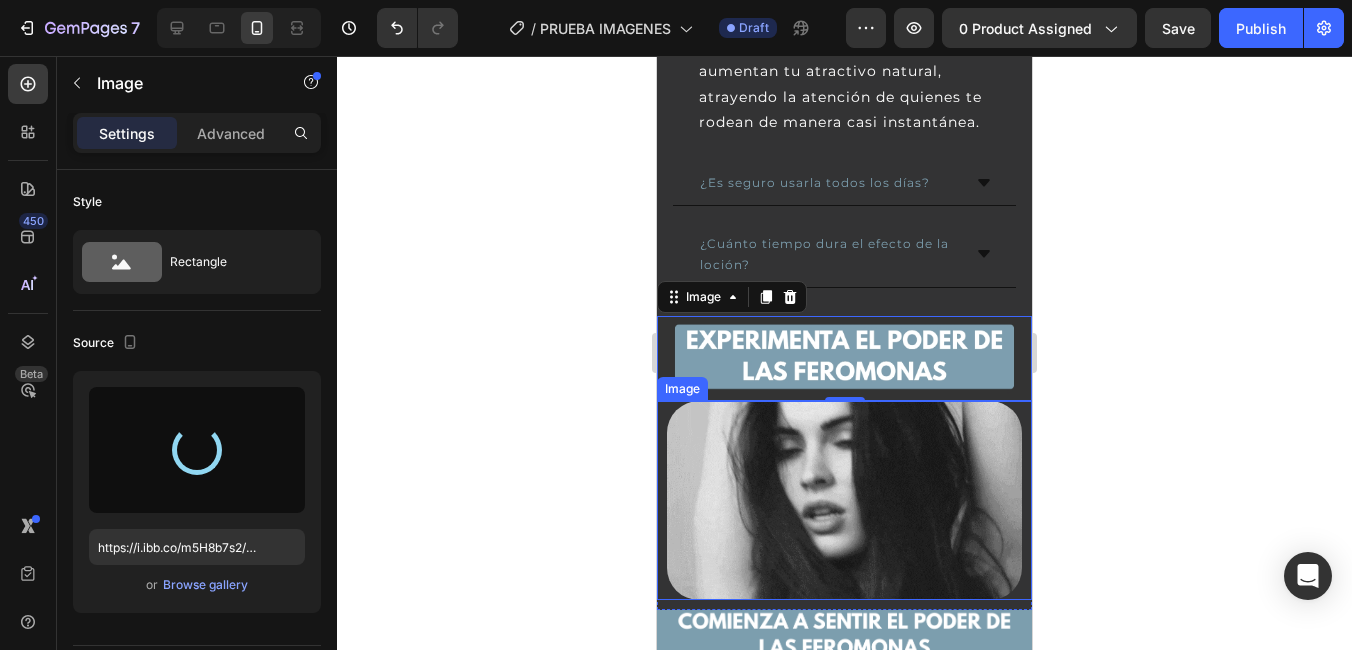type on "https://cdn.shopify.com/s/files/1/0697/8351/9466/files/gempages_577951113571992338-ed8a08de-8351-4c53-bff6-4a4b618d7412.jpg" 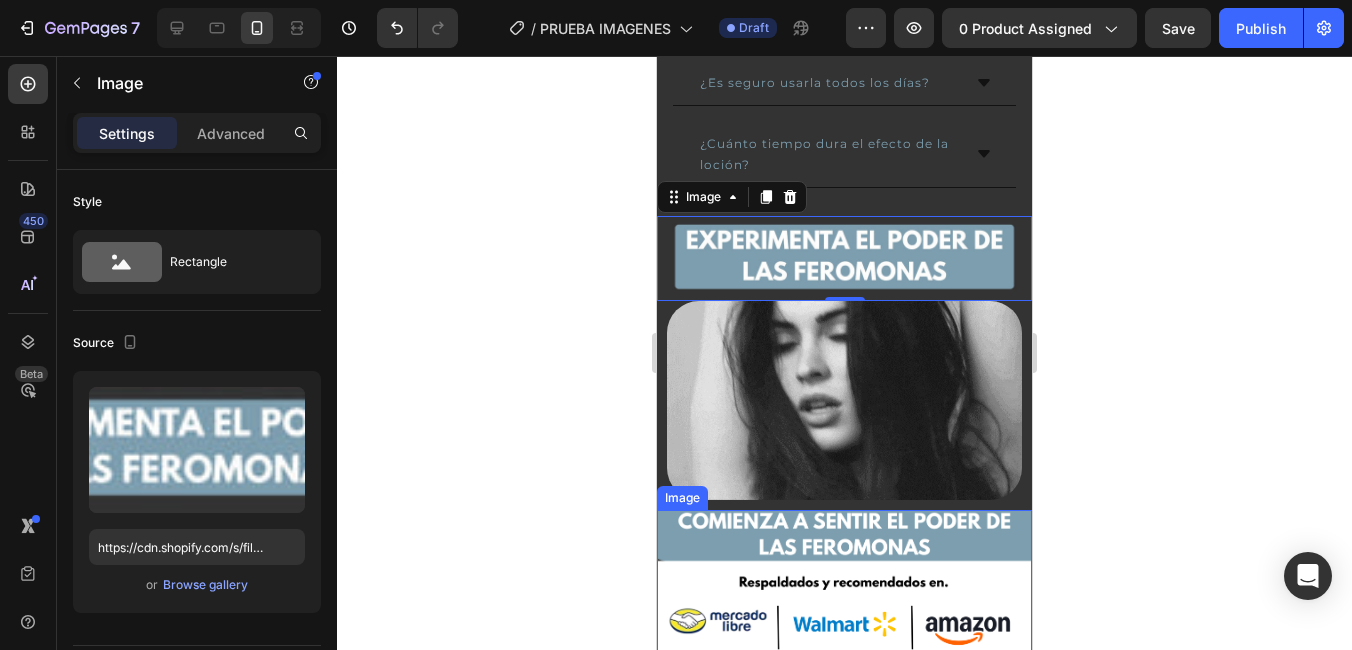 scroll, scrollTop: 1800, scrollLeft: 0, axis: vertical 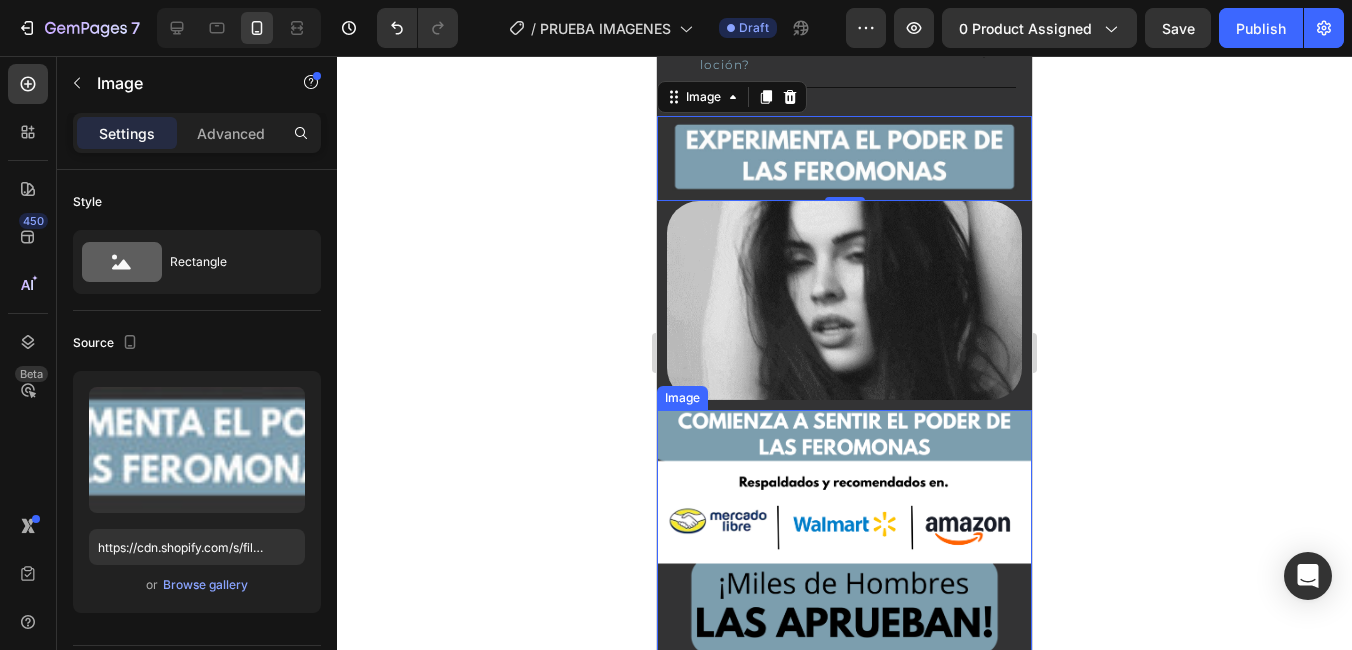 click at bounding box center [844, 654] 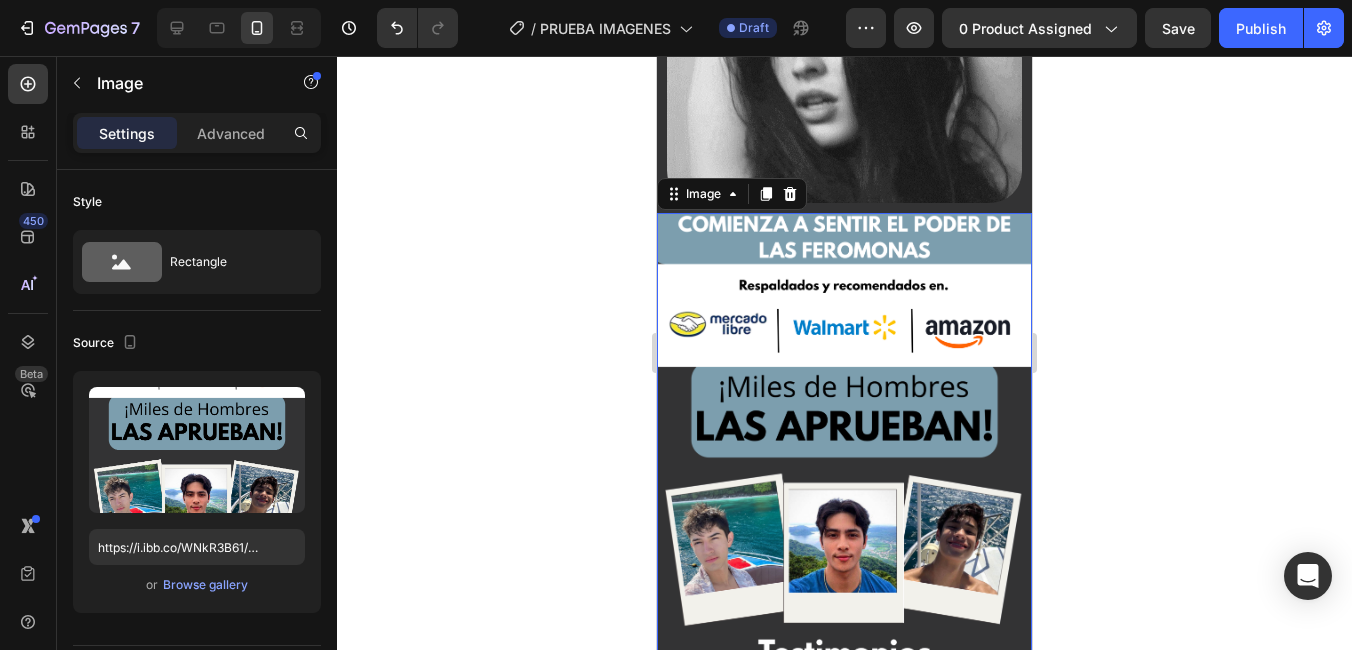scroll, scrollTop: 2200, scrollLeft: 0, axis: vertical 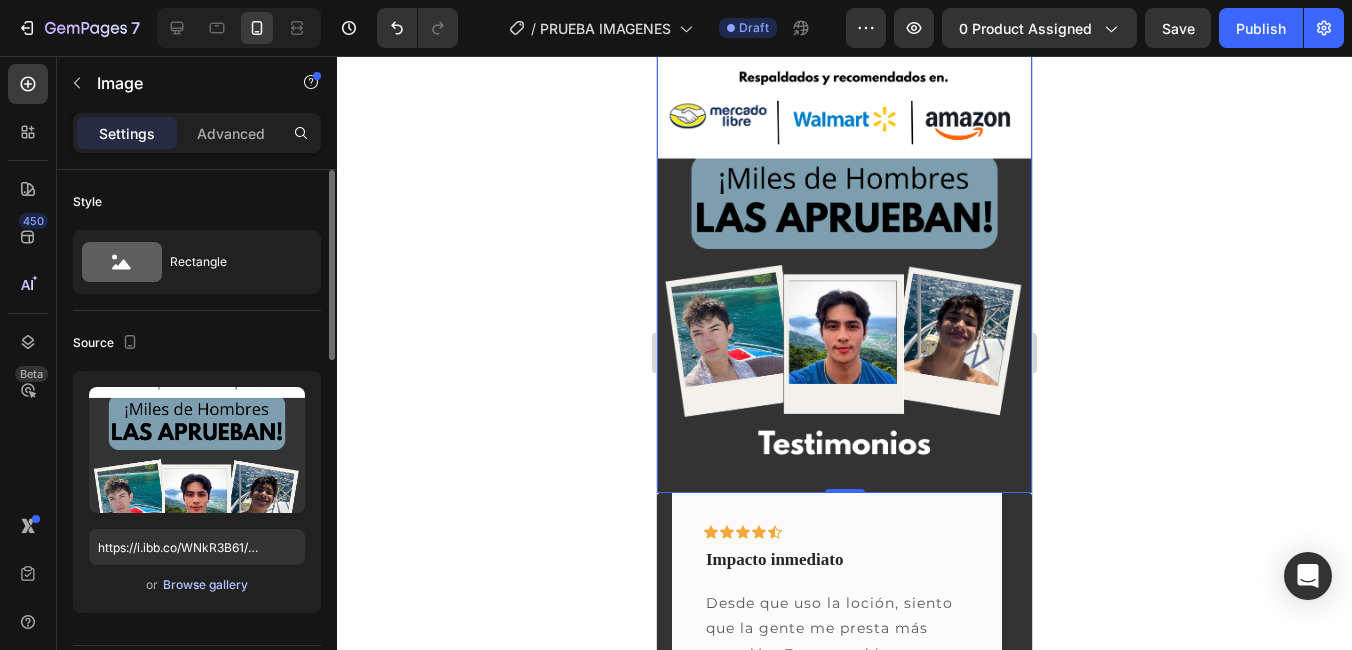 click on "Browse gallery" at bounding box center (205, 585) 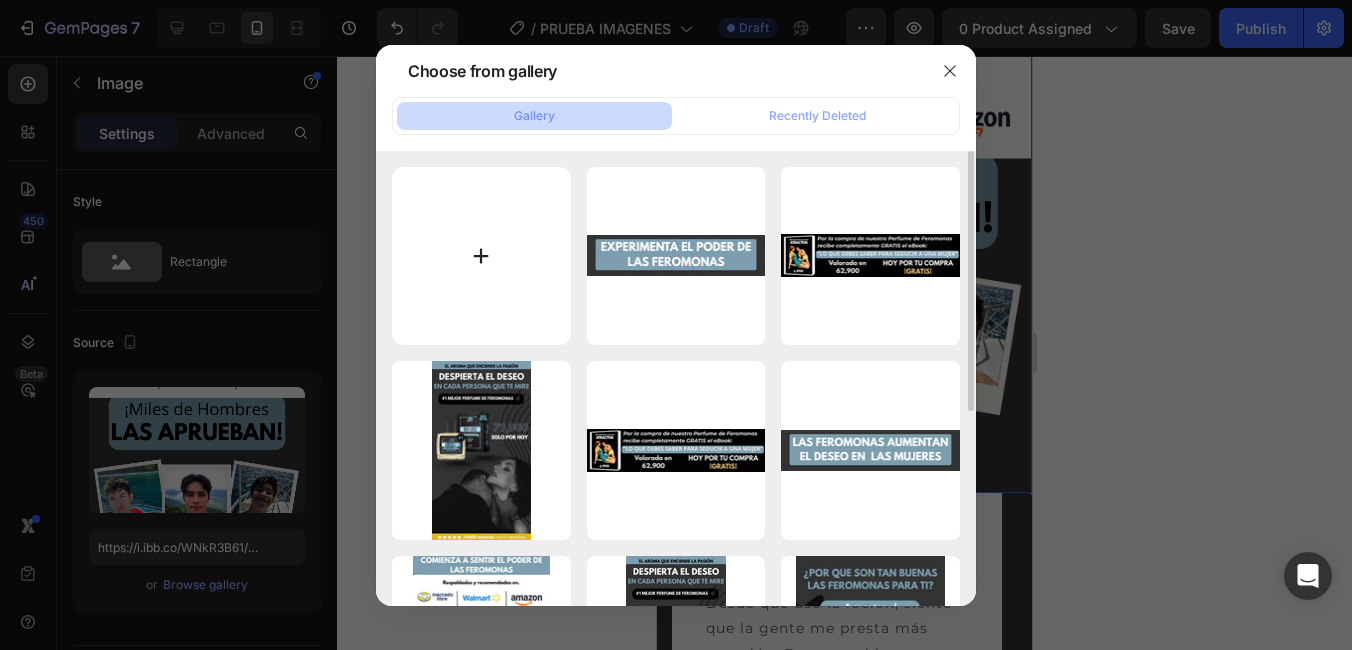 click at bounding box center (481, 256) 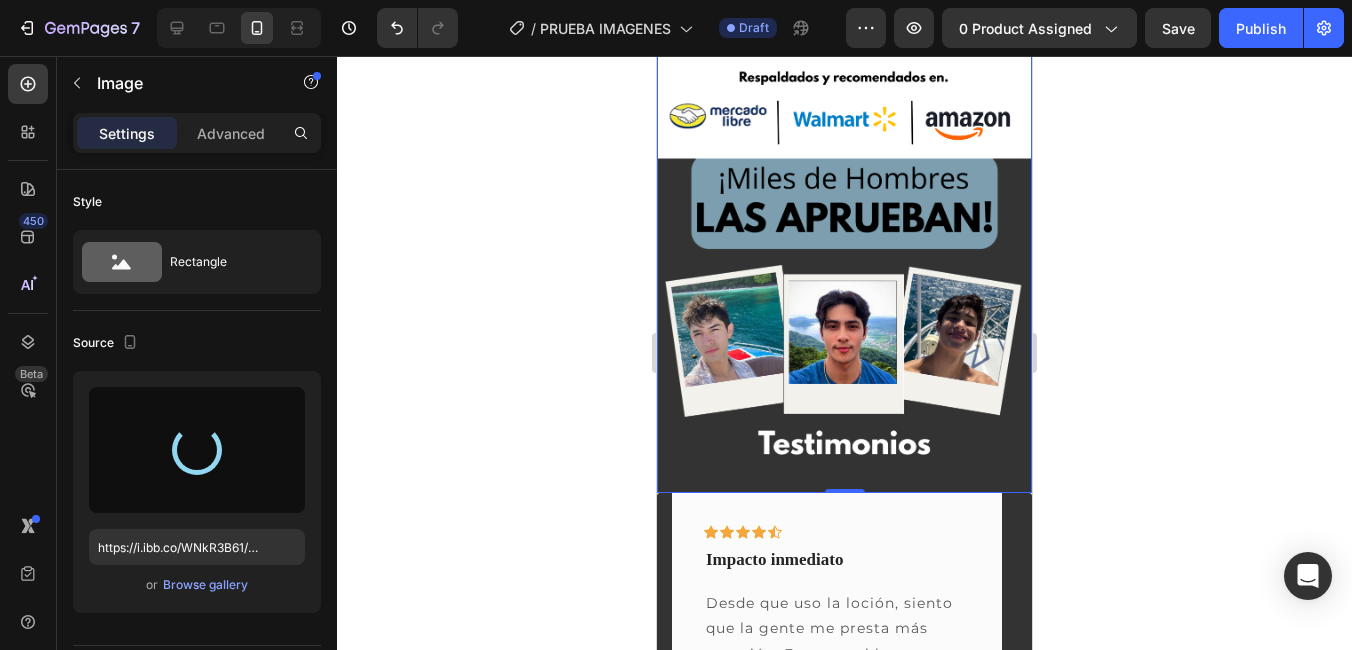 type on "https://cdn.shopify.com/s/files/1/0697/8351/9466/files/gempages_577951113571992338-5613179b-8b55-456b-8468-ea51bbf81d56.jpg" 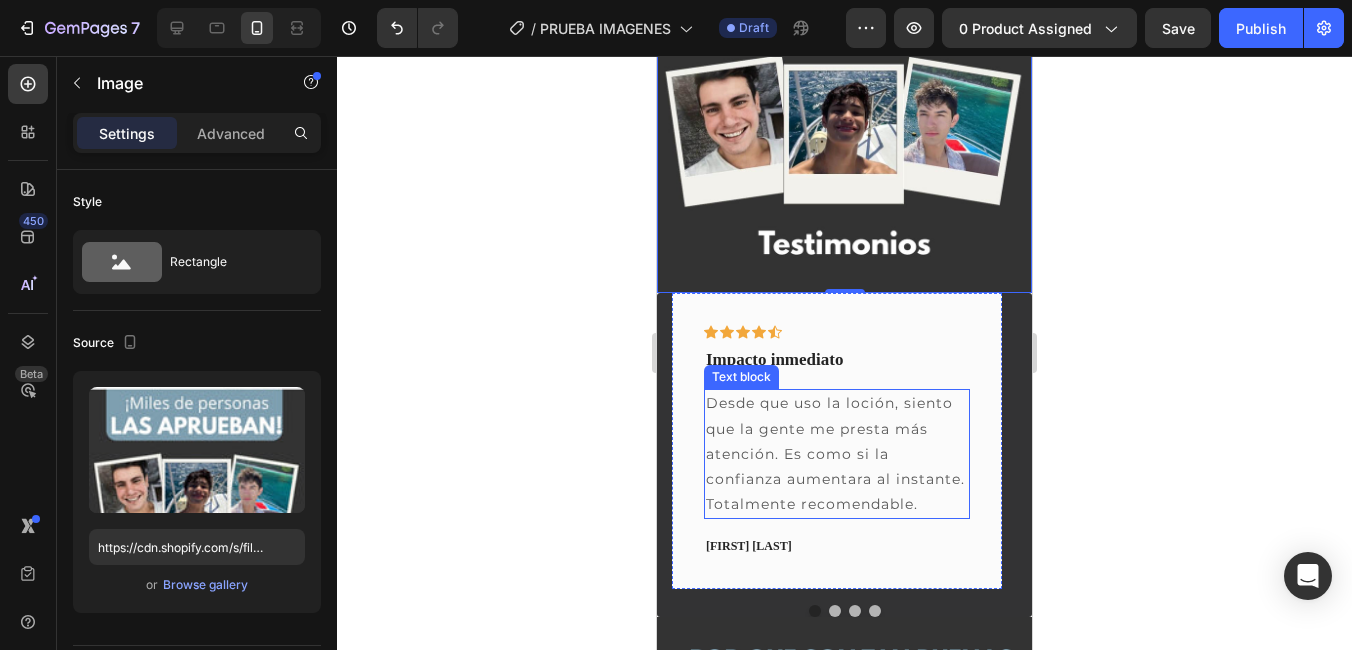scroll, scrollTop: 2600, scrollLeft: 0, axis: vertical 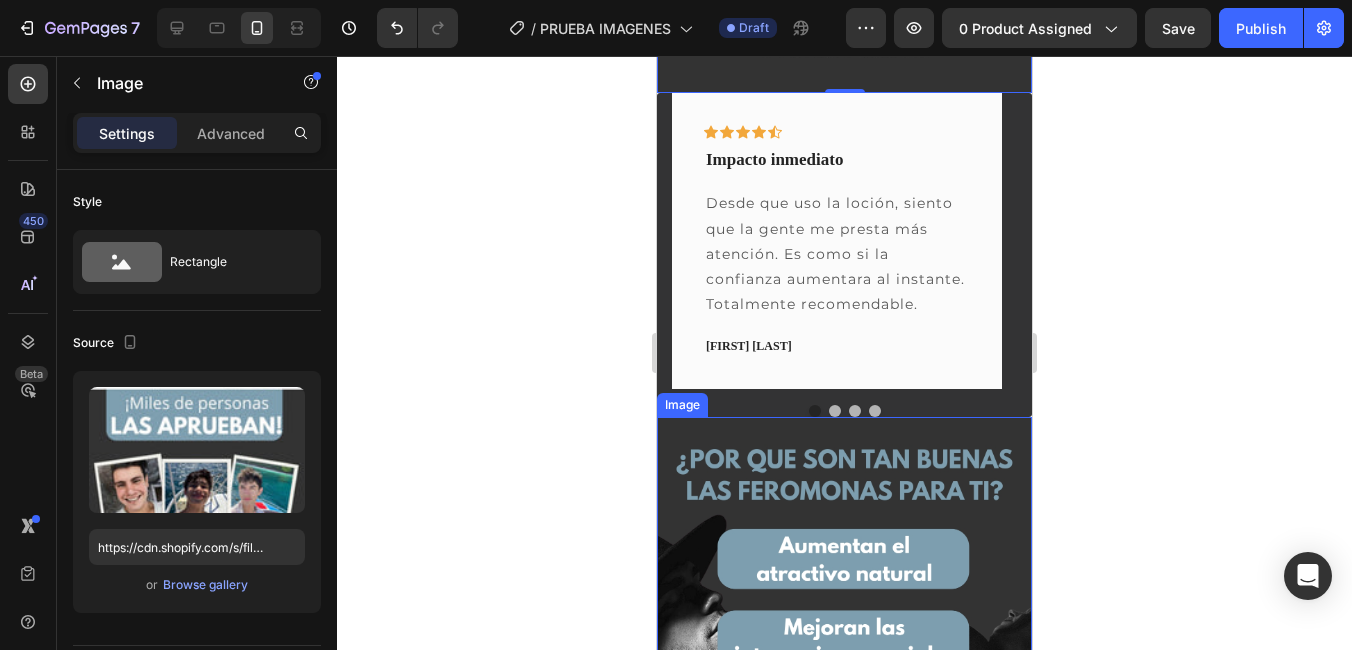 click at bounding box center [844, 642] 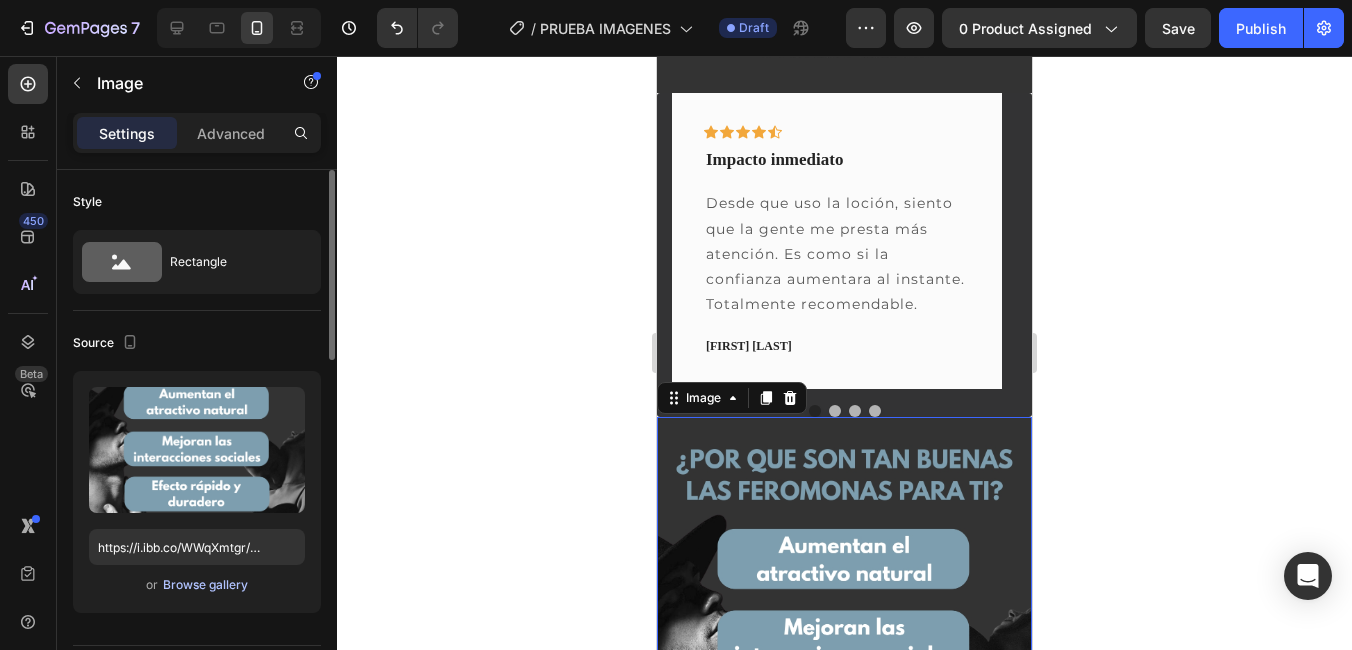 click on "Browse gallery" at bounding box center (205, 585) 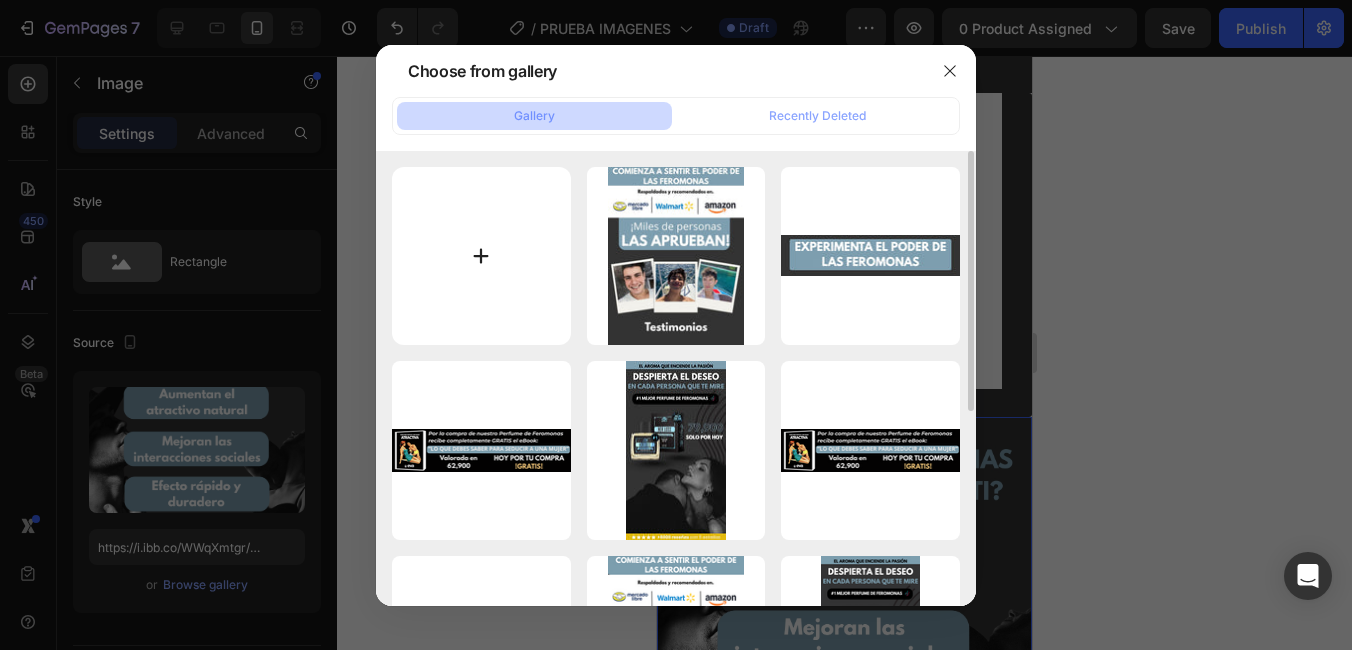 click at bounding box center (481, 256) 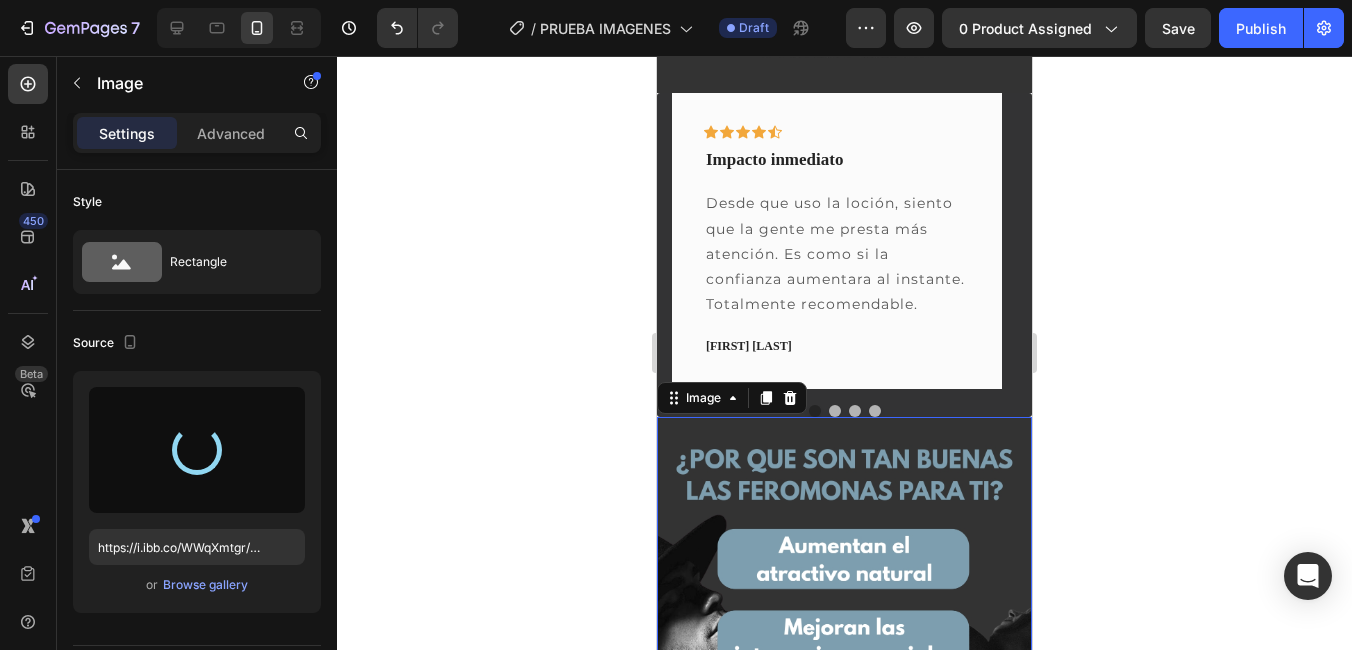 type on "https://cdn.shopify.com/s/files/1/0697/8351/9466/files/gempages_577951113571992338-f14fea7c-71a0-418a-944d-d06feb1f63af.jpg" 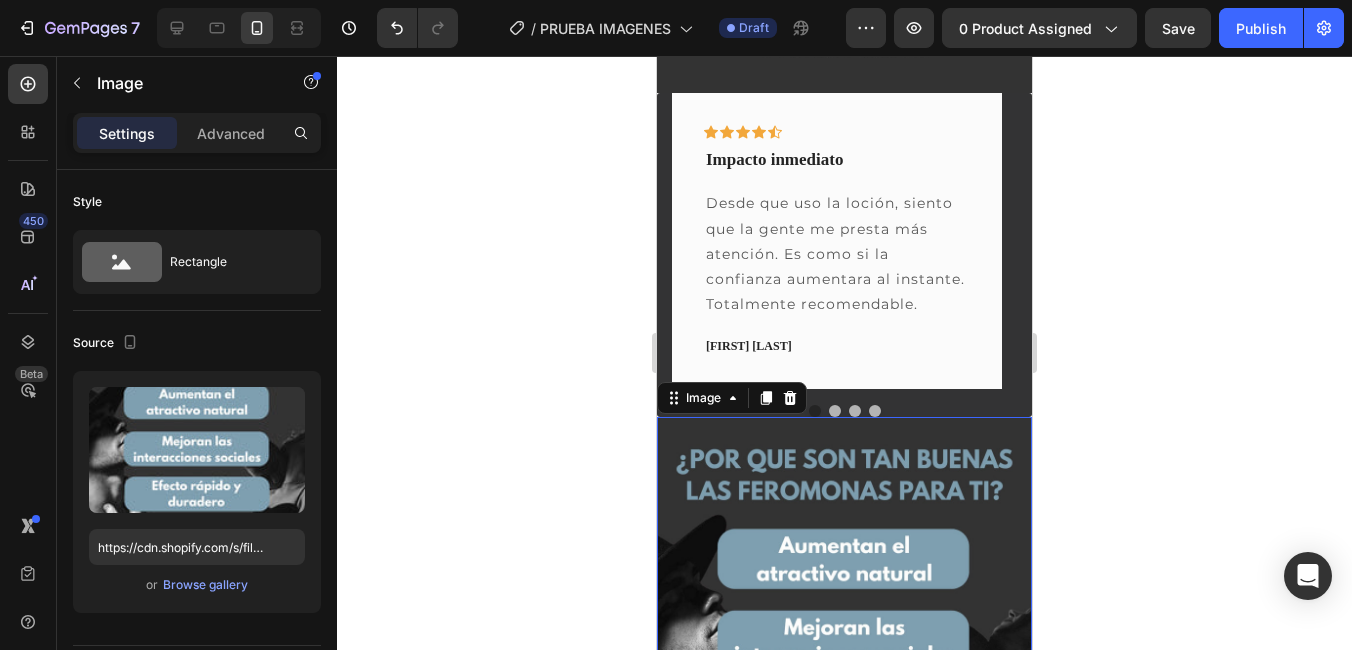 click 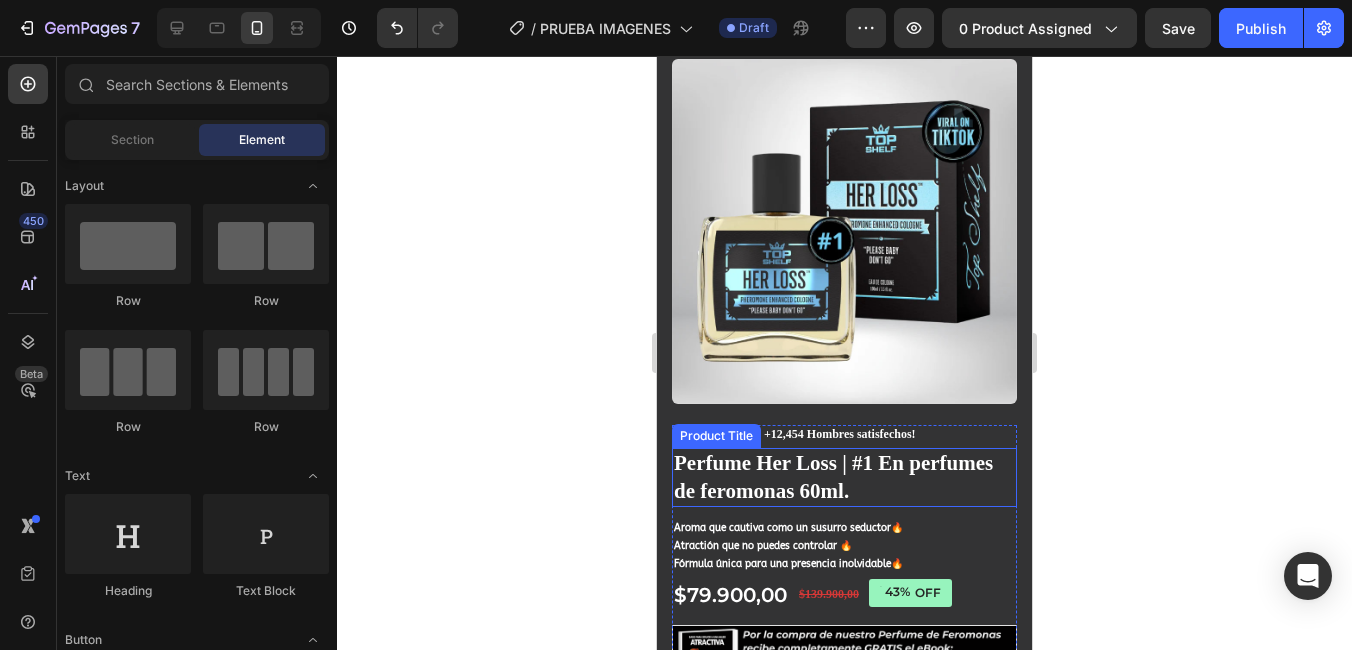 scroll, scrollTop: 400, scrollLeft: 0, axis: vertical 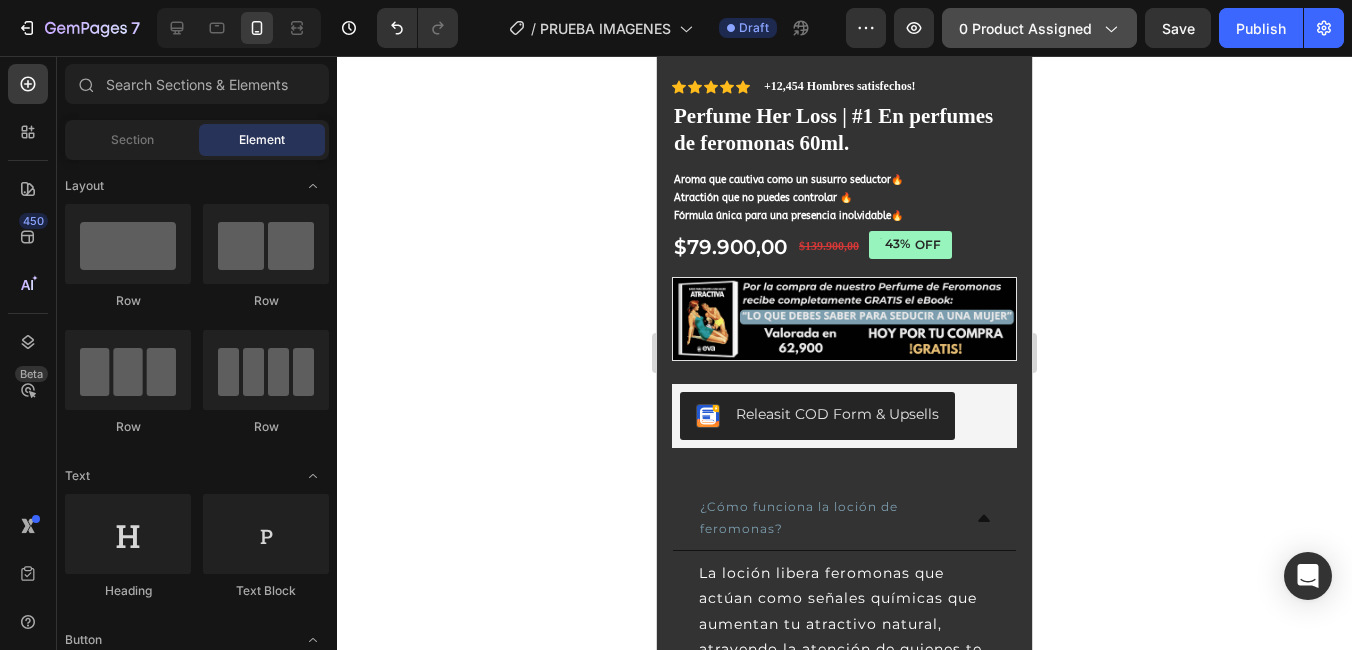 click 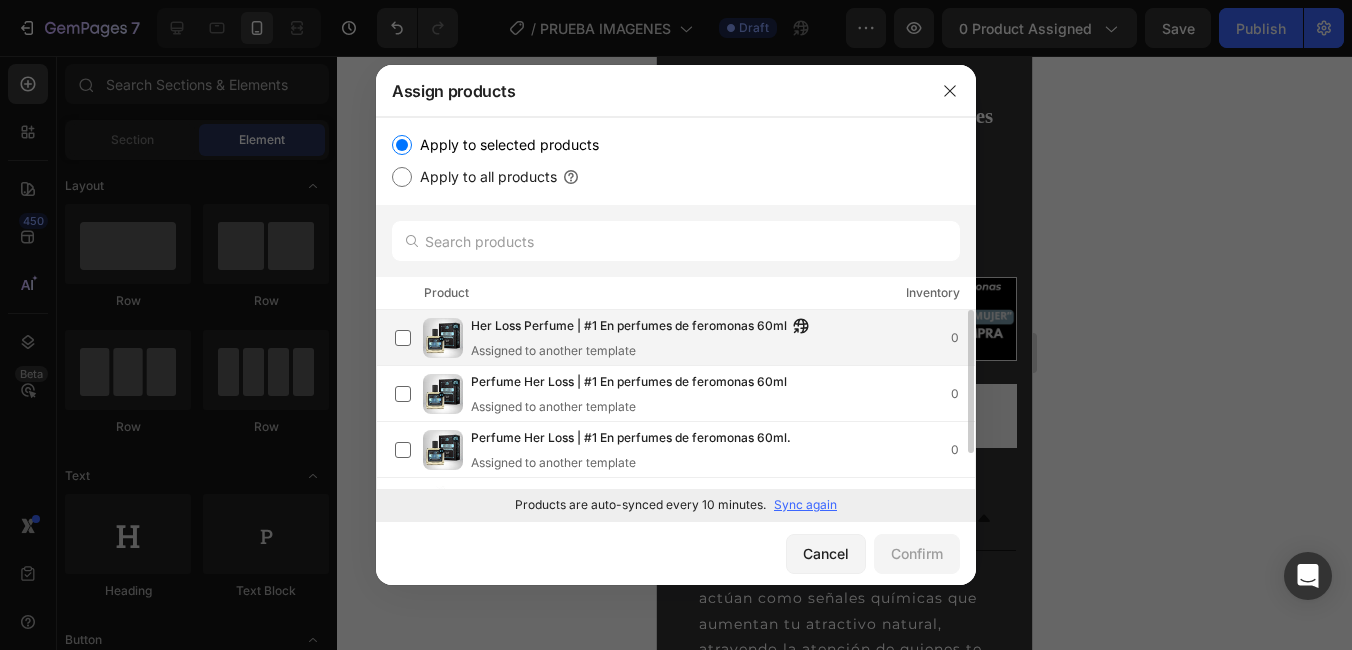 click on "Her Loss Perfume | #1 En perfumes de feromonas 60ml" at bounding box center [629, 327] 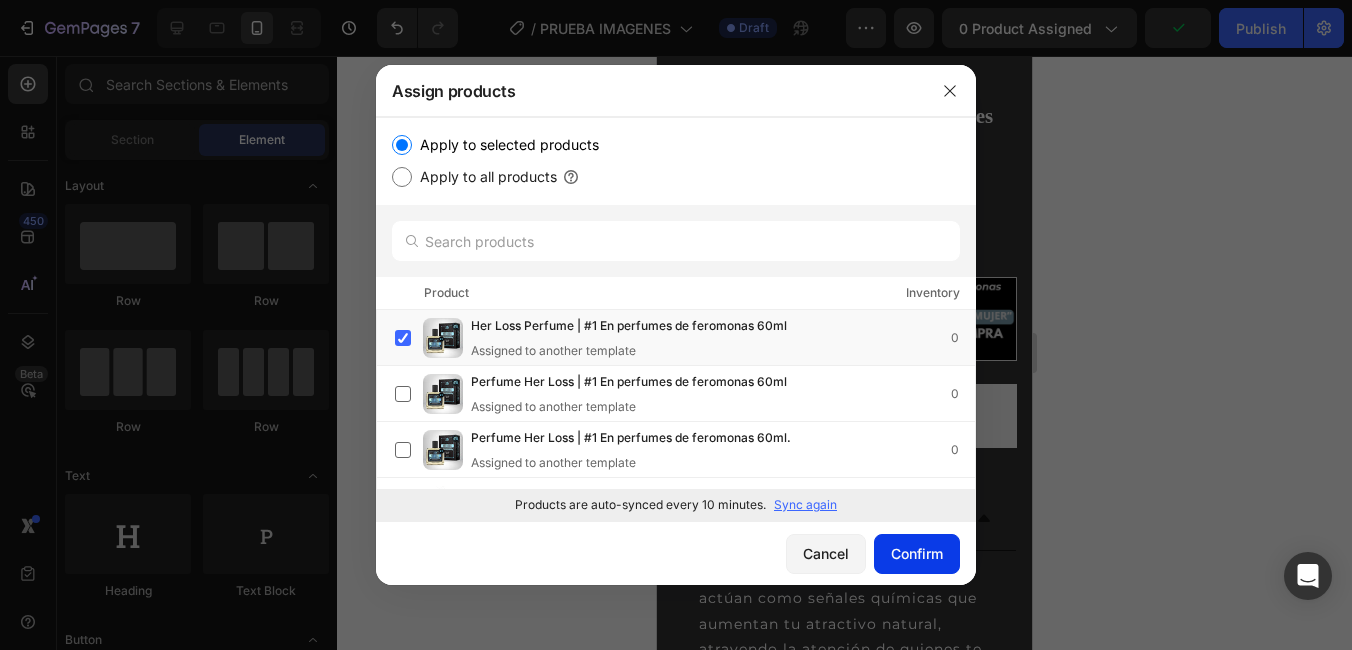 click on "Confirm" at bounding box center (917, 553) 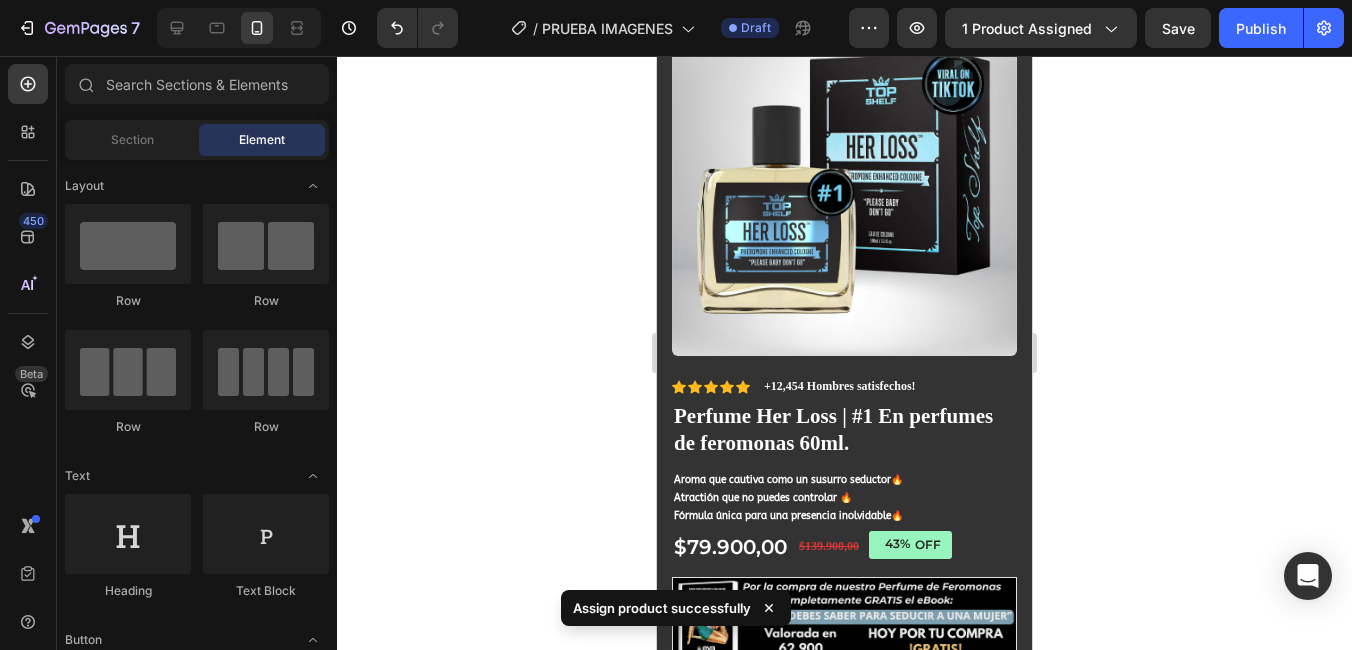 scroll, scrollTop: 0, scrollLeft: 0, axis: both 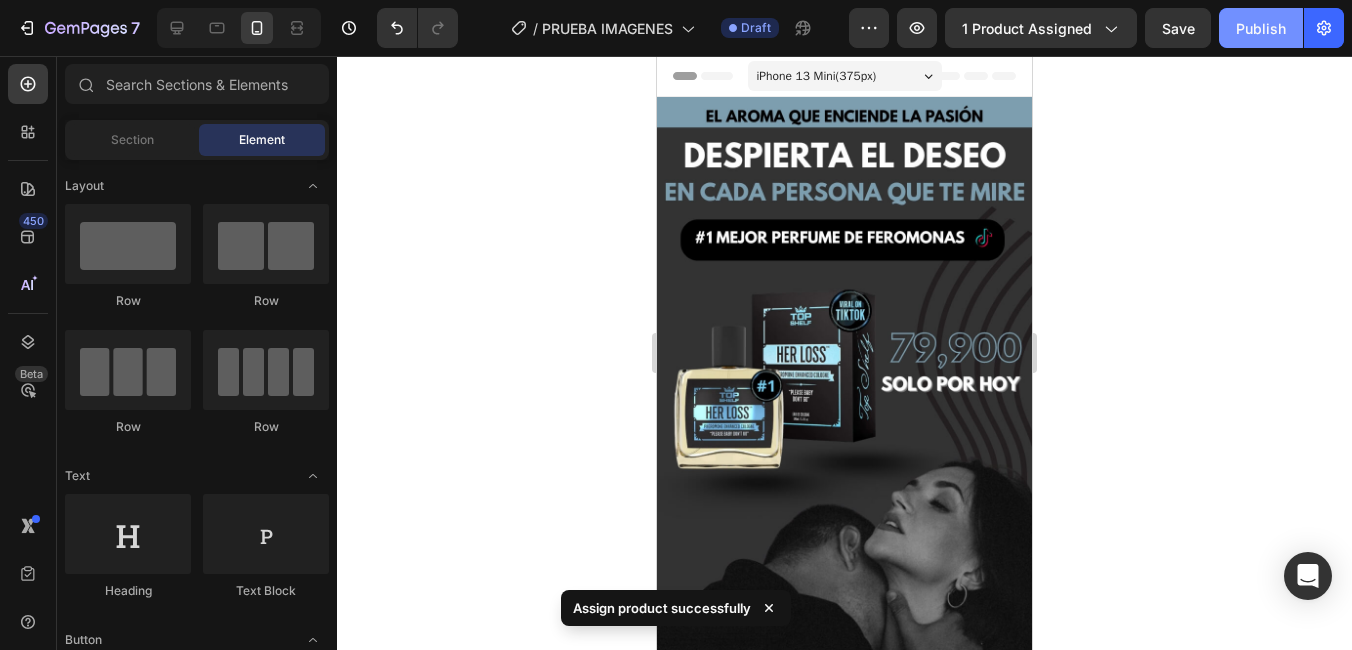 click on "Publish" at bounding box center (1261, 28) 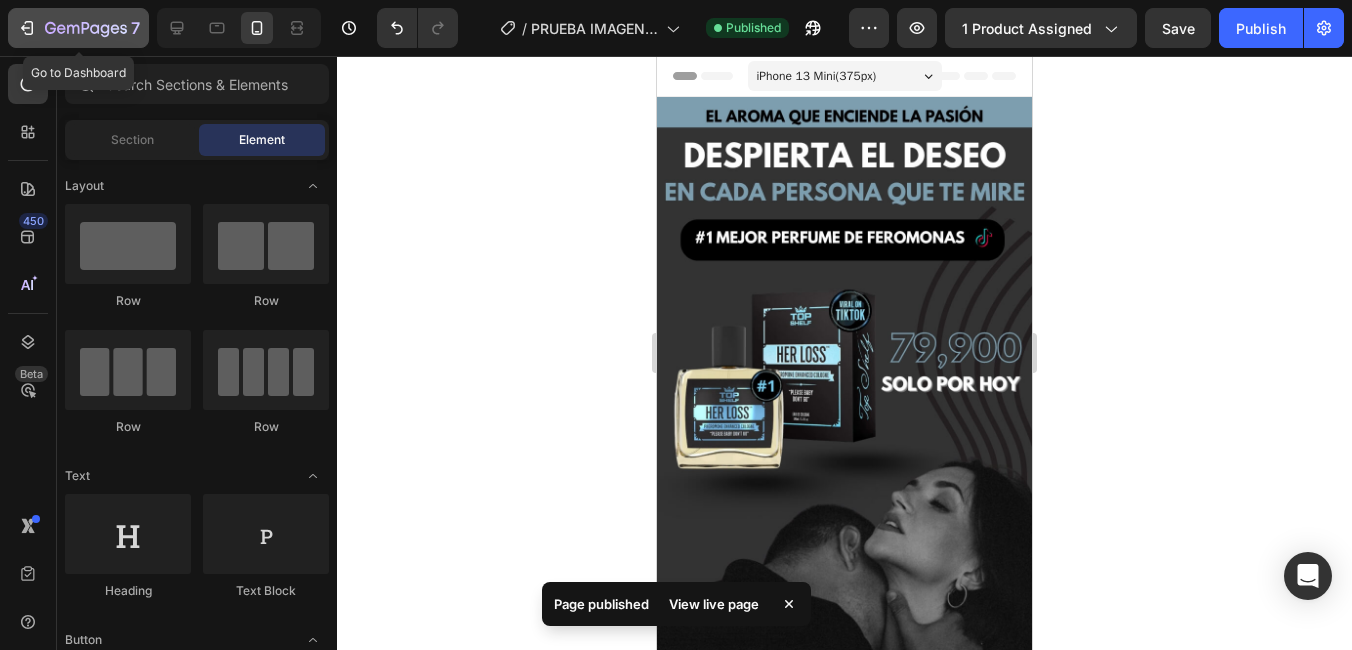 click on "7" 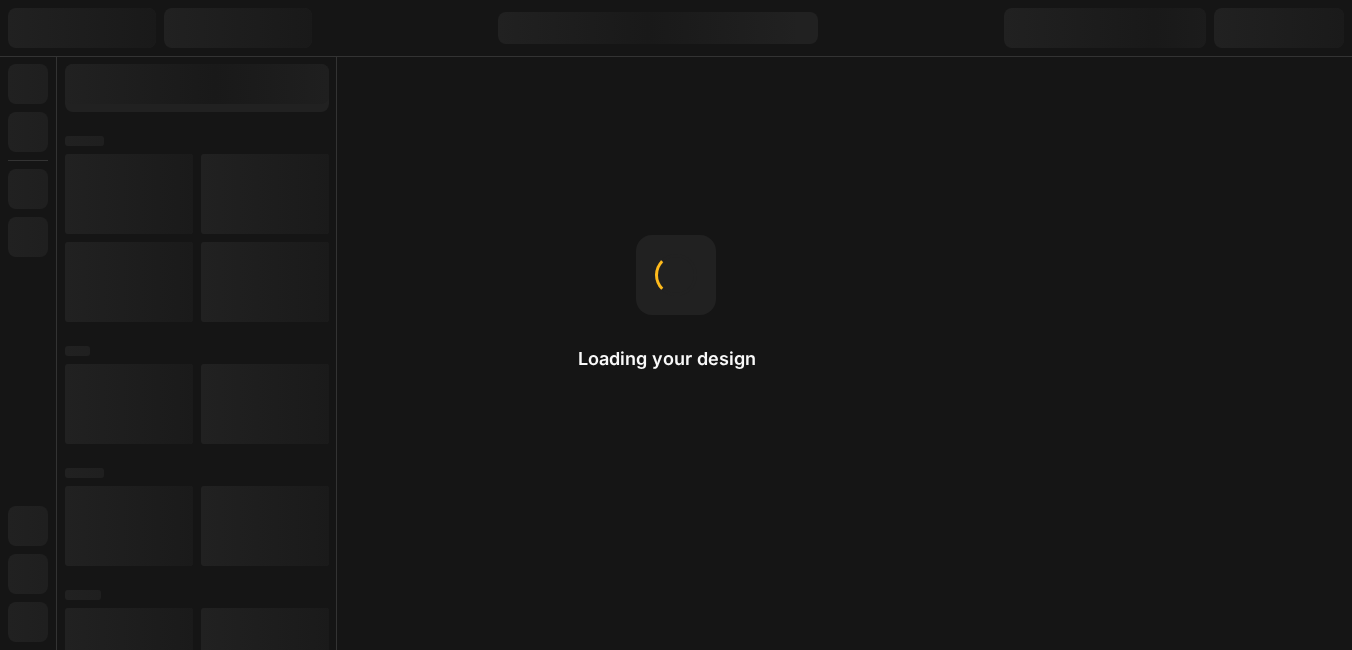 scroll, scrollTop: 0, scrollLeft: 0, axis: both 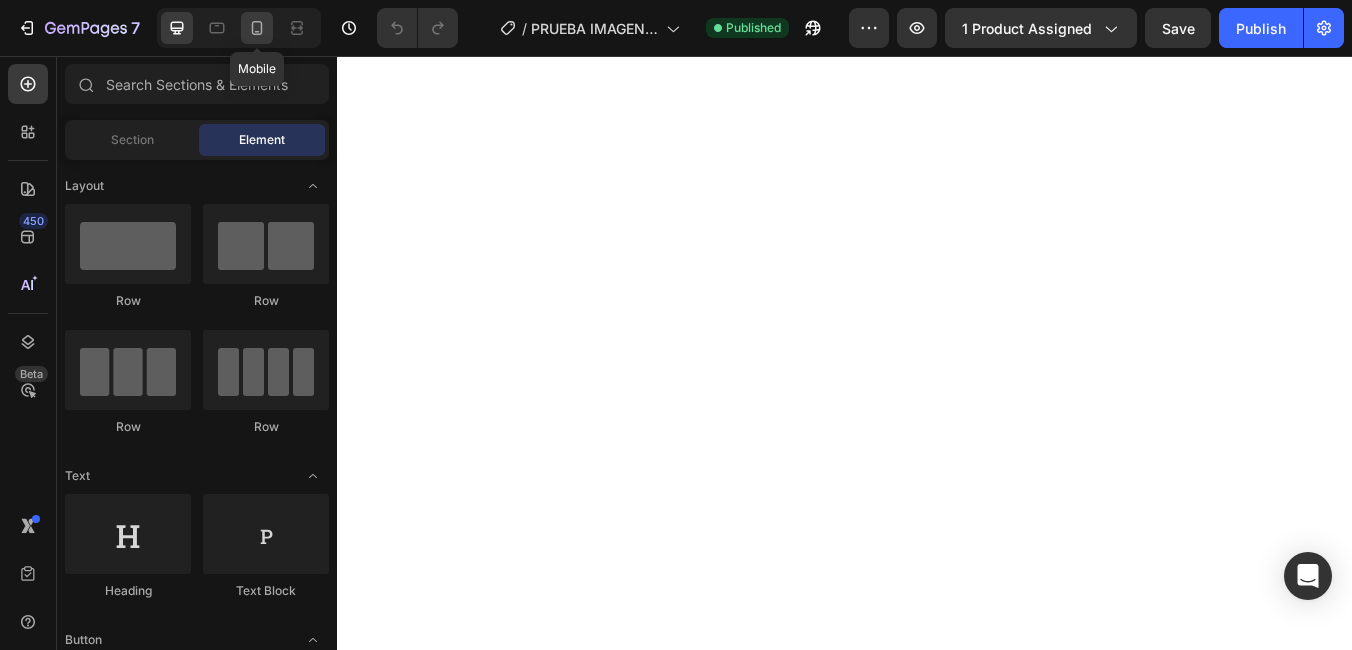click 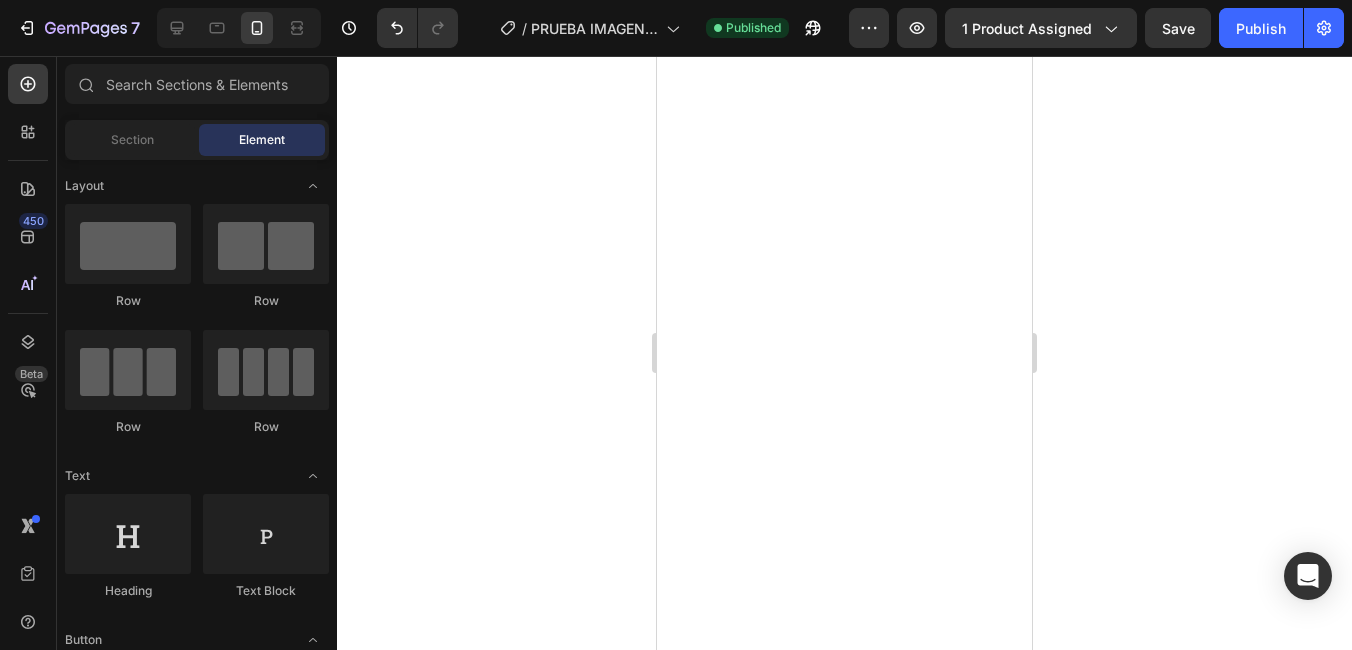 click 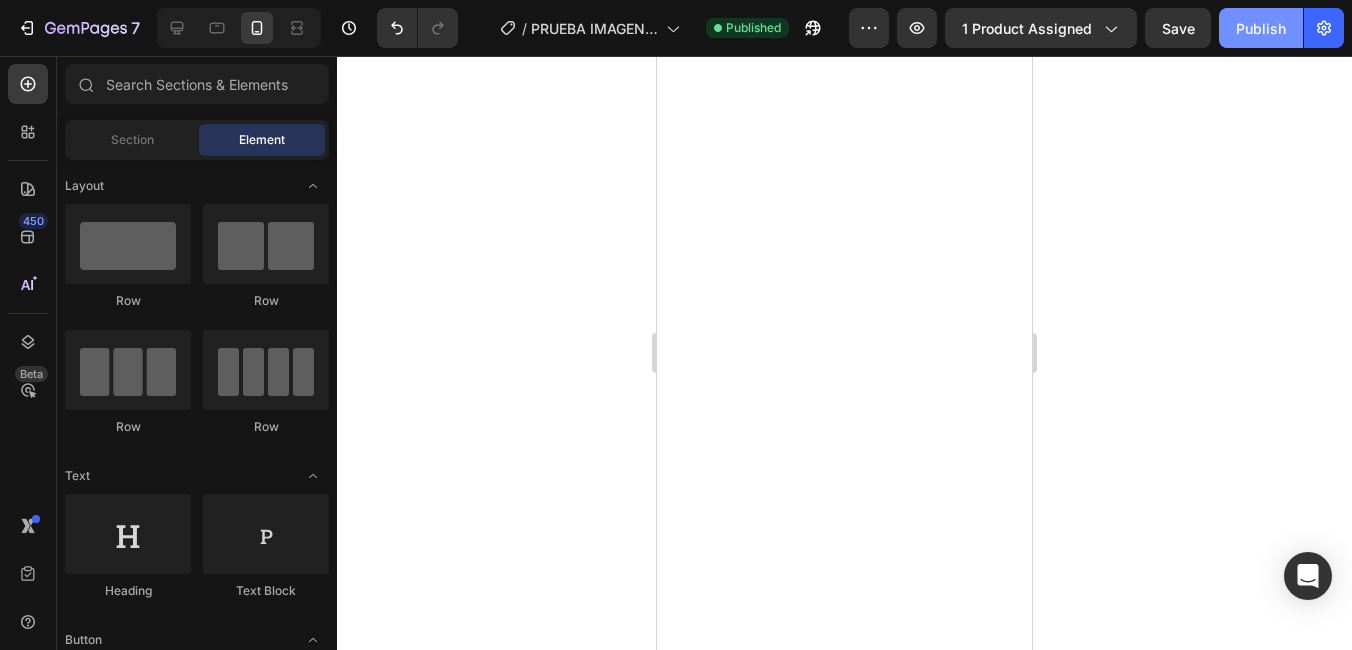 click on "Publish" at bounding box center (1261, 28) 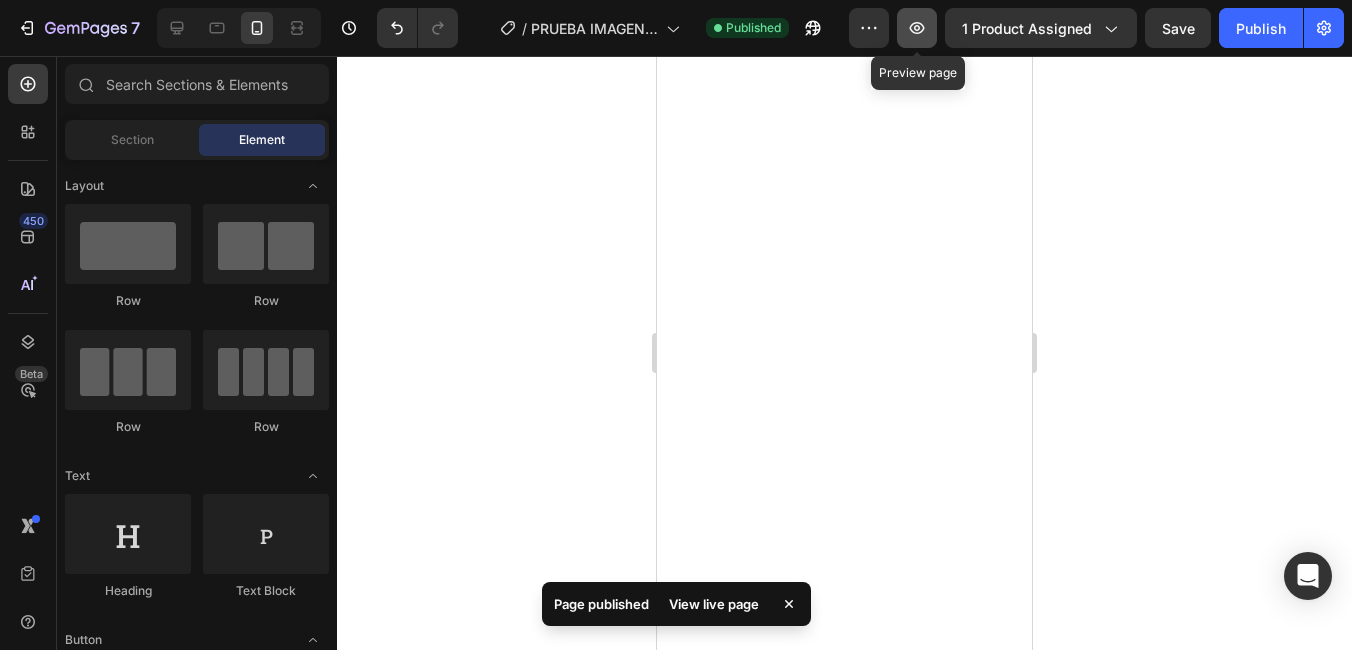 click 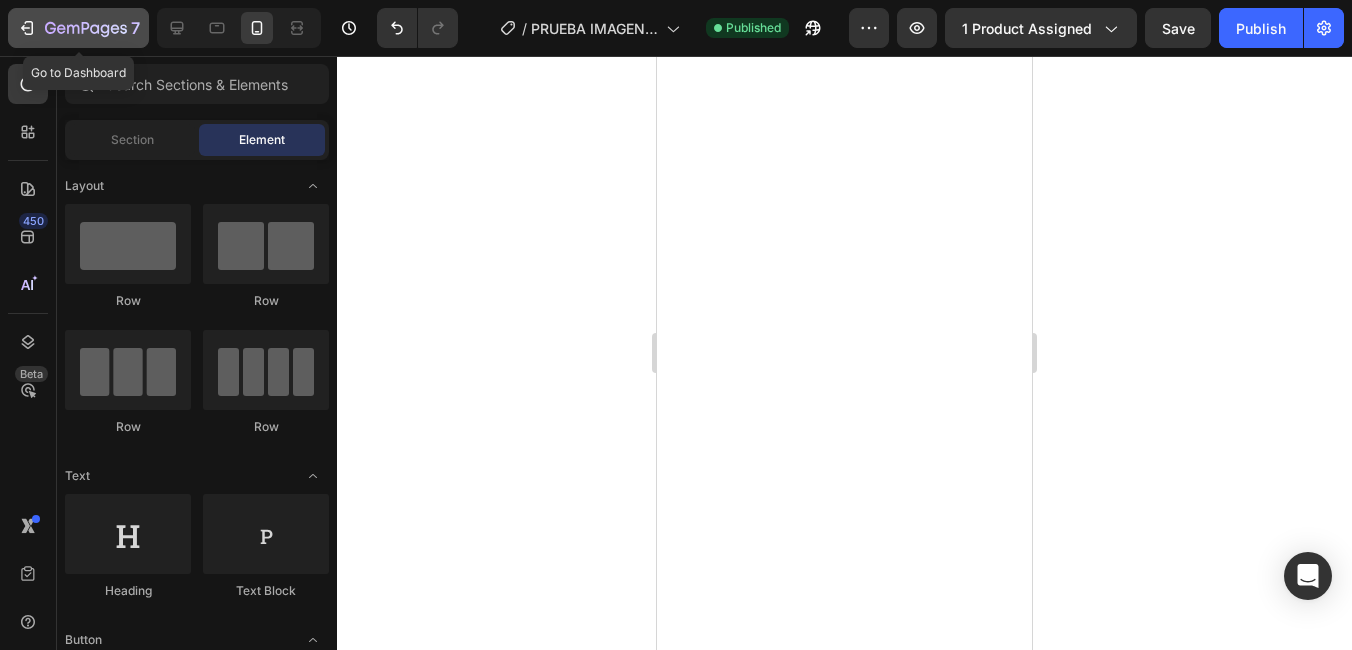 click on "7" 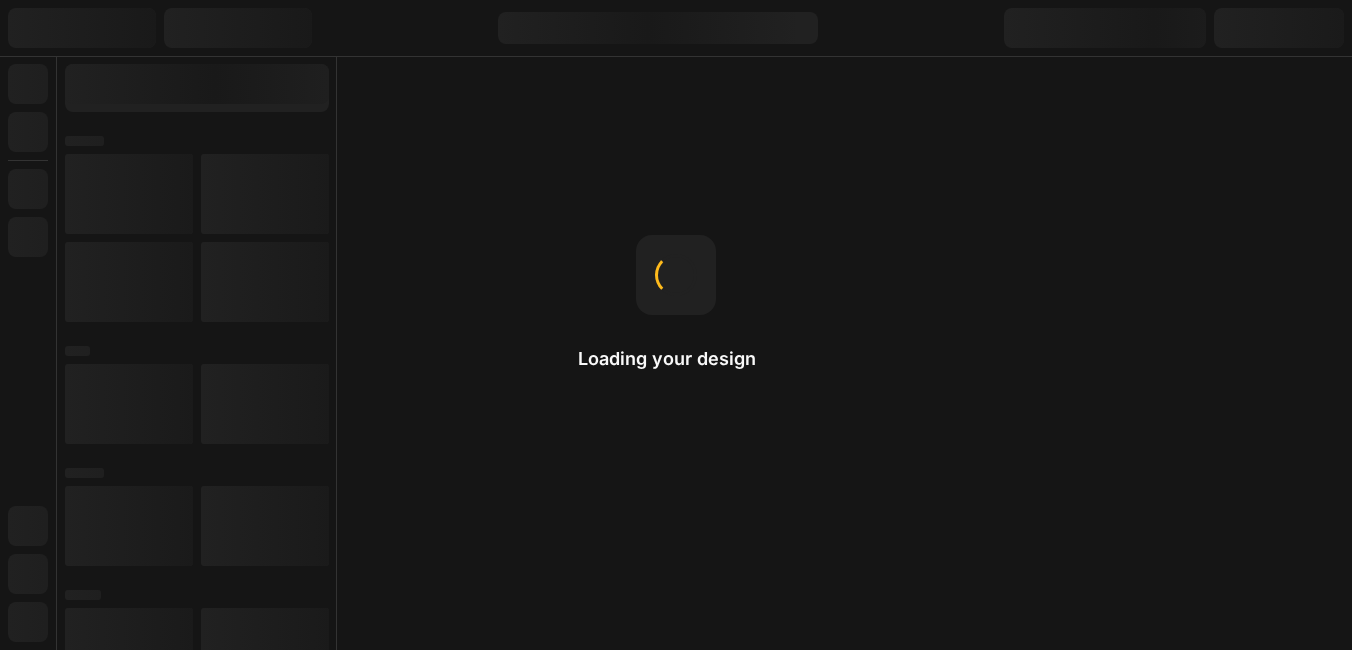 scroll, scrollTop: 0, scrollLeft: 0, axis: both 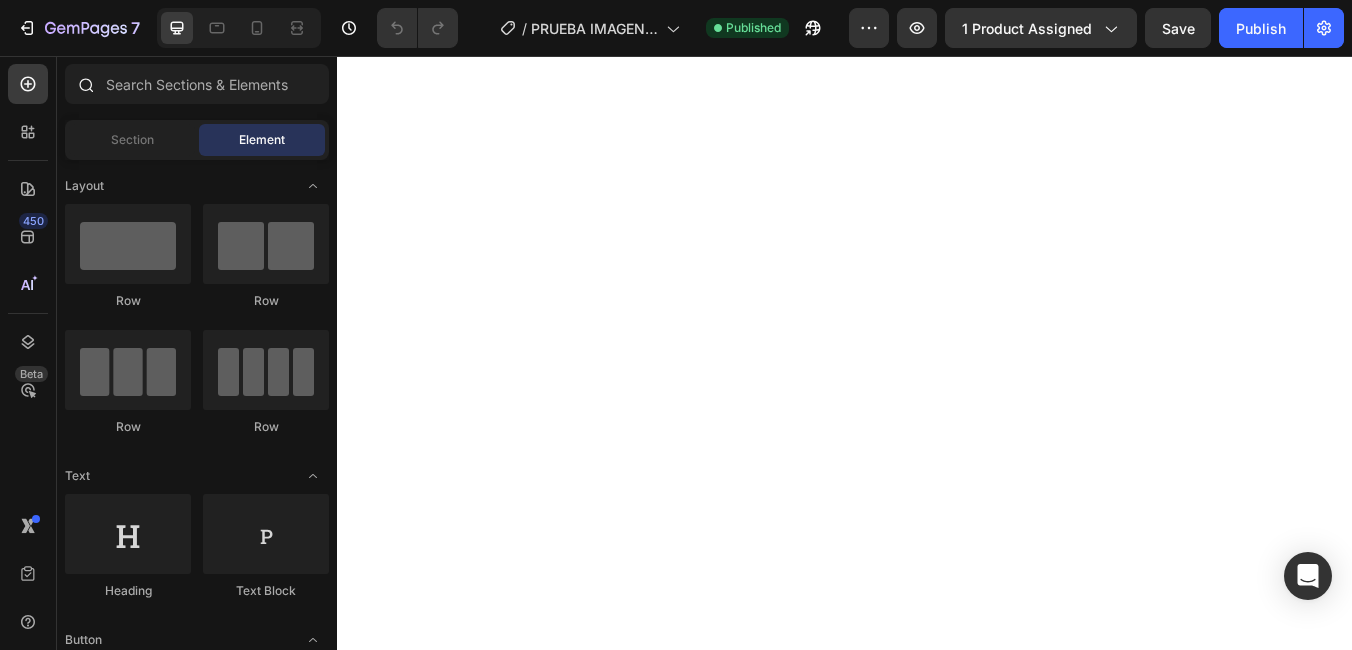 click 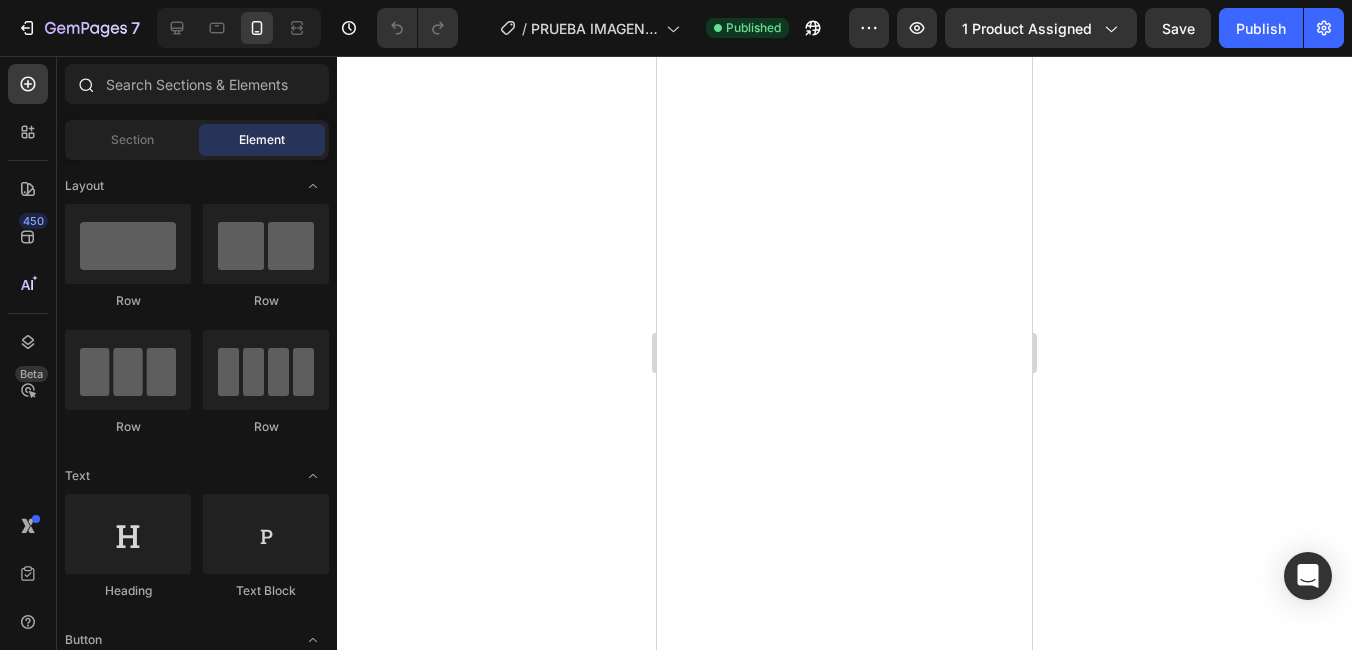 scroll, scrollTop: 0, scrollLeft: 0, axis: both 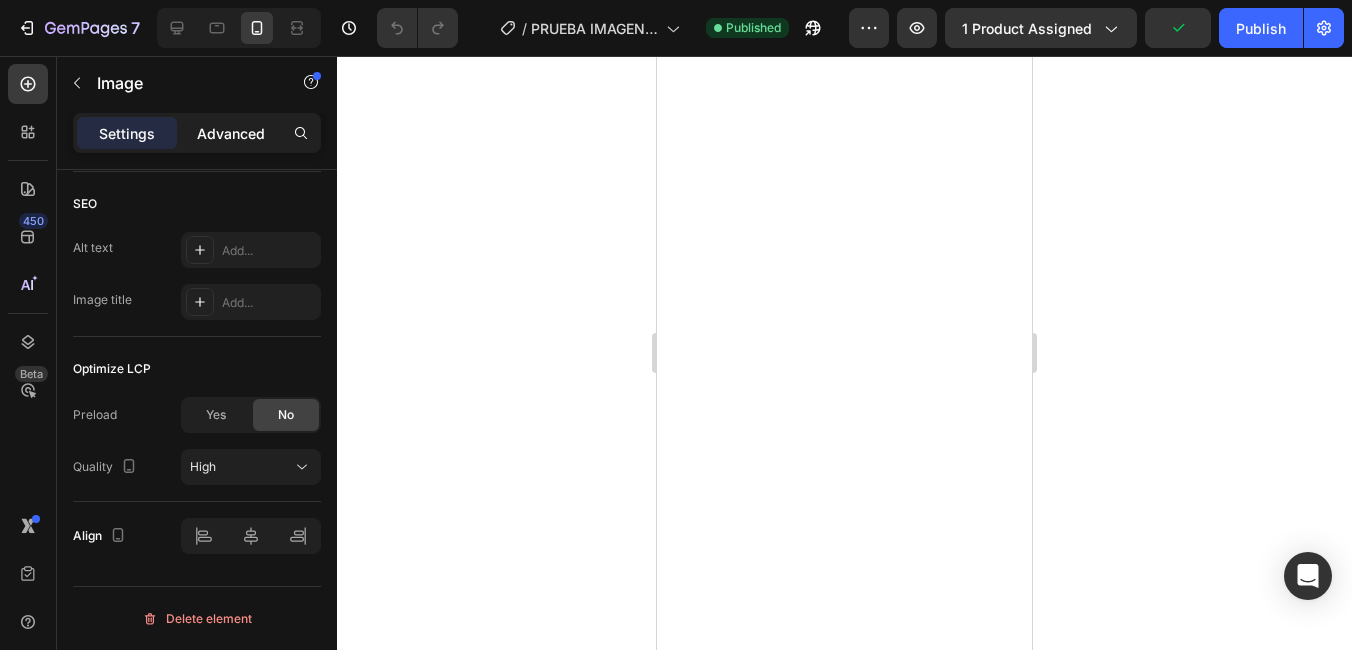 click on "Advanced" 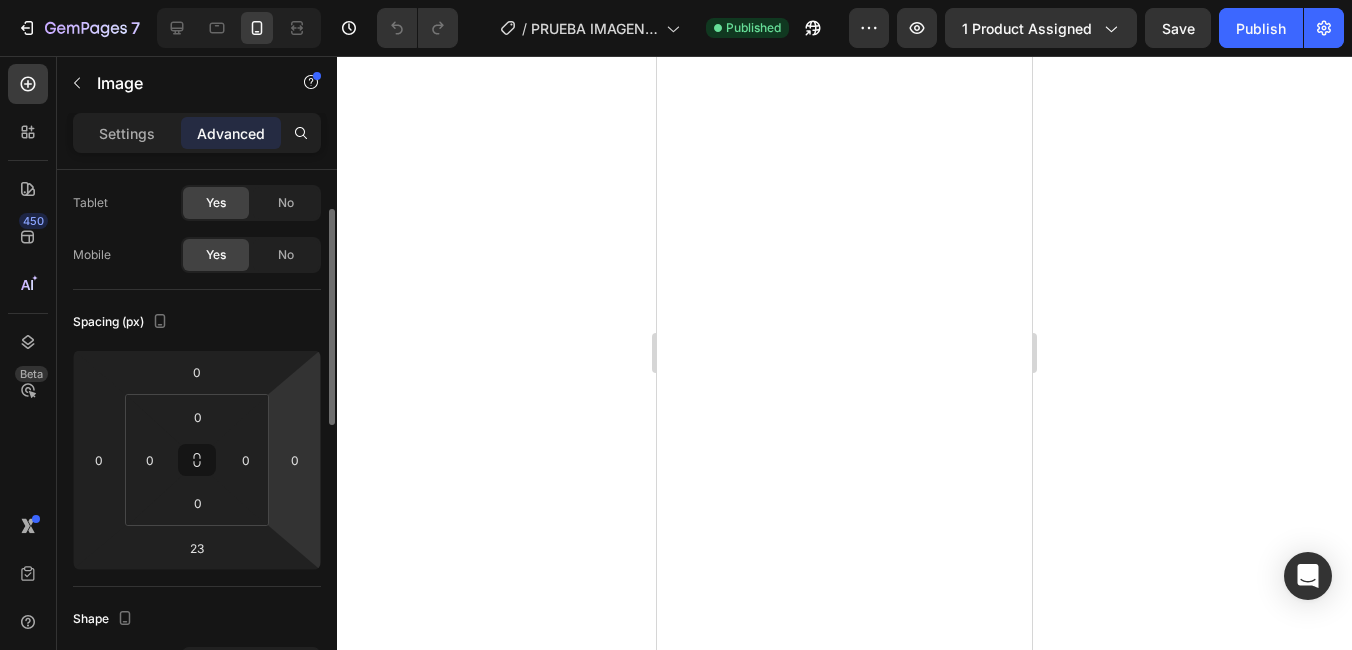 scroll, scrollTop: 0, scrollLeft: 0, axis: both 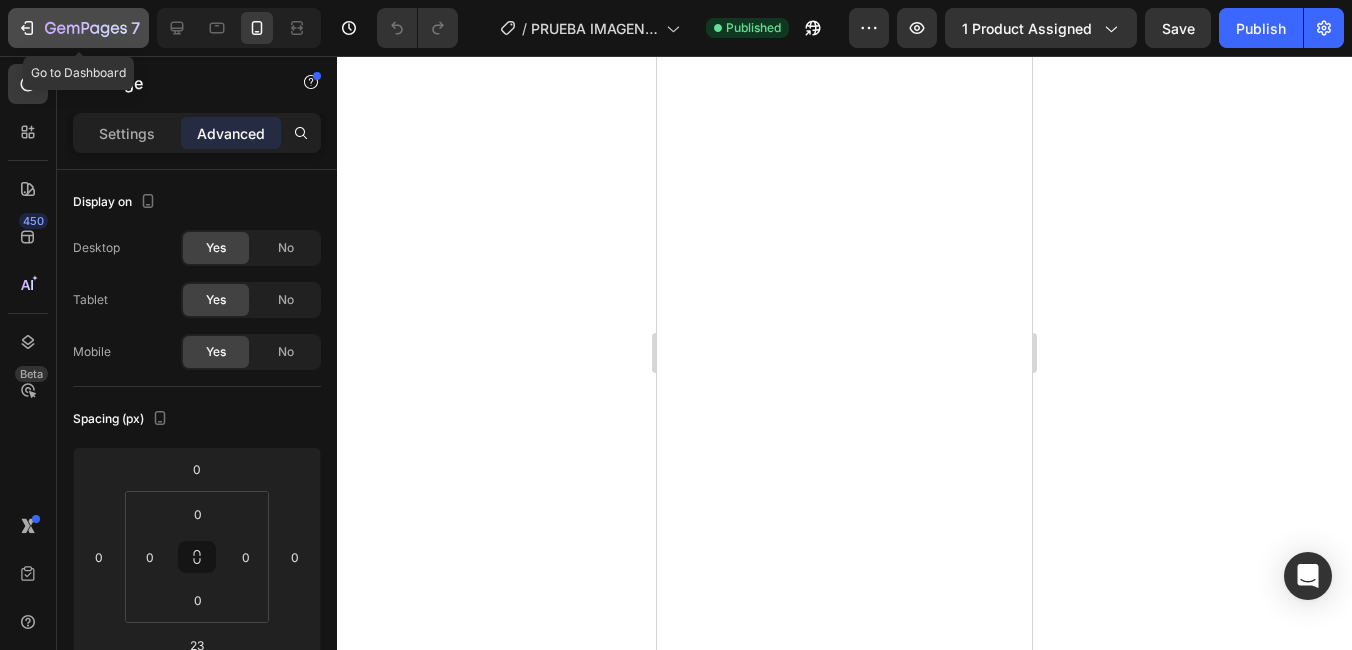 click on "7" 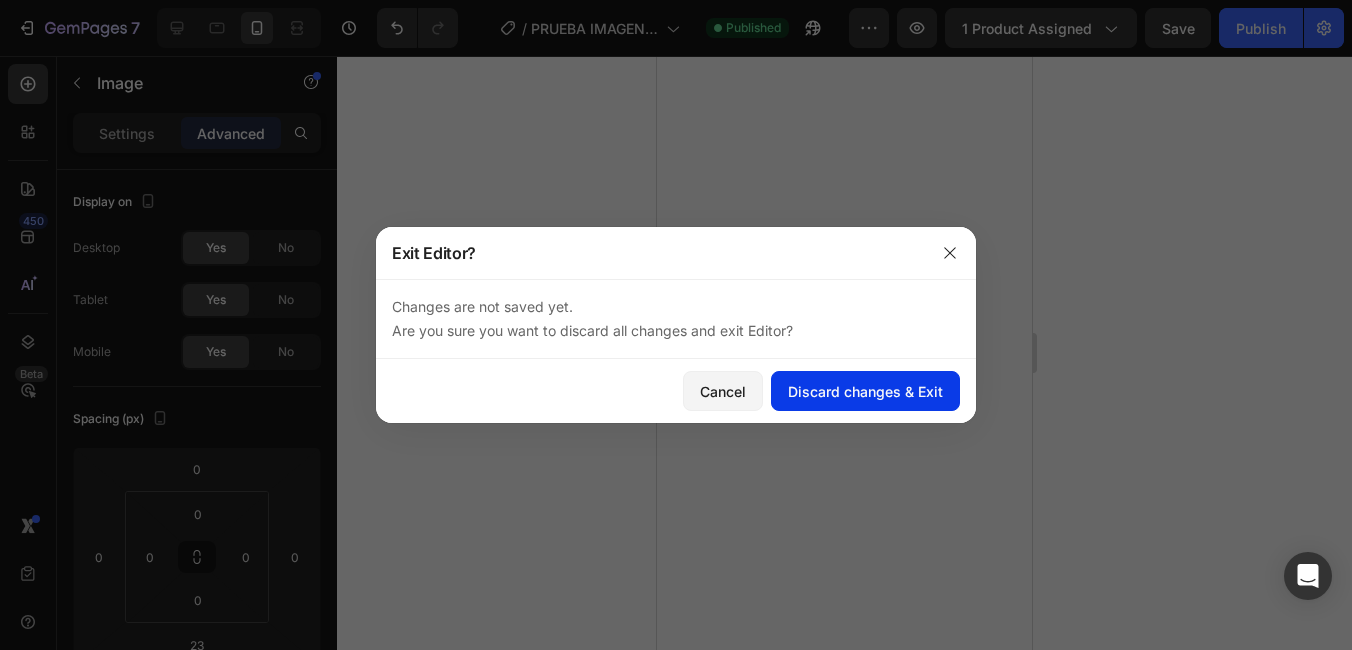 click on "Discard changes & Exit" 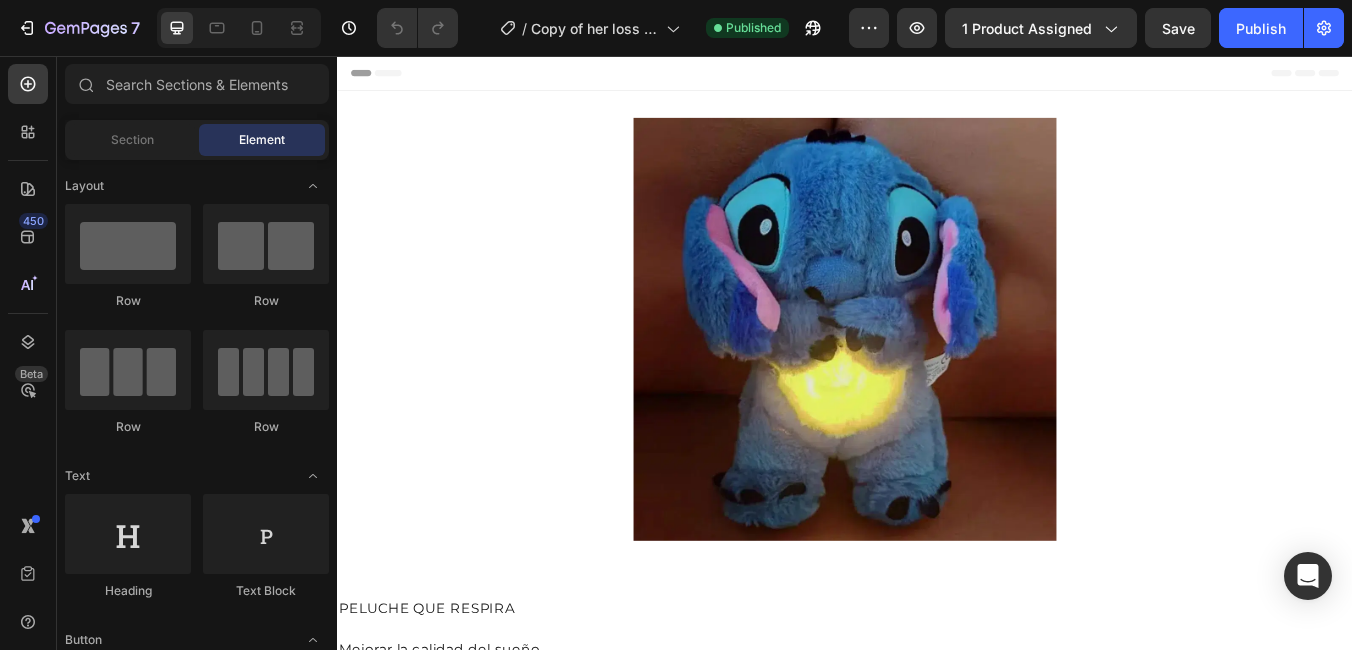 scroll, scrollTop: 0, scrollLeft: 0, axis: both 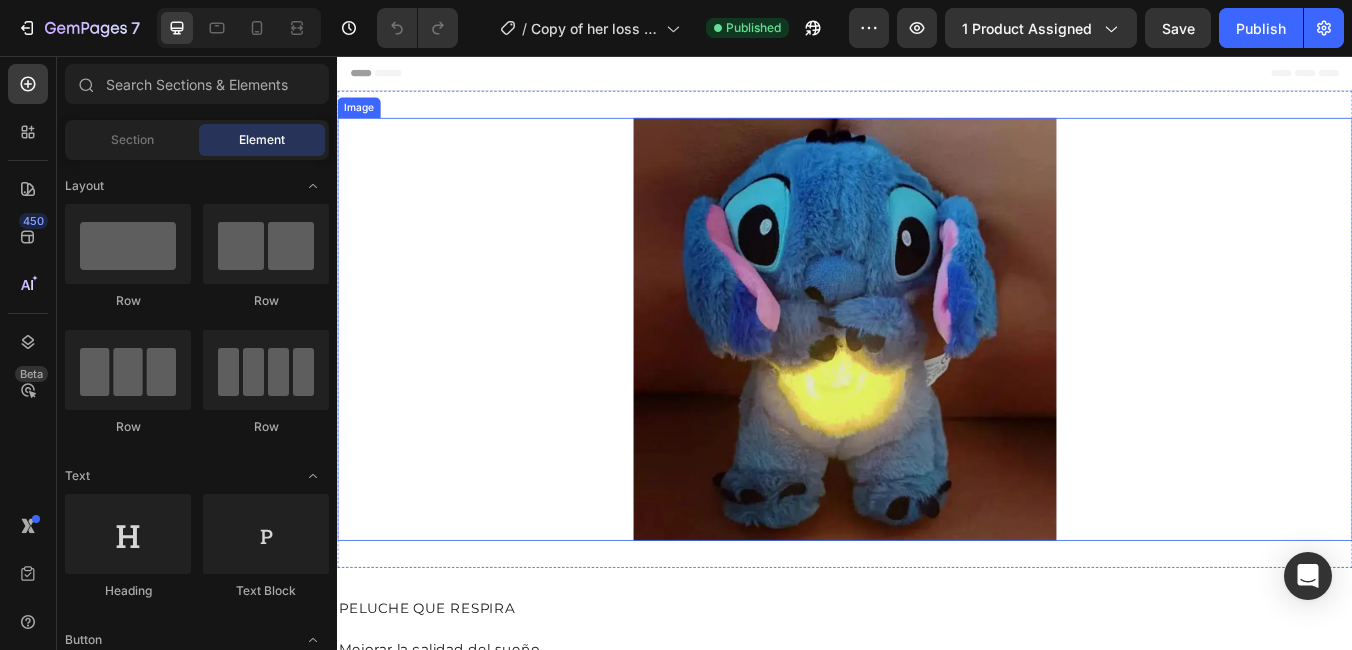 click at bounding box center [937, 379] 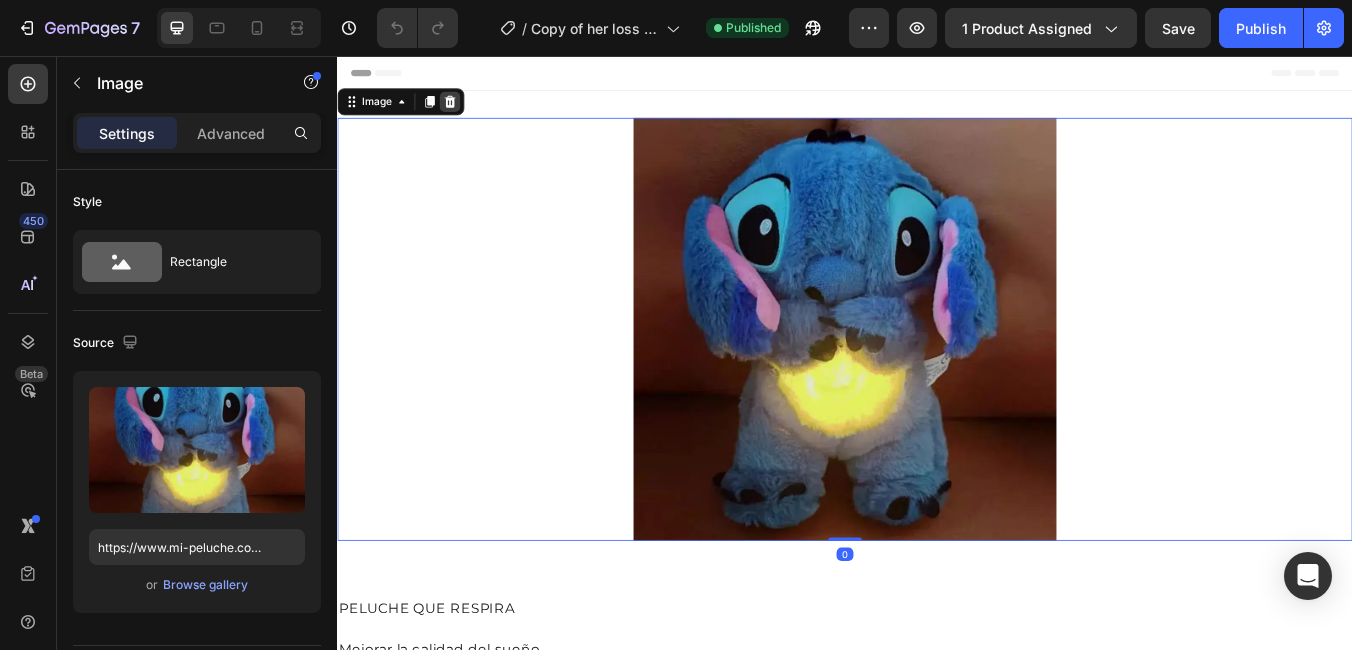 click 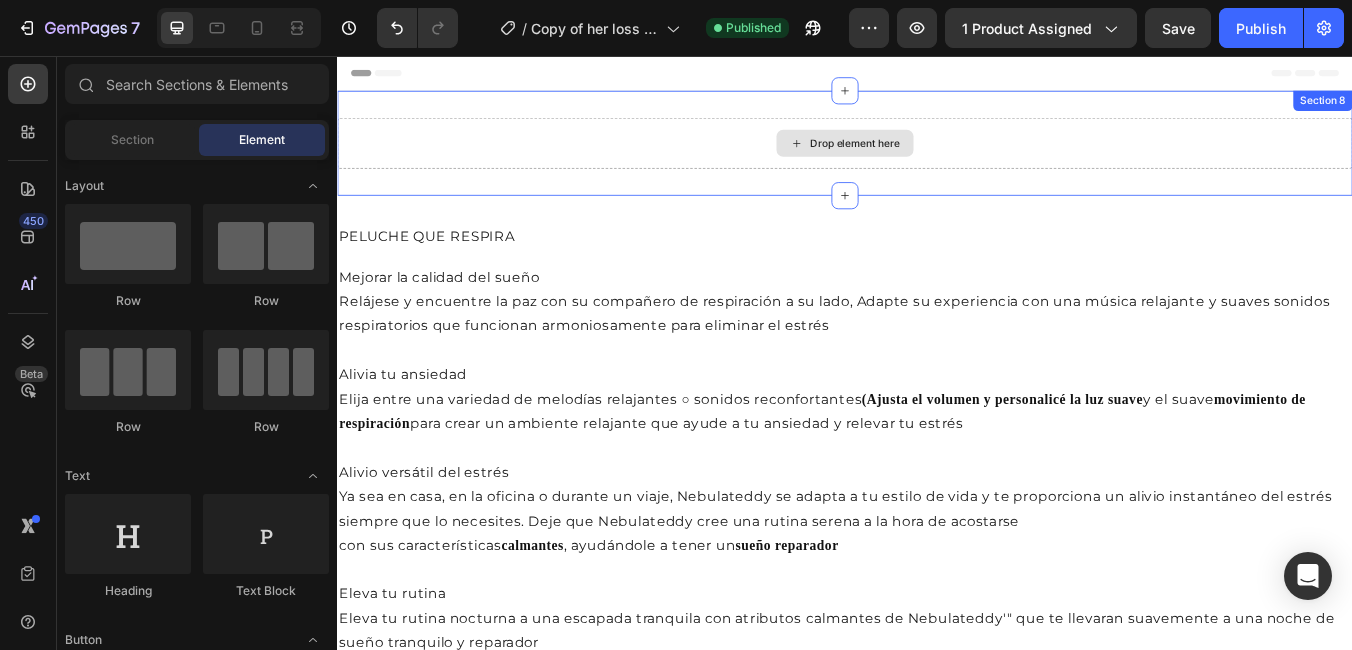 click on "Drop element here" at bounding box center [937, 159] 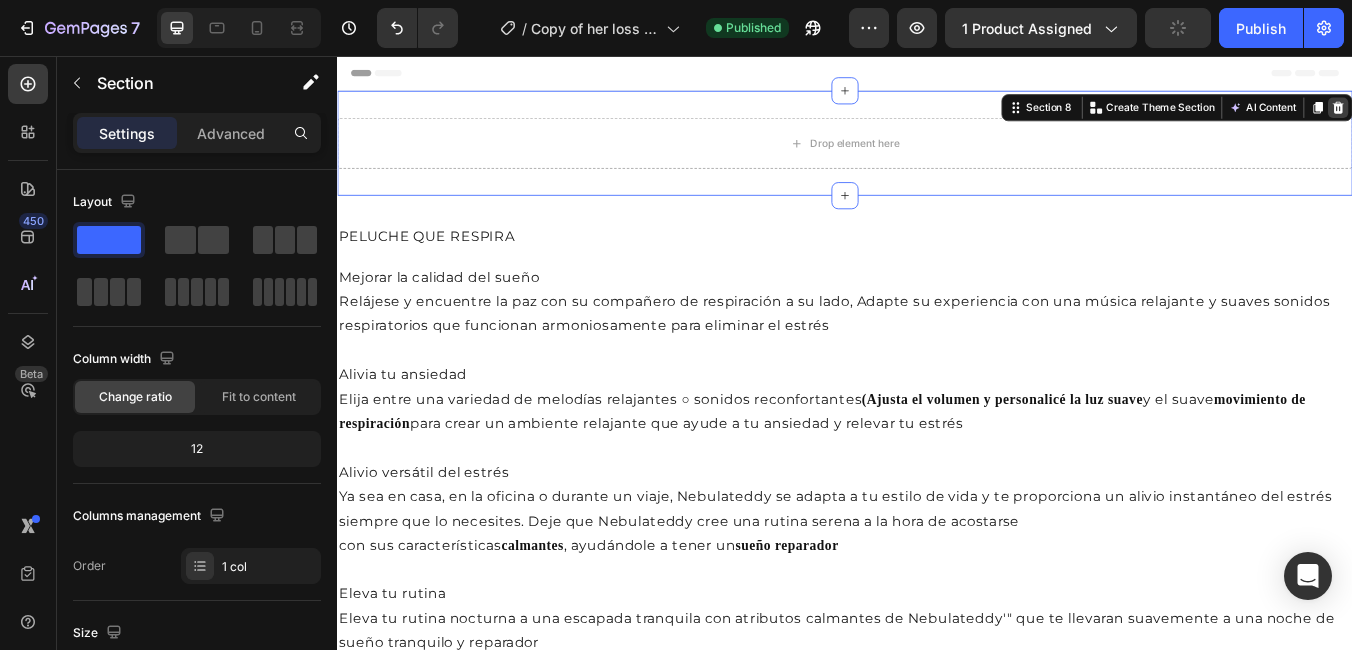 click 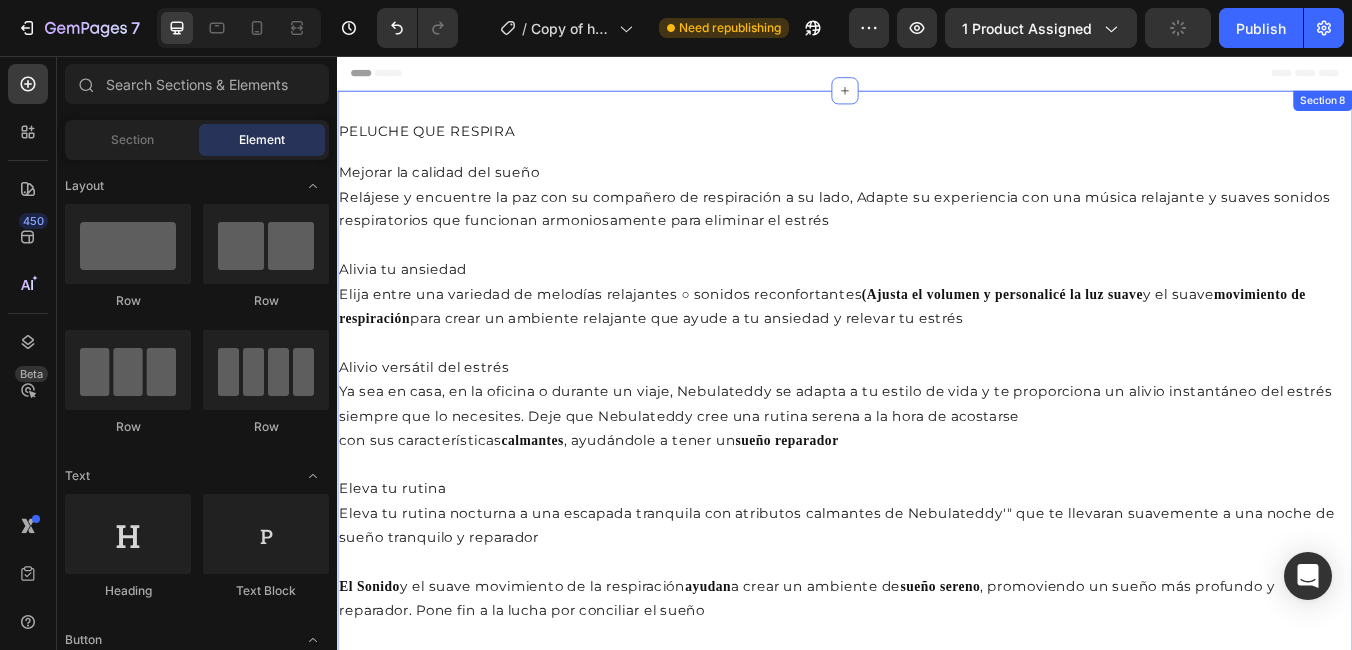 click on "PELUCHE QUE RESPIRA" at bounding box center [937, 145] 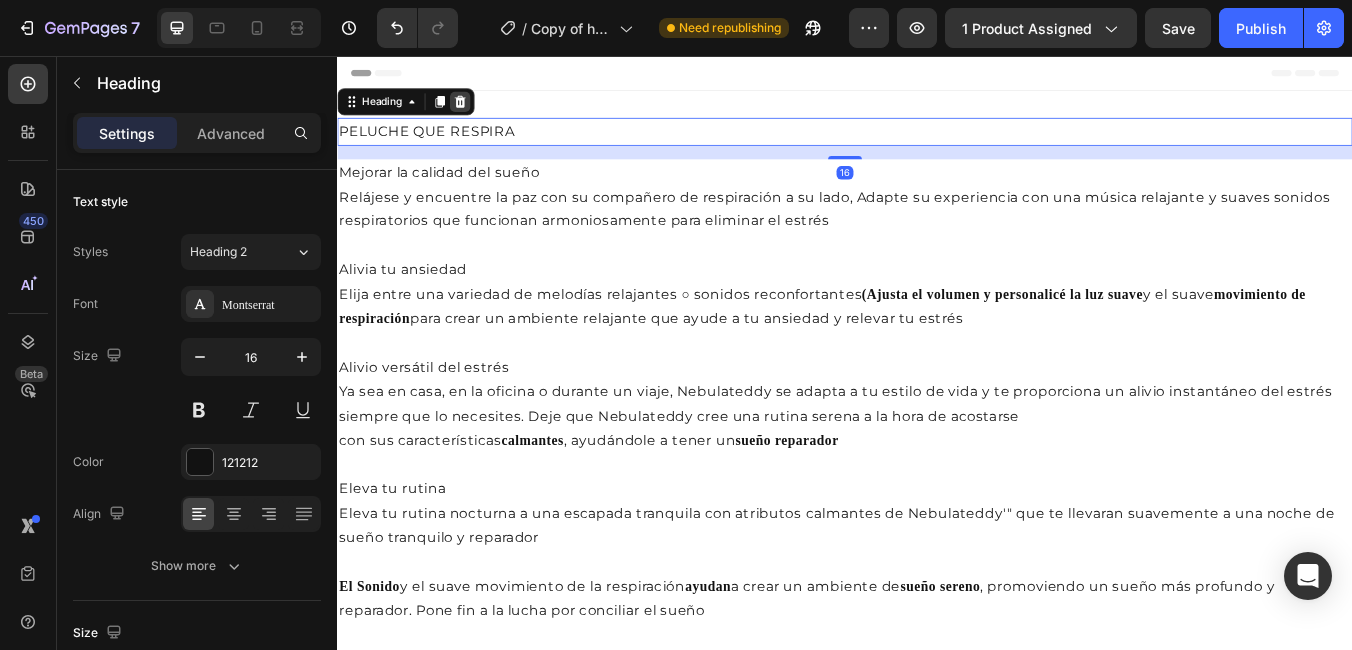 click at bounding box center (482, 110) 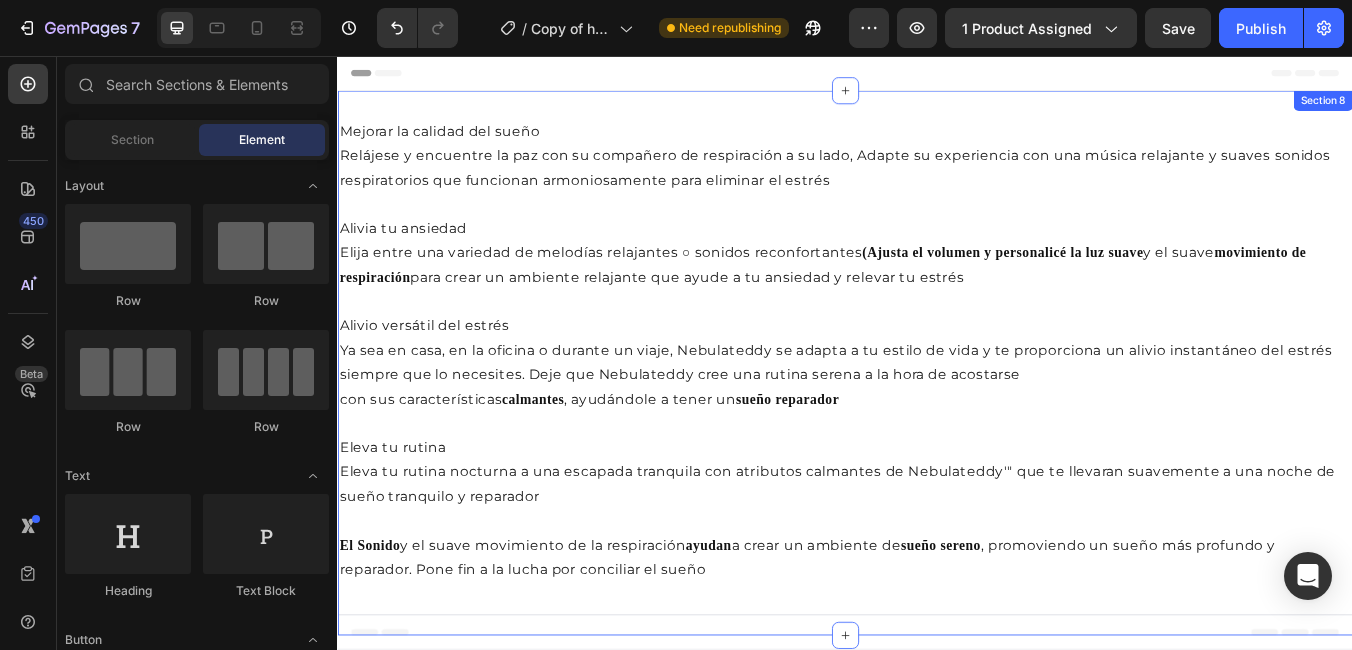 click on "Mejorar la calidad del sueño  Relájese y encuentre la paz con su compañero de respiración a su lado, Adapte su experiencia con una música relajante y suaves sonidos respiratorios que funcionan armoniosamente para eliminar el estrés    Alivia tu ansiedad Elija entre una variedad de melodías relajantes ○ sonidos reconfortantes  (Ajusta el volumen y personalicé la luz suave  y el suave  movimiento de respiración  para crear un ambiente relajante que ayude a tu ansiedad y relevar tu estrés   Alivio versátil del estrés Ya sea en casa, en la oficina o durante un viaje, Nebulateddy se adapta a tu estilo de vida y te proporciona un alivio instantáneo del estrés siempre que lo necesites. Deje que Nebulateddy cree una rutina serena a la hora de acostarse  con sus características  calmantes , ayudándole a tener un  sueño reparador   Eleva tu rutina   El Sonido  y el suave movimiento de la respiración  ayudan  a crear un ambiente de  sueño sereno   Heading Section 8" at bounding box center [937, 419] 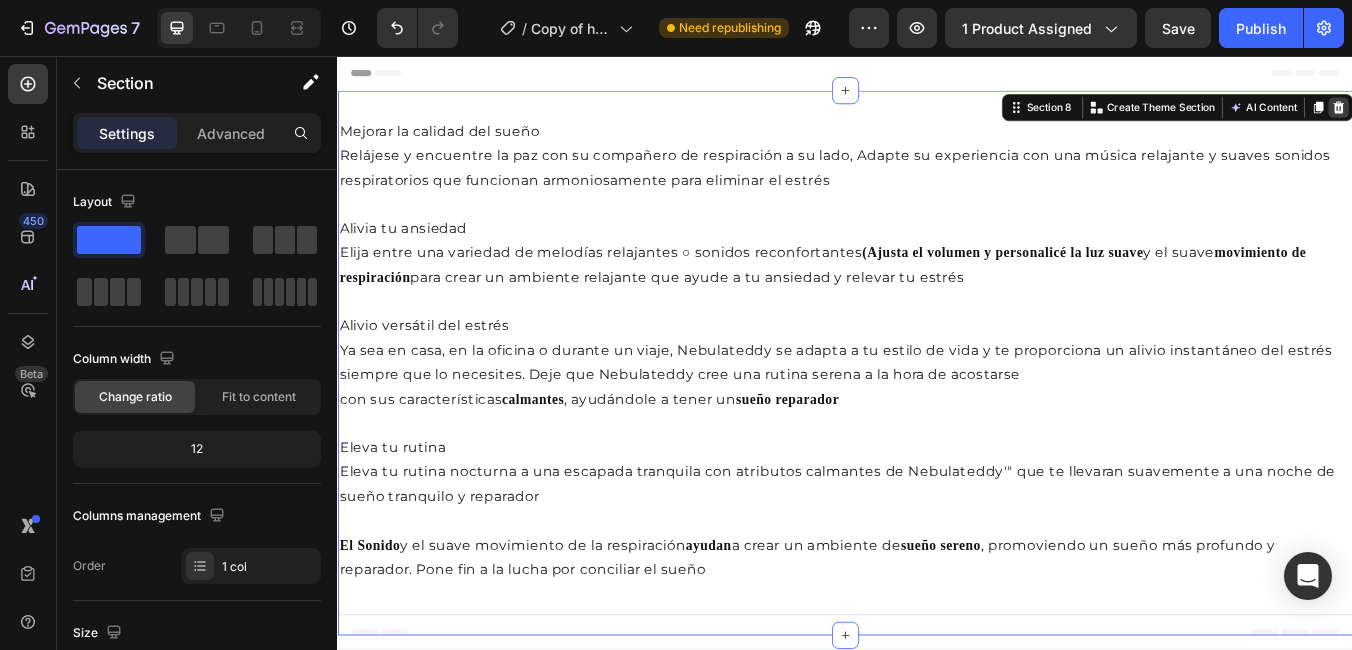 click 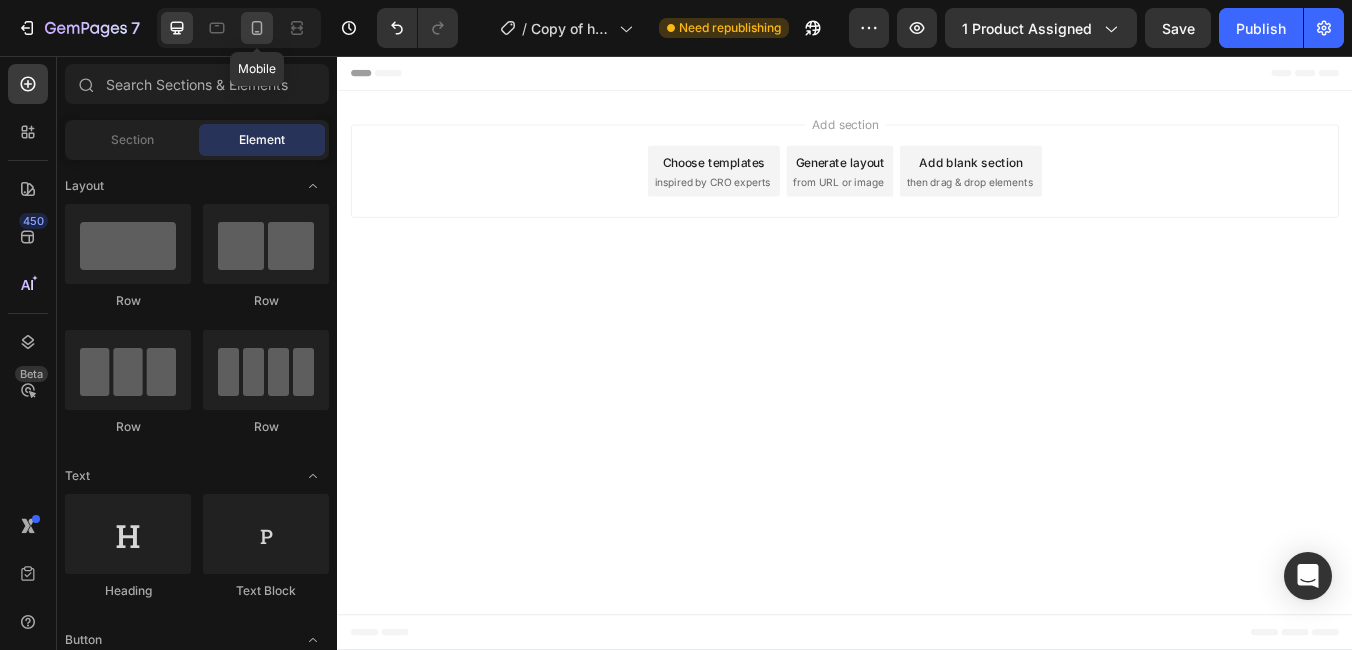 click 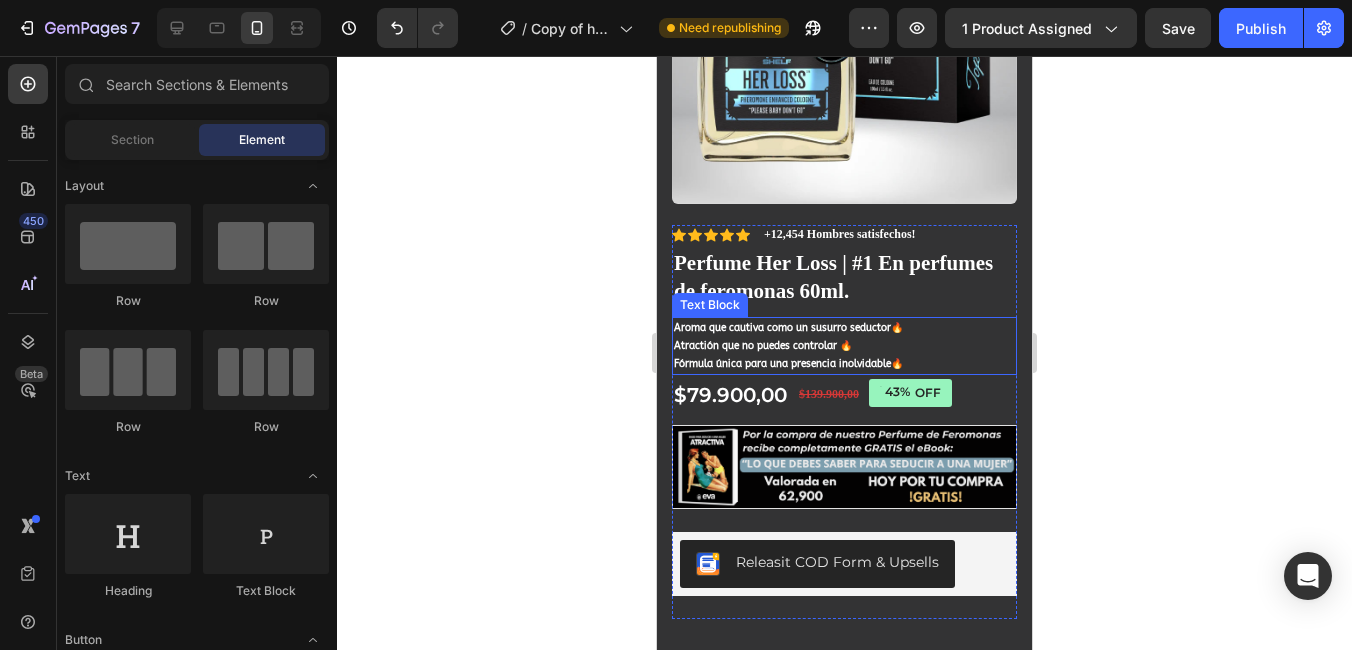 scroll, scrollTop: 400, scrollLeft: 0, axis: vertical 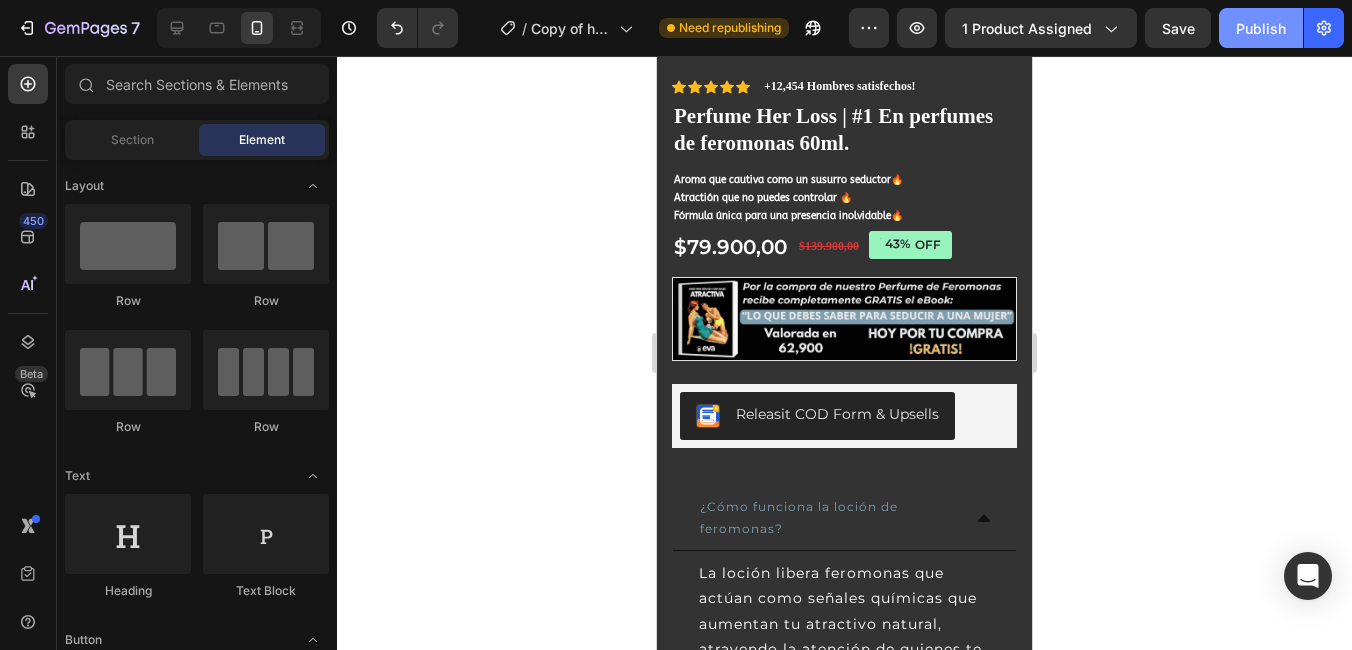 click on "Publish" at bounding box center (1261, 28) 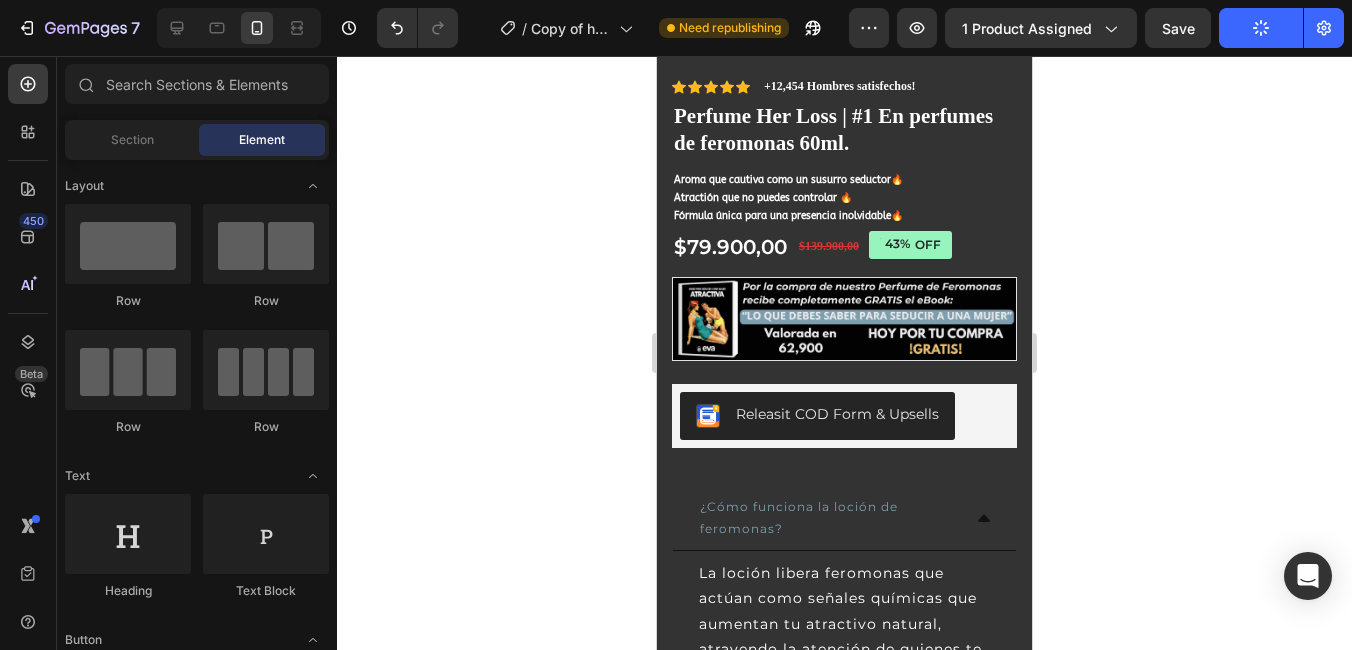 scroll, scrollTop: 0, scrollLeft: 0, axis: both 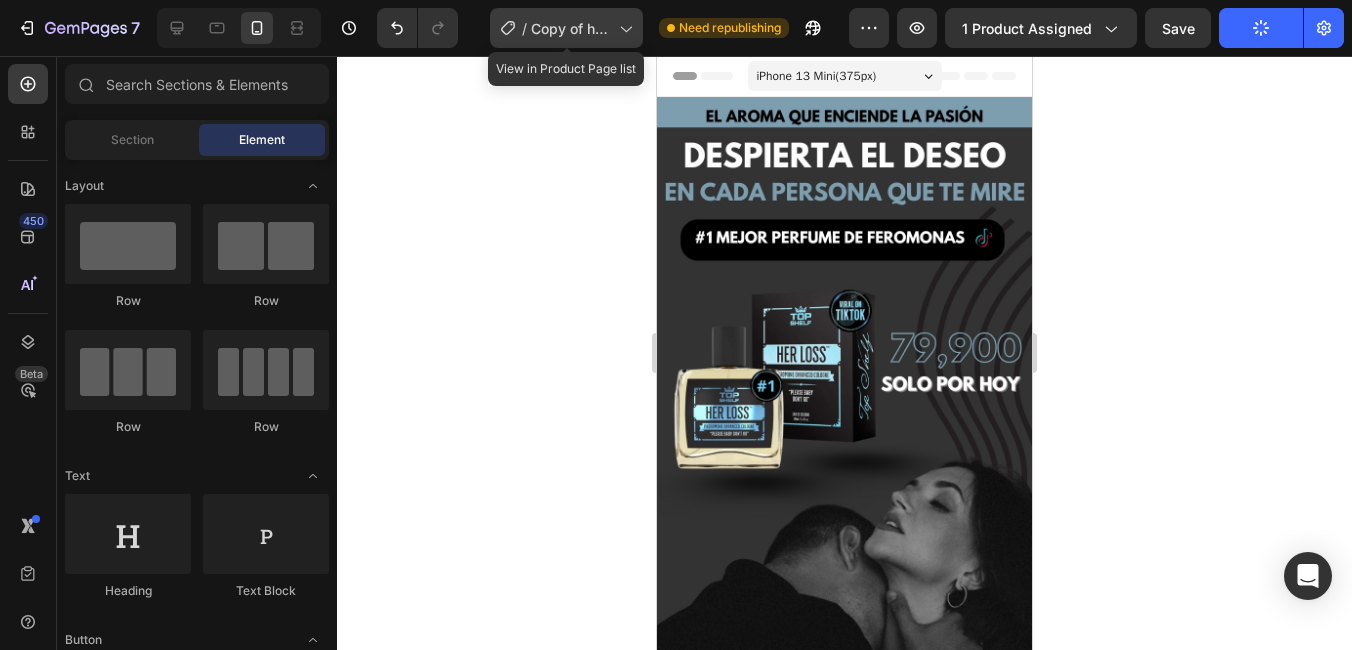 click 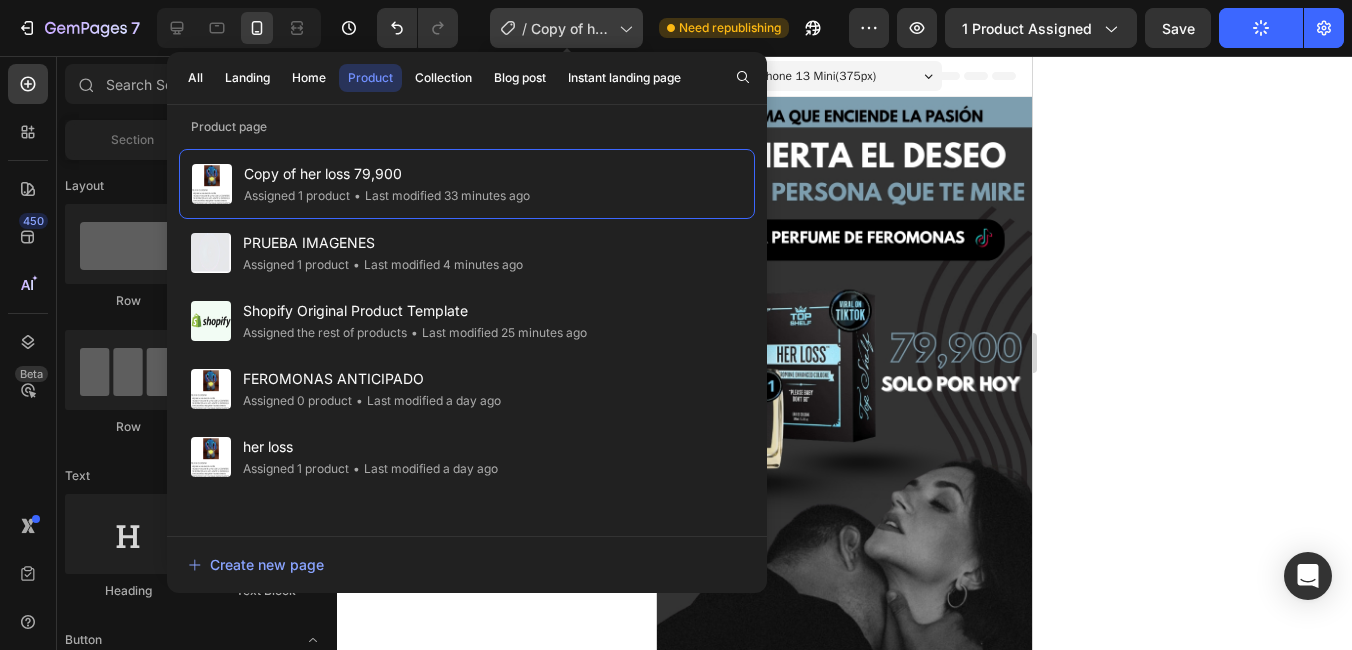 click 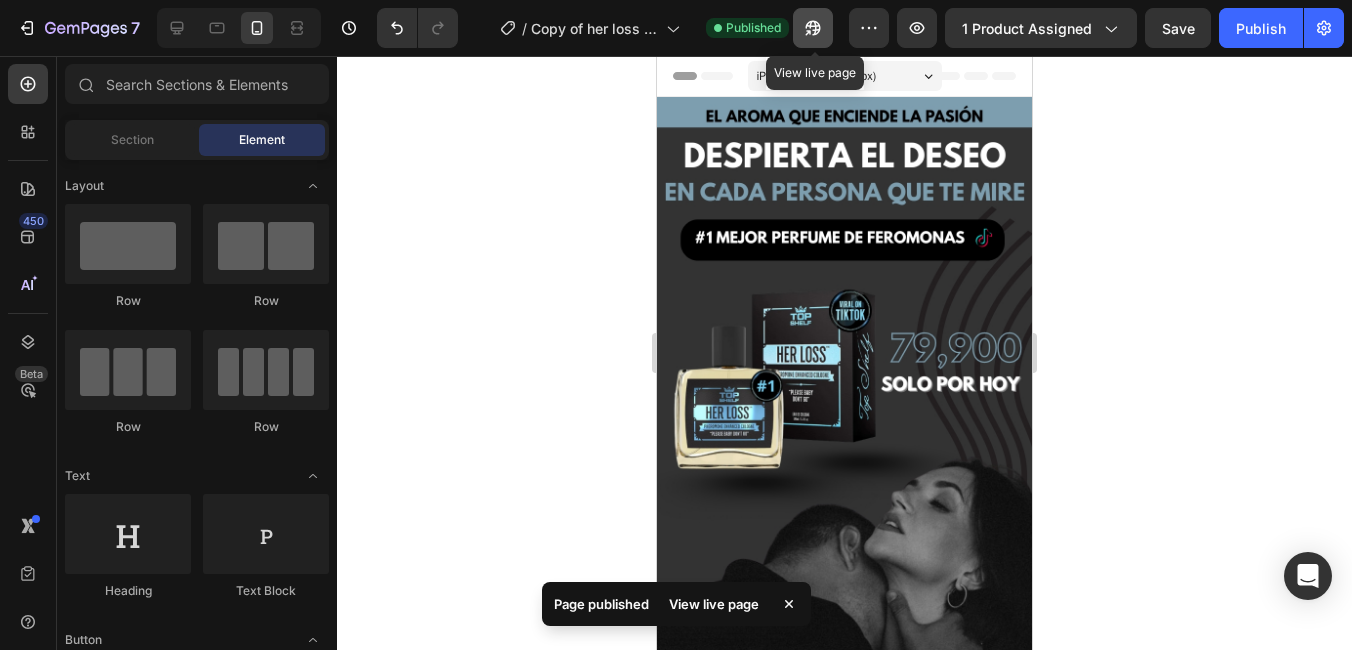 click 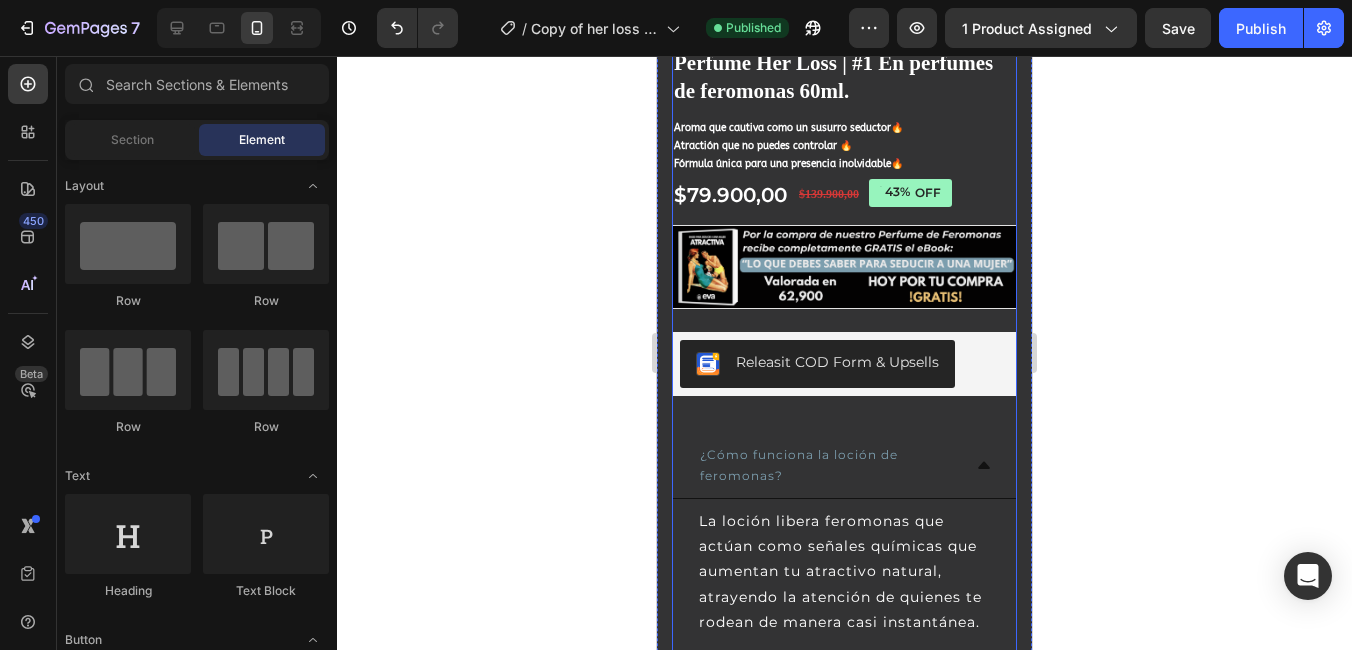scroll, scrollTop: 1200, scrollLeft: 0, axis: vertical 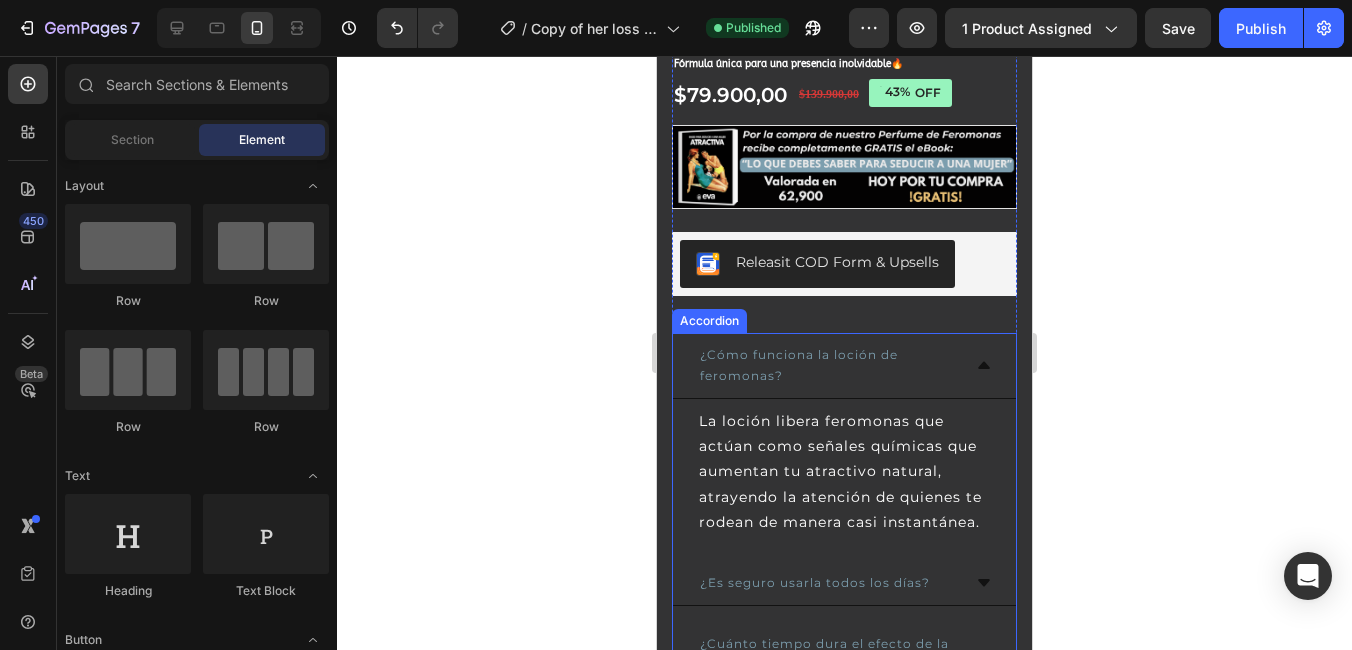 click on "¿Cómo funciona la loción de feromonas?" at bounding box center (799, 365) 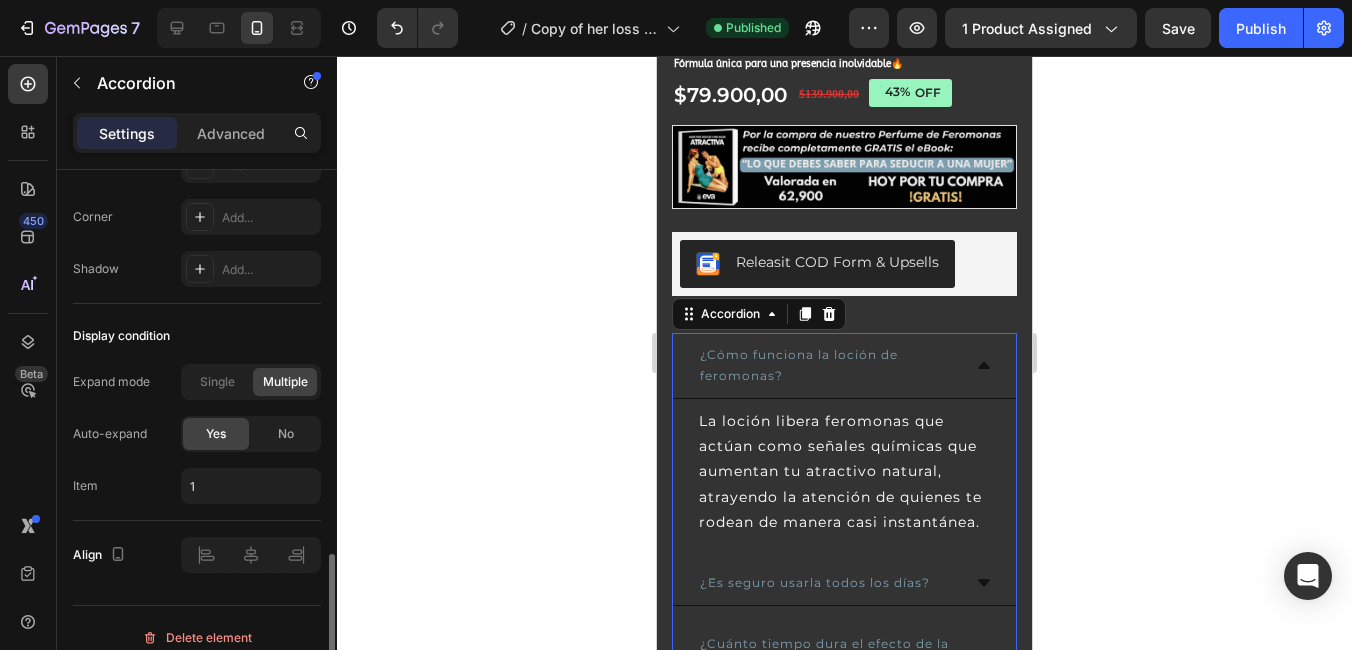 scroll, scrollTop: 1419, scrollLeft: 0, axis: vertical 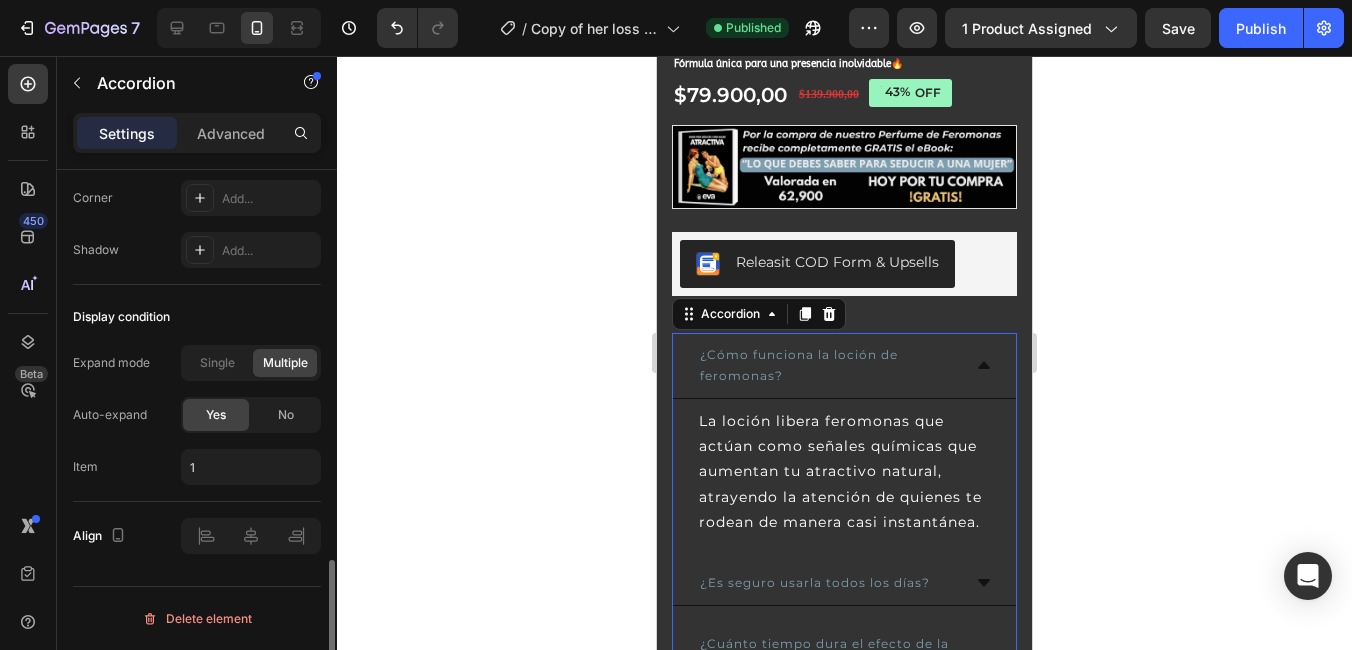 click on "¿Cómo funciona la loción de feromonas?" at bounding box center [799, 365] 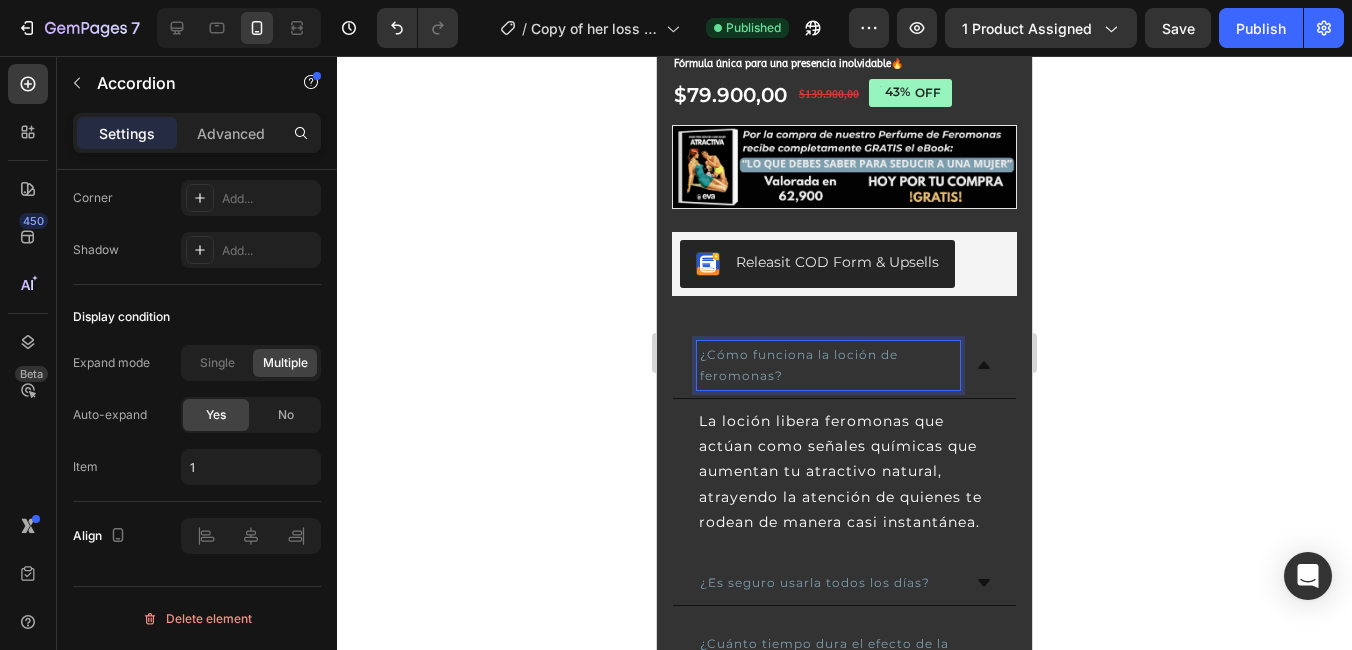 click on "¿Cómo funciona la loción de feromonas?" at bounding box center (799, 365) 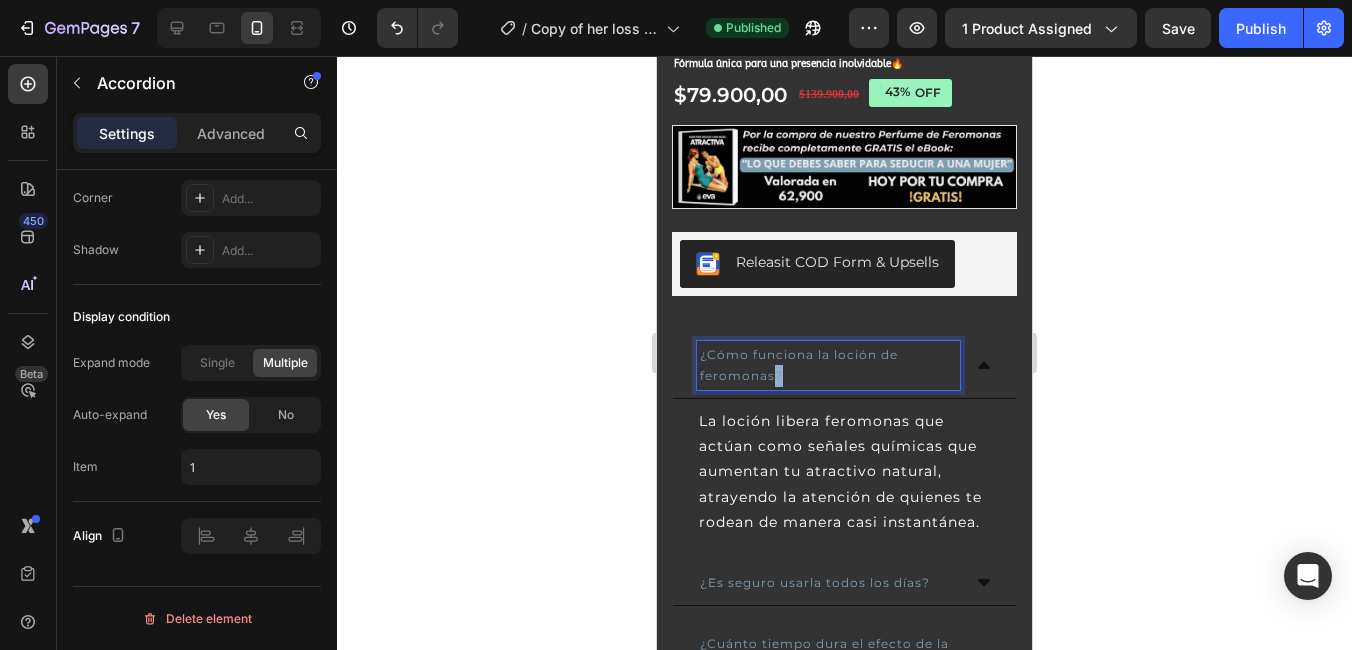 click on "¿Cómo funciona la loción de feromonas?" at bounding box center (799, 365) 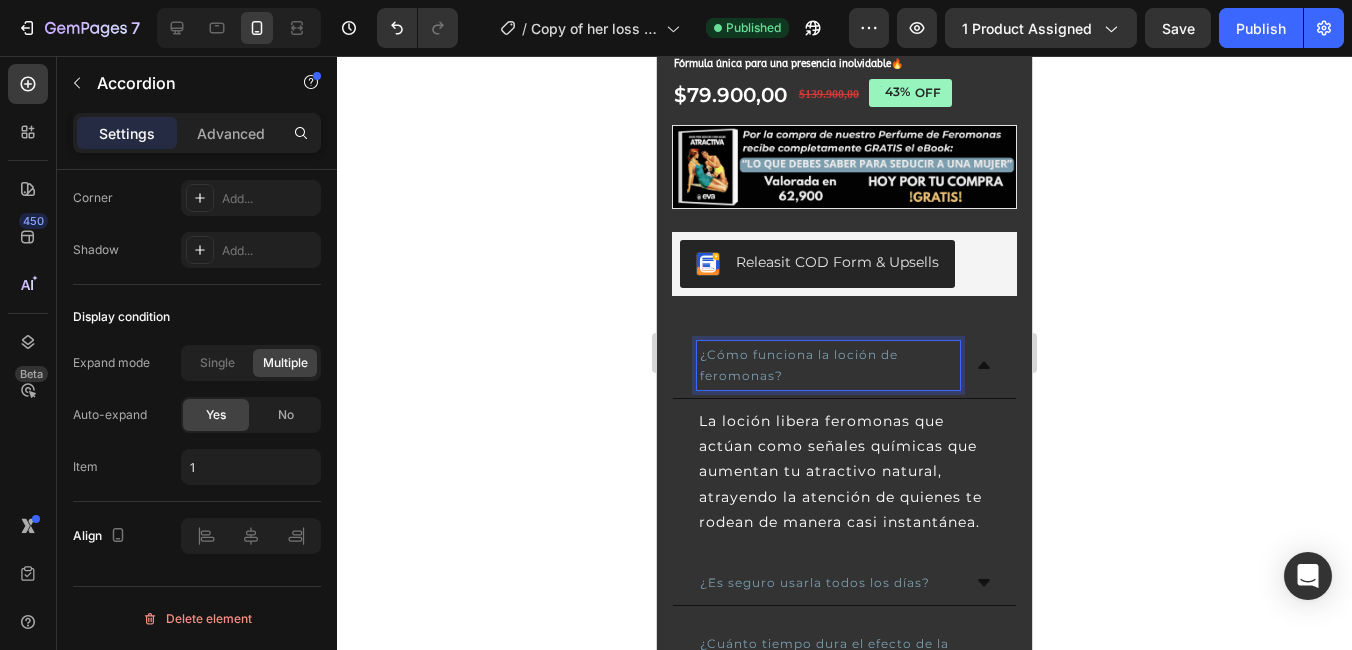 click on "¿Cómo funciona la loción de feromonas?" at bounding box center (799, 365) 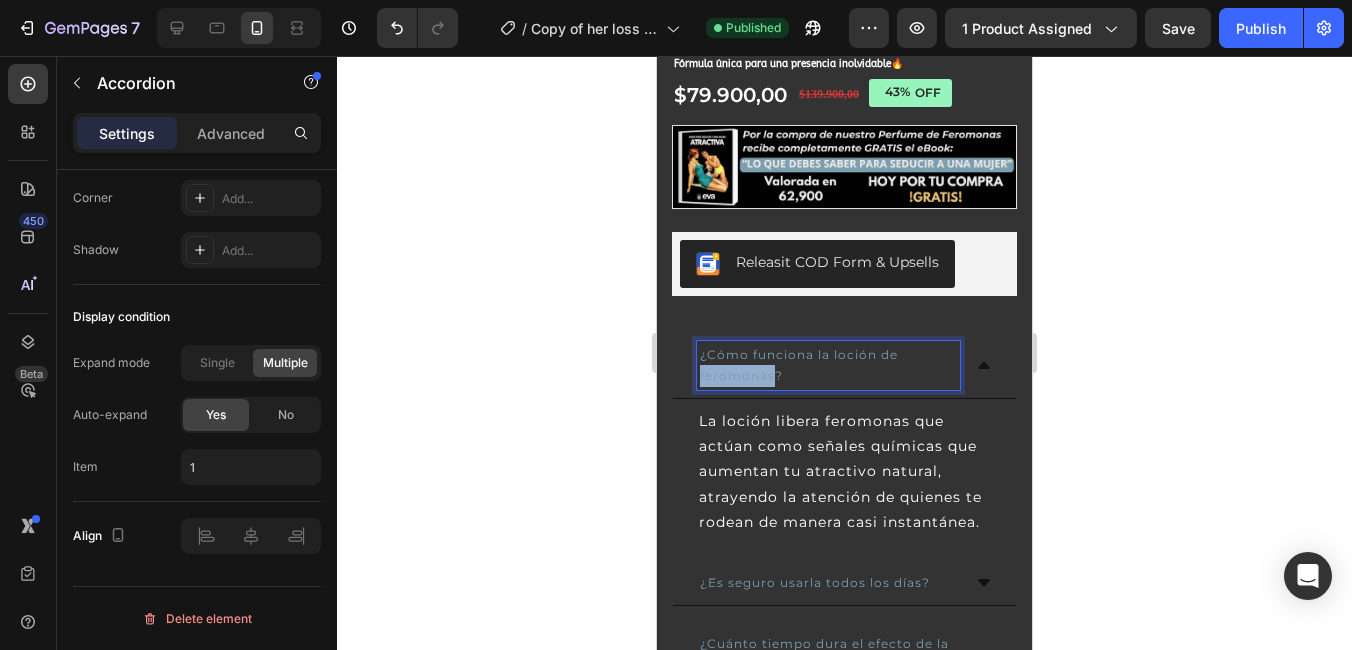 click on "¿Cómo funciona la loción de feromonas?" at bounding box center [799, 365] 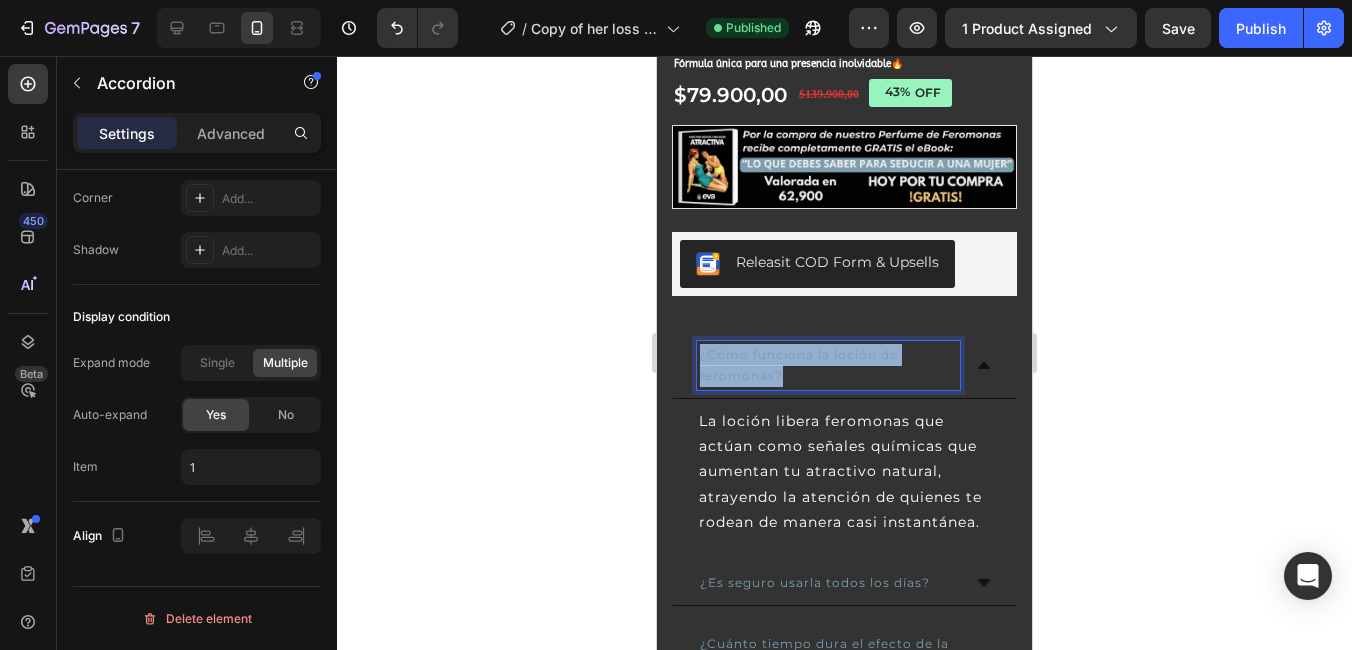 click on "¿Cómo funciona la loción de feromonas?" at bounding box center (799, 365) 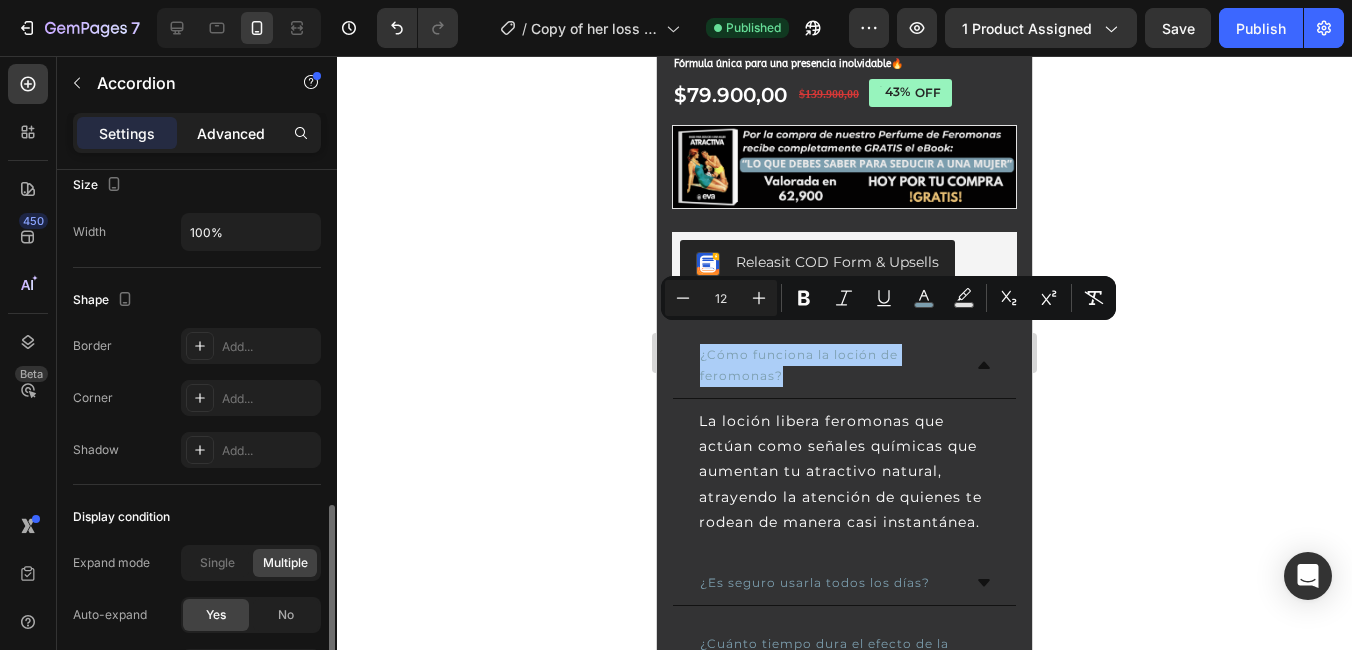 click on "Advanced" at bounding box center [231, 133] 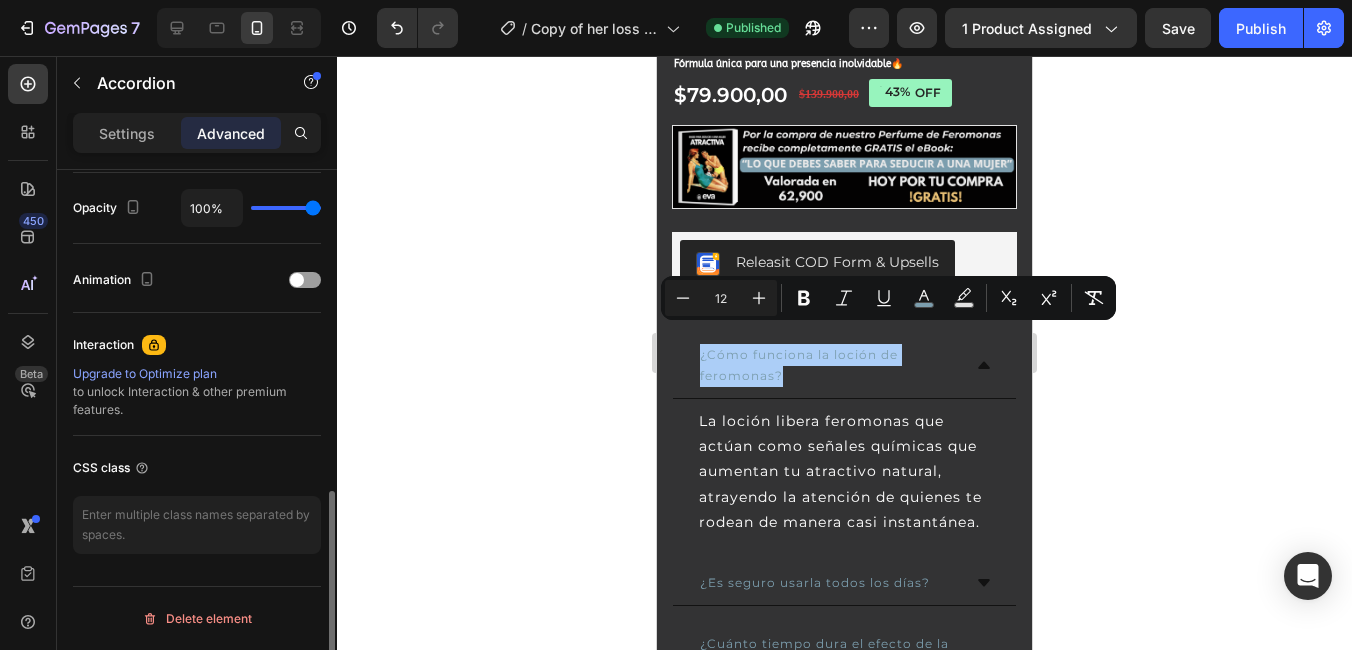 scroll, scrollTop: 797, scrollLeft: 0, axis: vertical 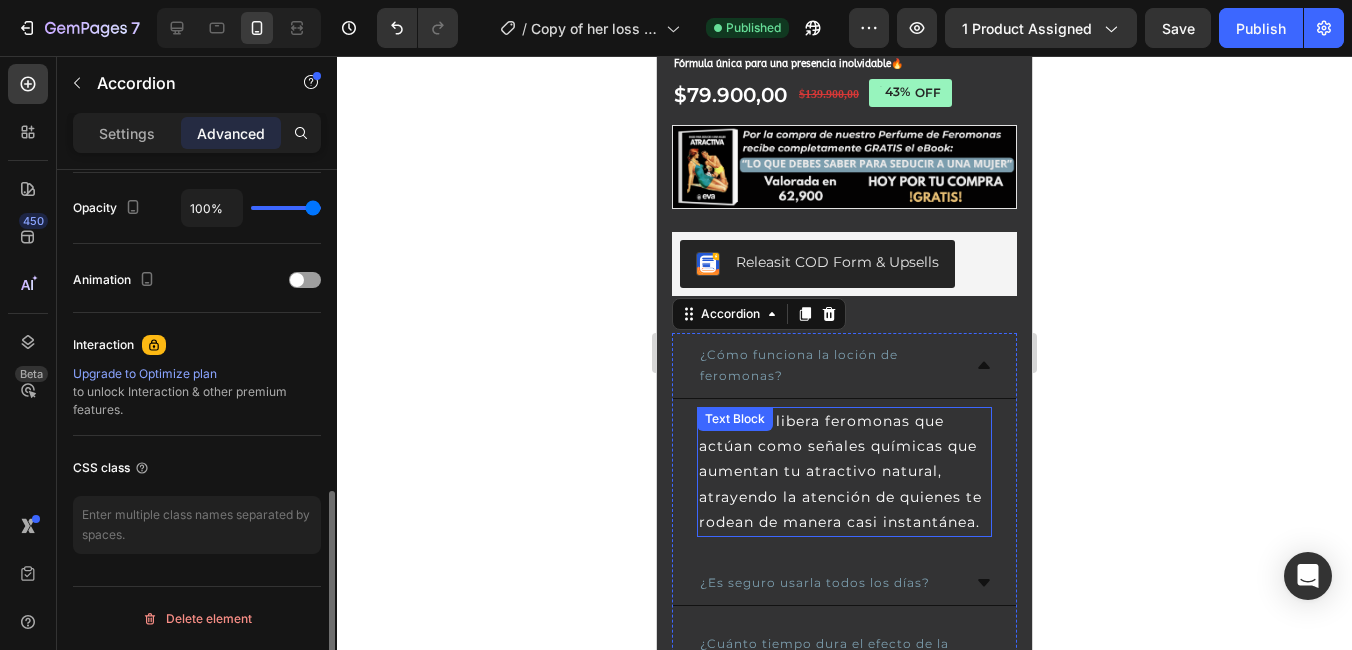click on "La loción libera feromonas que actúan como señales químicas que aumentan tu atractivo natural, atrayendo la atención de quienes te rodean de manera casi instantánea." at bounding box center [844, 472] 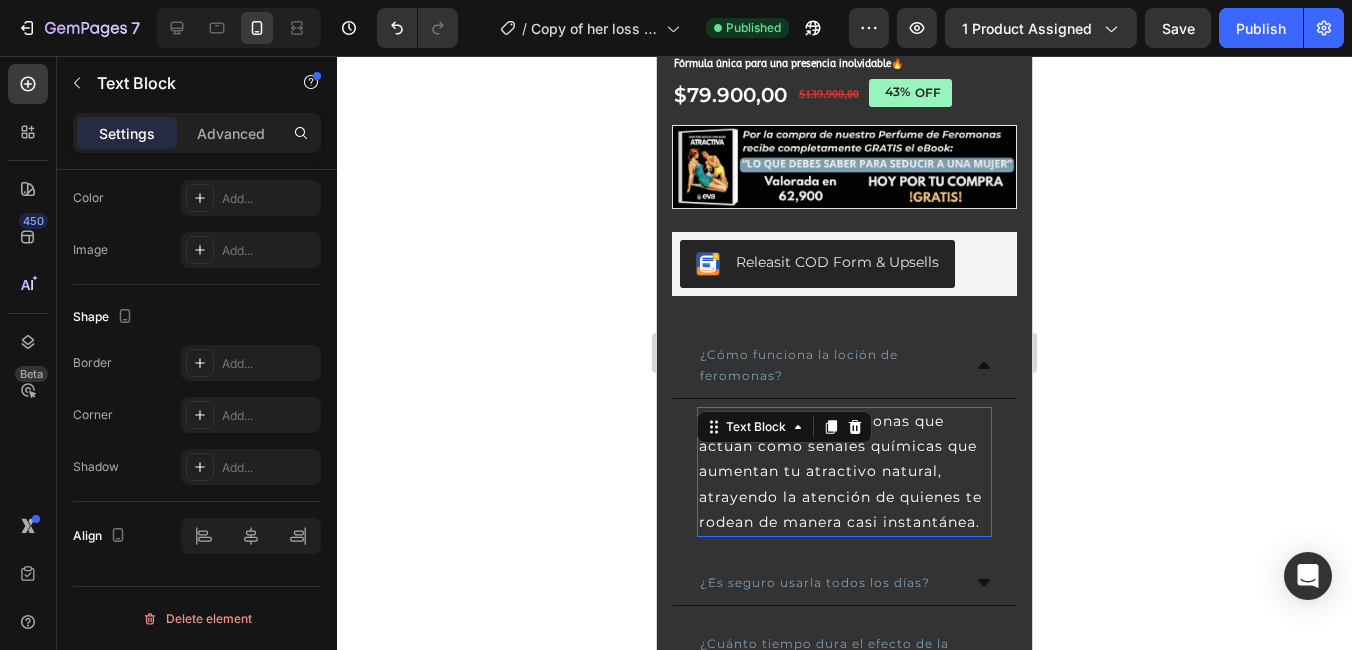 scroll, scrollTop: 0, scrollLeft: 0, axis: both 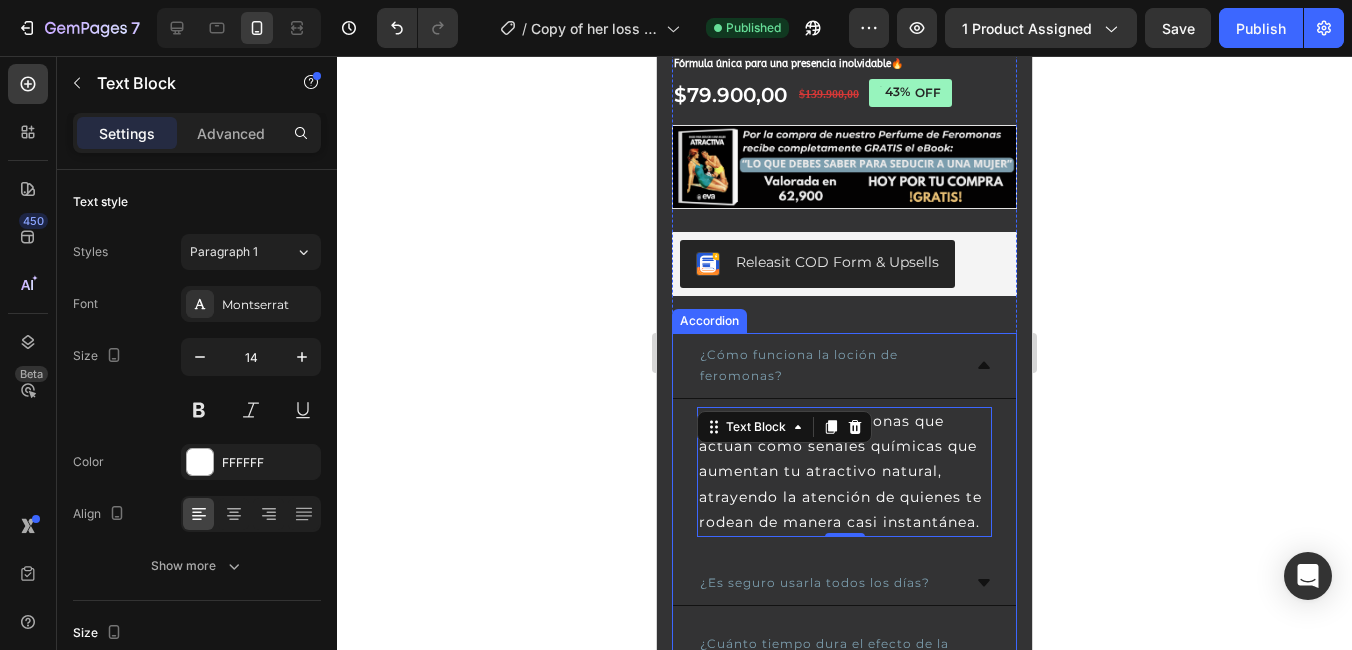 click on "¿Cómo funciona la loción de feromonas?" at bounding box center (828, 365) 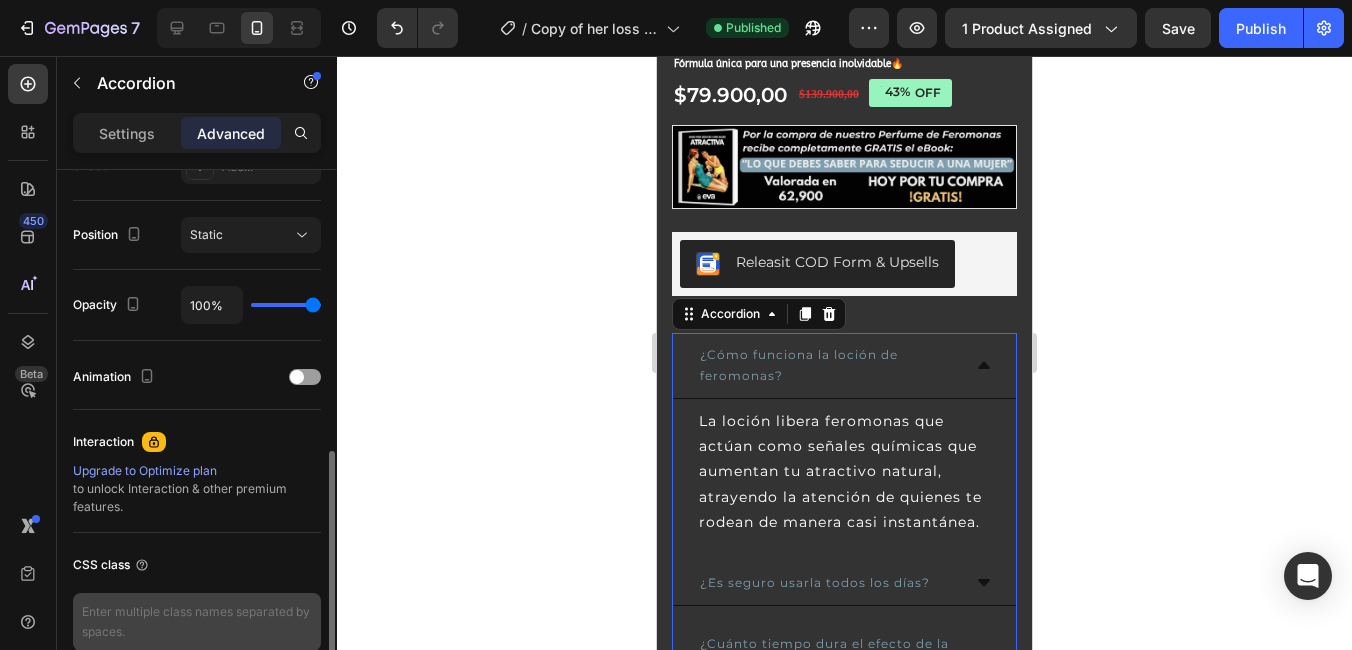 scroll, scrollTop: 797, scrollLeft: 0, axis: vertical 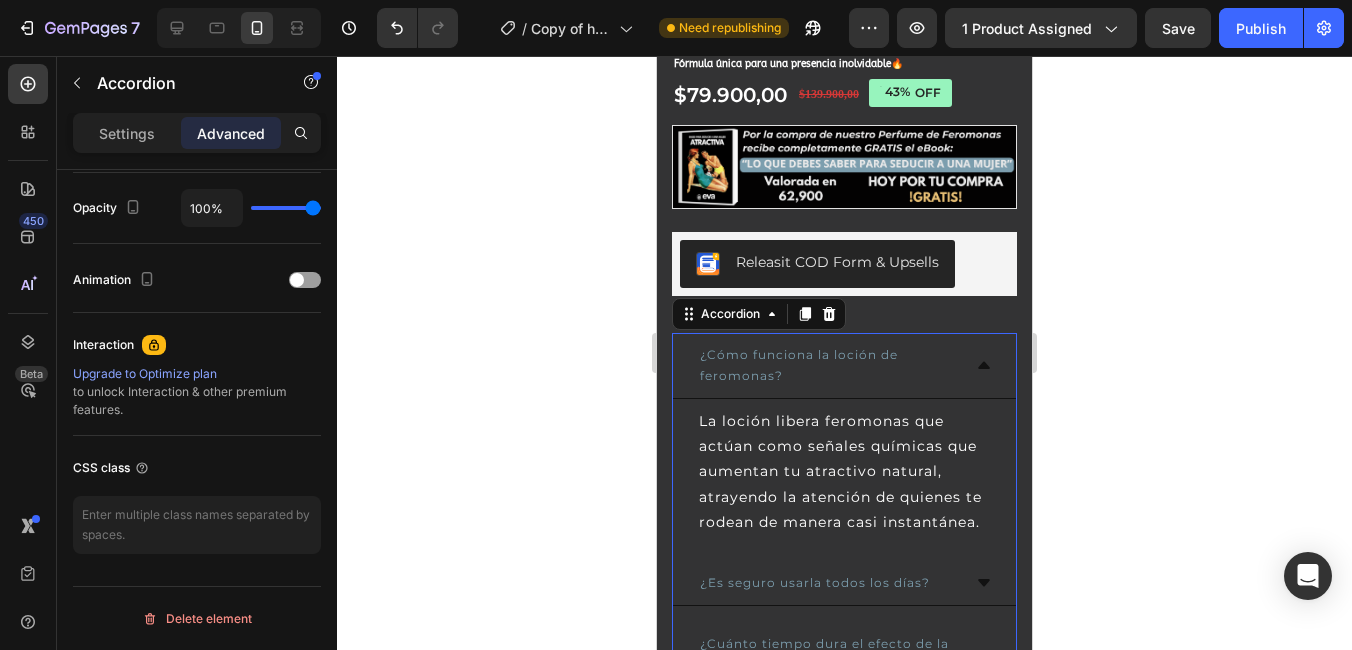 click on "¿Cómo funciona la loción de feromonas?" at bounding box center (799, 365) 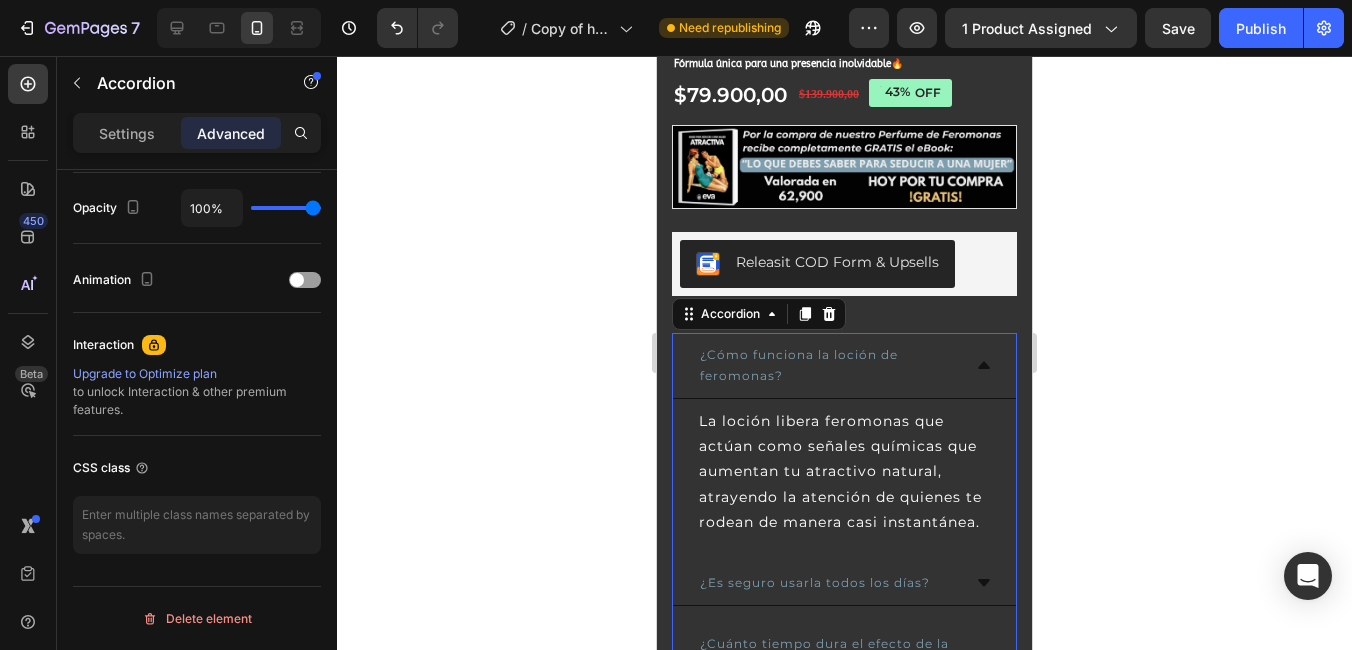 click 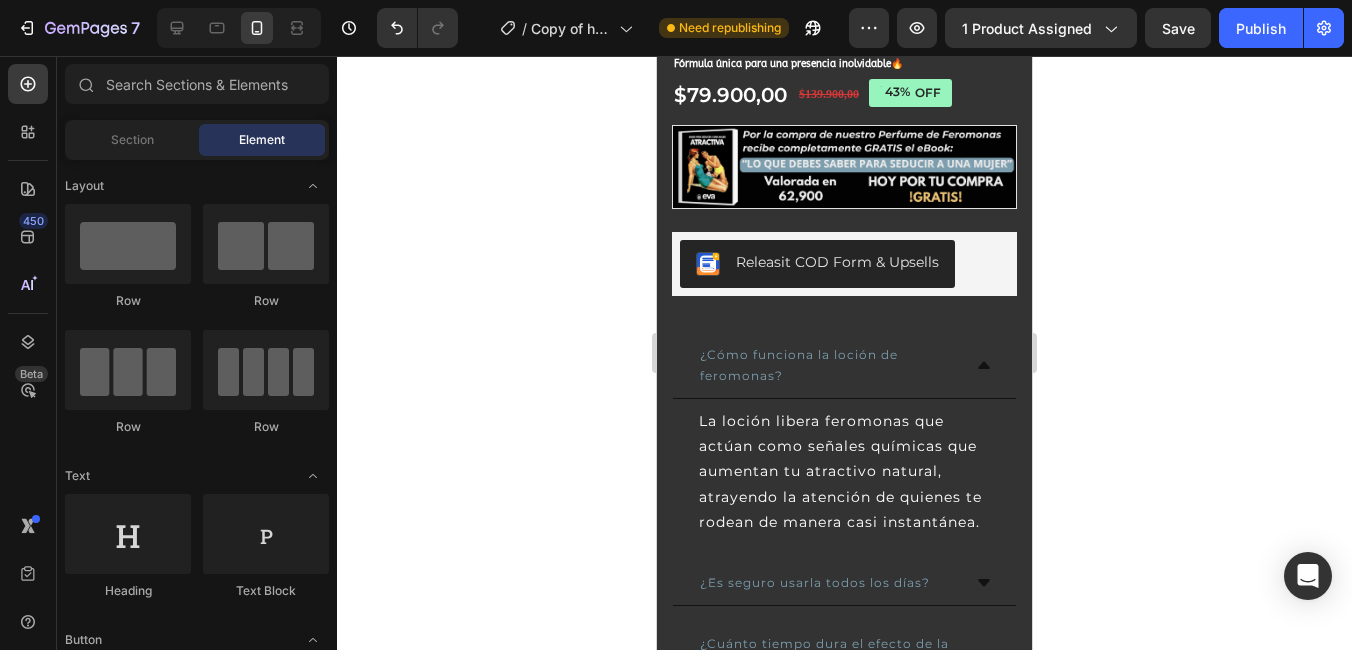 click on "¿Cómo funciona la loción de feromonas?" at bounding box center (828, 365) 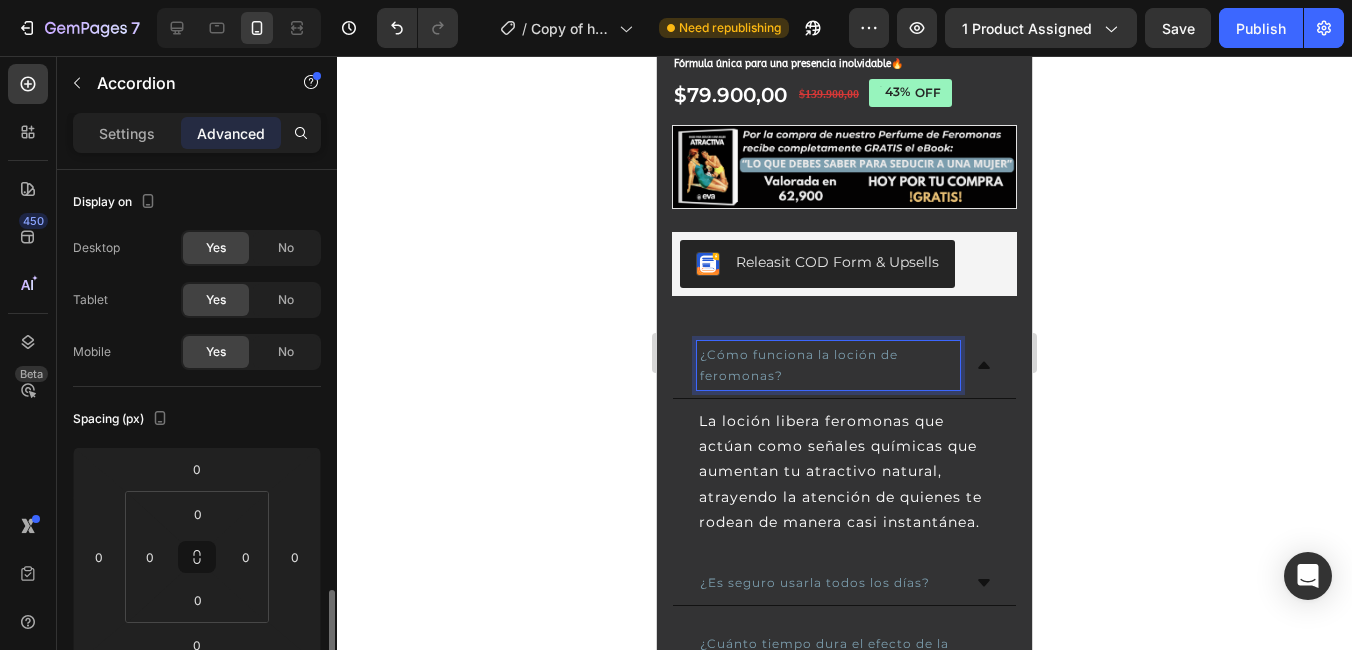 scroll, scrollTop: 400, scrollLeft: 0, axis: vertical 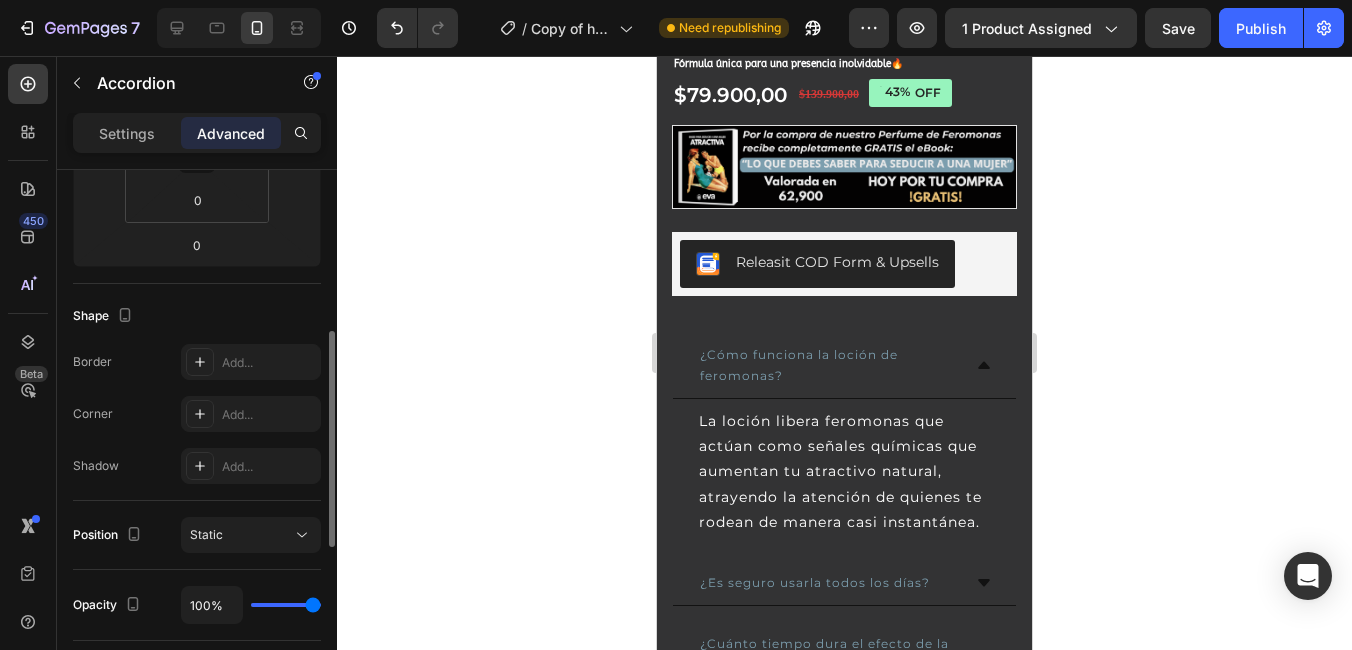 click on "Settings" 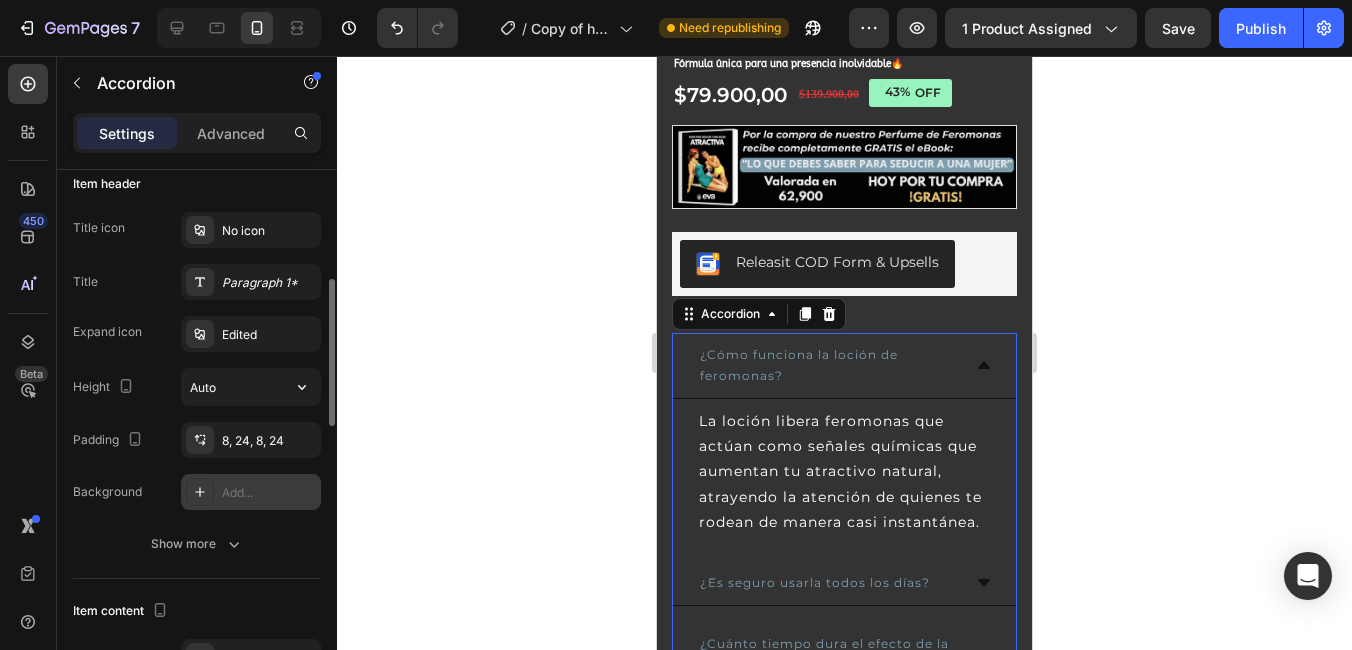 scroll, scrollTop: 500, scrollLeft: 0, axis: vertical 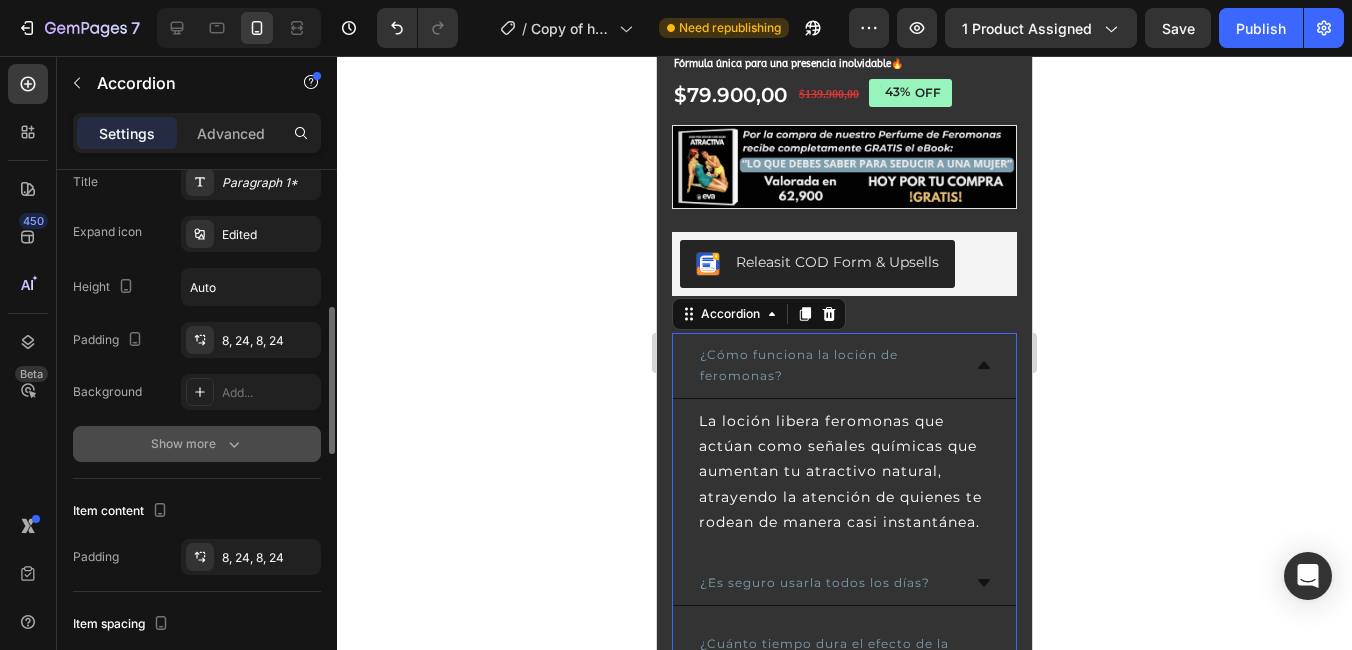 click on "Show more" at bounding box center [197, 444] 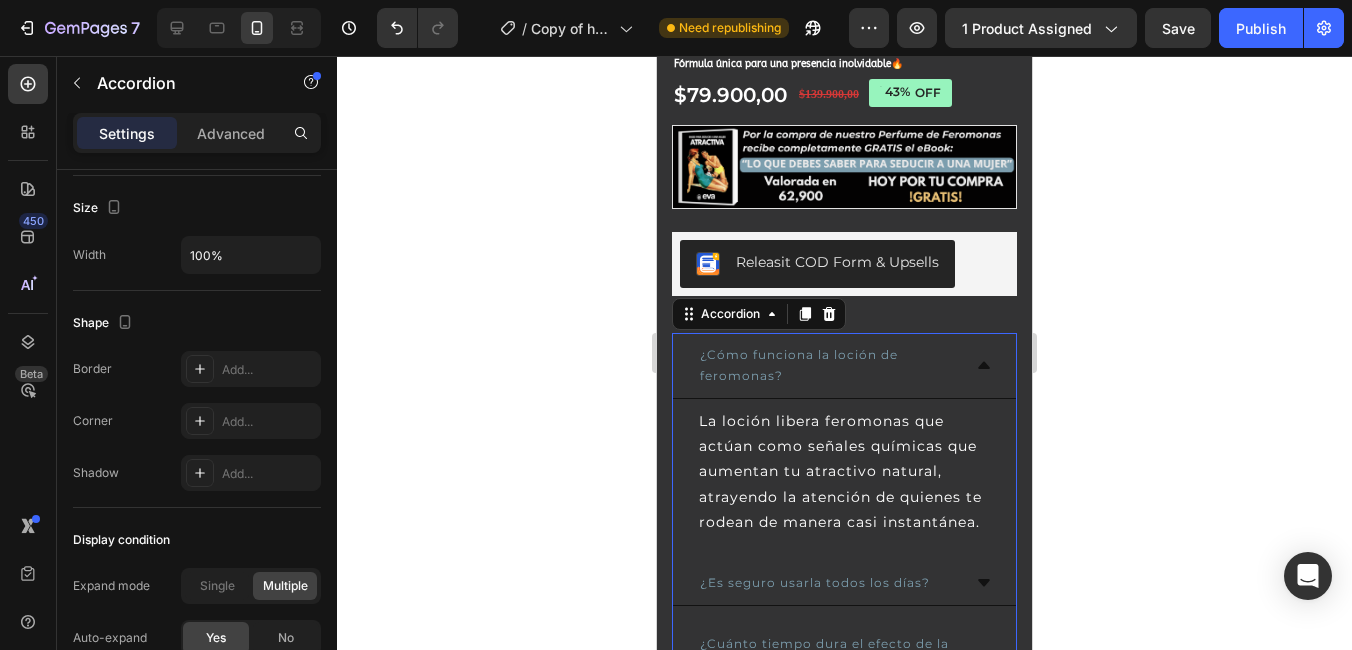 scroll, scrollTop: 1523, scrollLeft: 0, axis: vertical 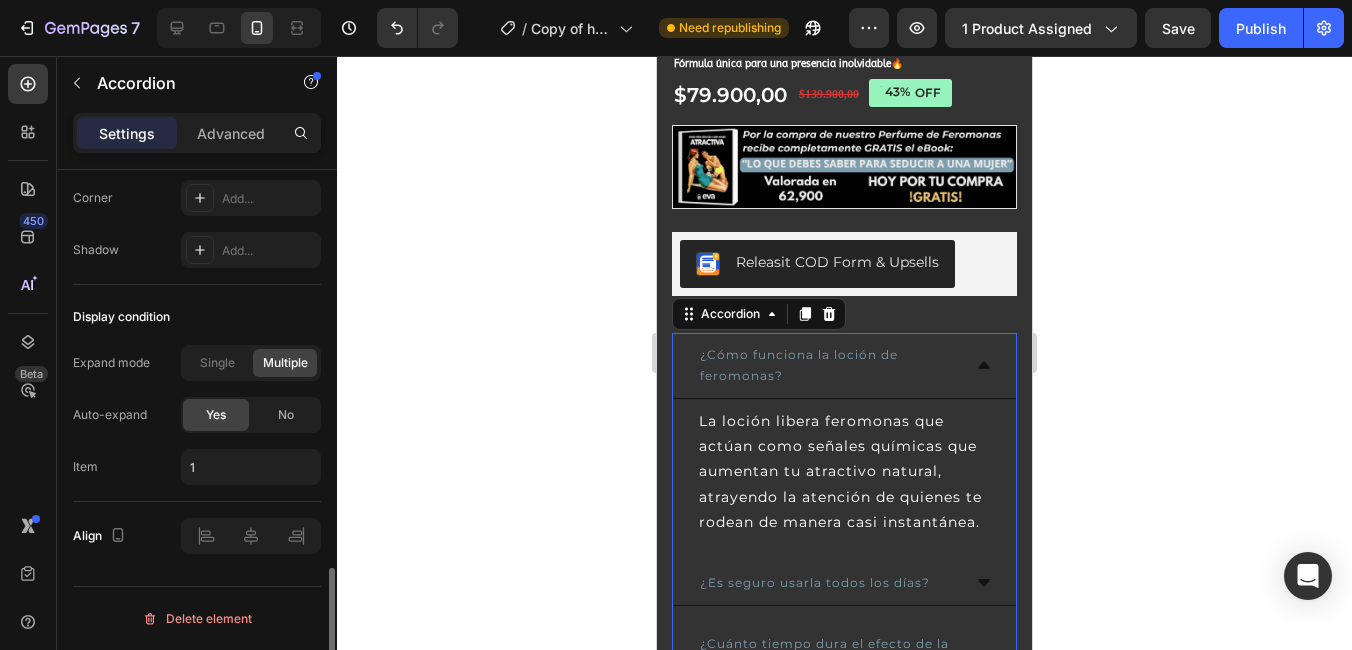 click 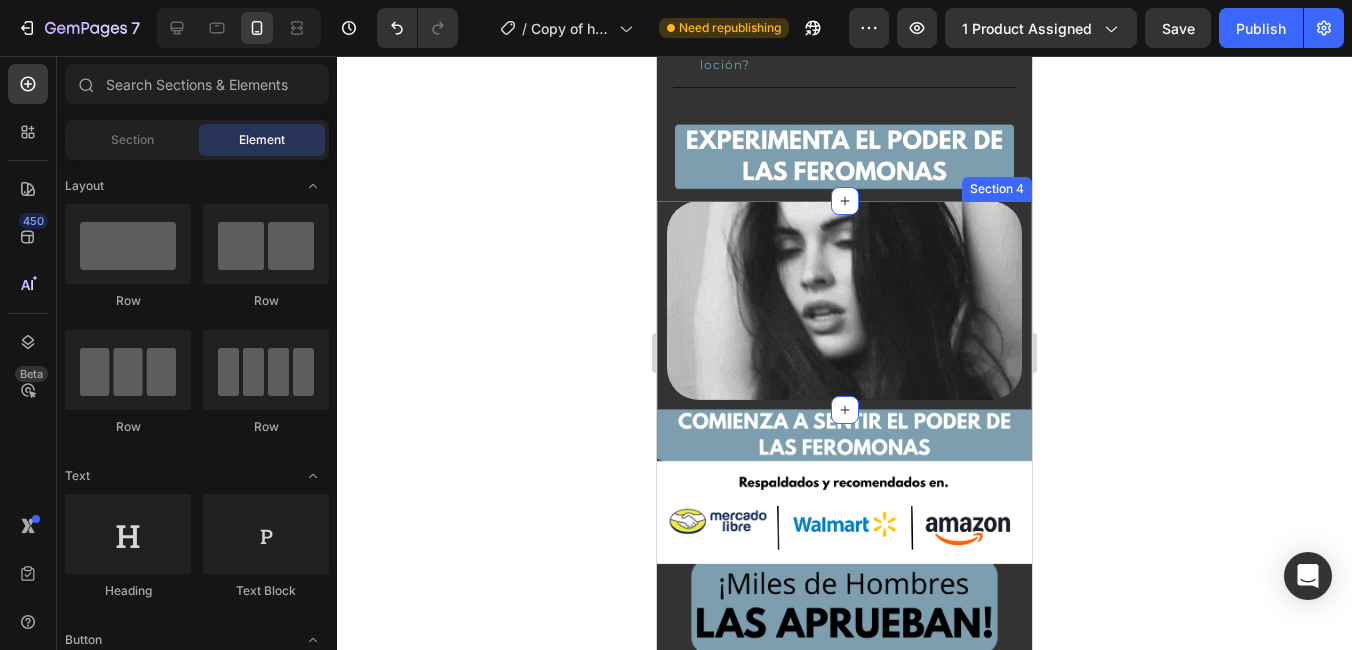 scroll, scrollTop: 1500, scrollLeft: 0, axis: vertical 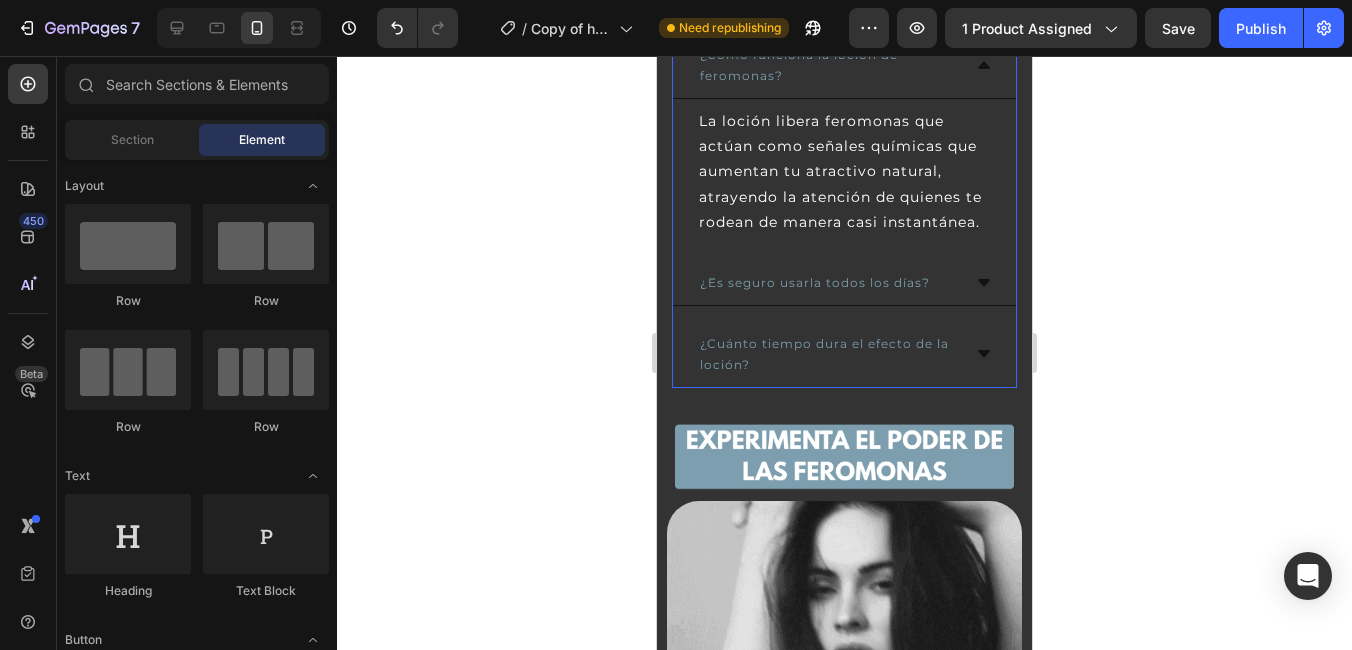 click on "¿Es seguro usarla todos los días?" at bounding box center (815, 283) 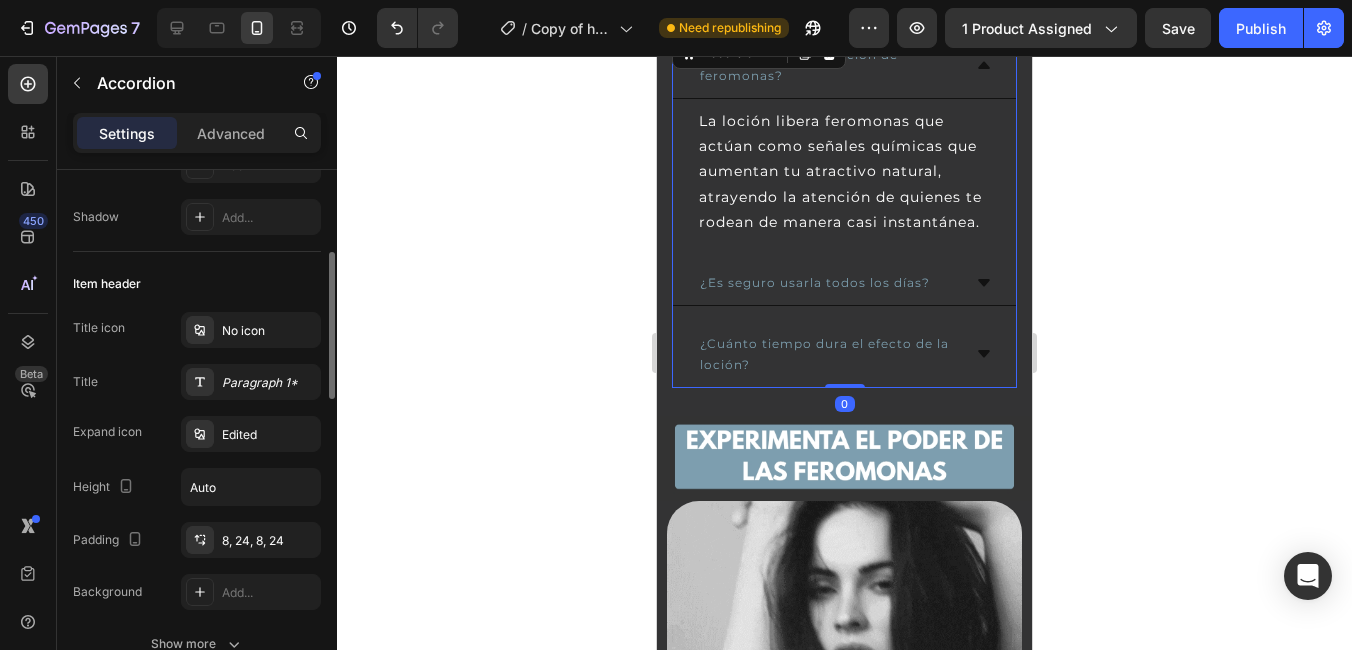 scroll, scrollTop: 400, scrollLeft: 0, axis: vertical 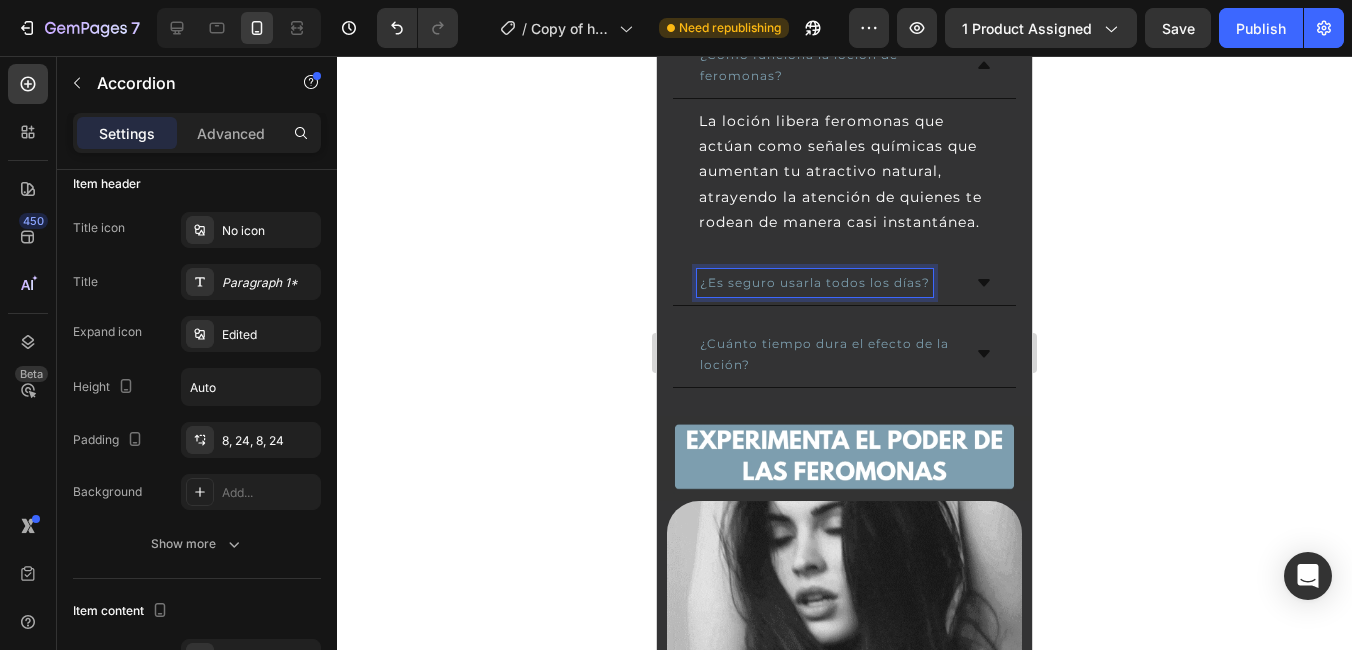 click on "¿Cuánto tiempo dura el efecto de la loción?" at bounding box center (824, 354) 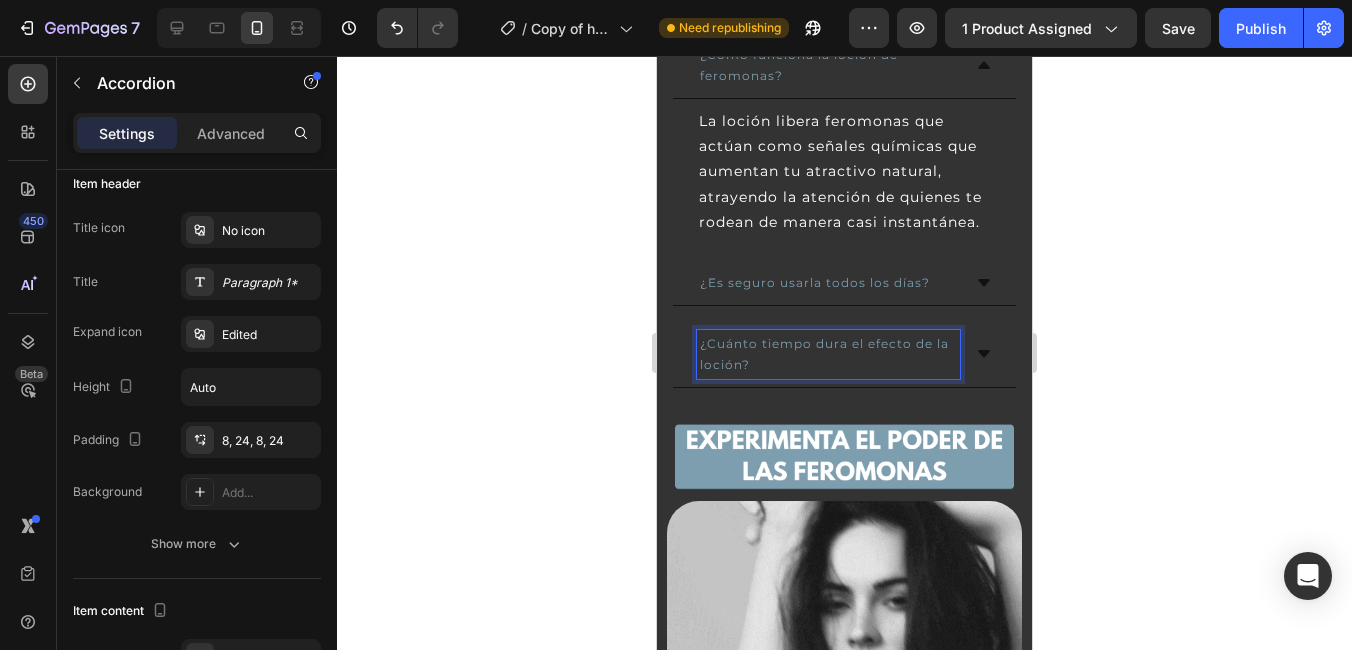 click on "¿Cuánto tiempo dura el efecto de la loción?" at bounding box center (844, 355) 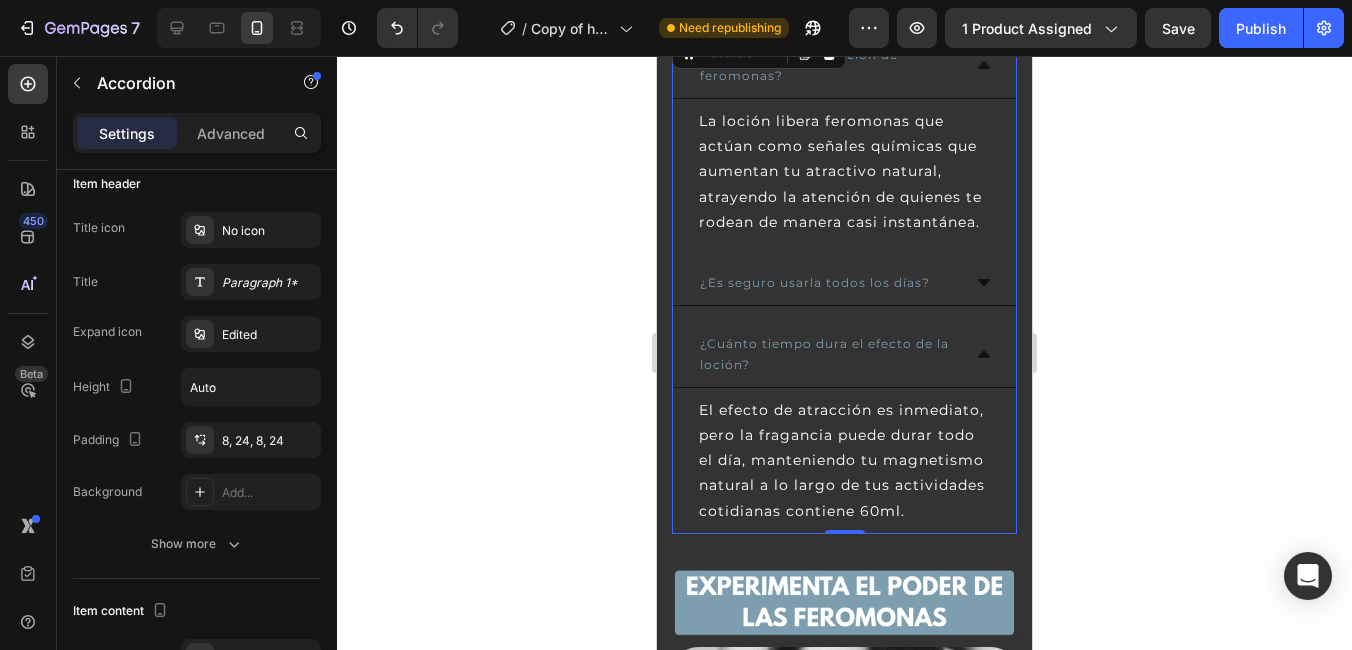 click 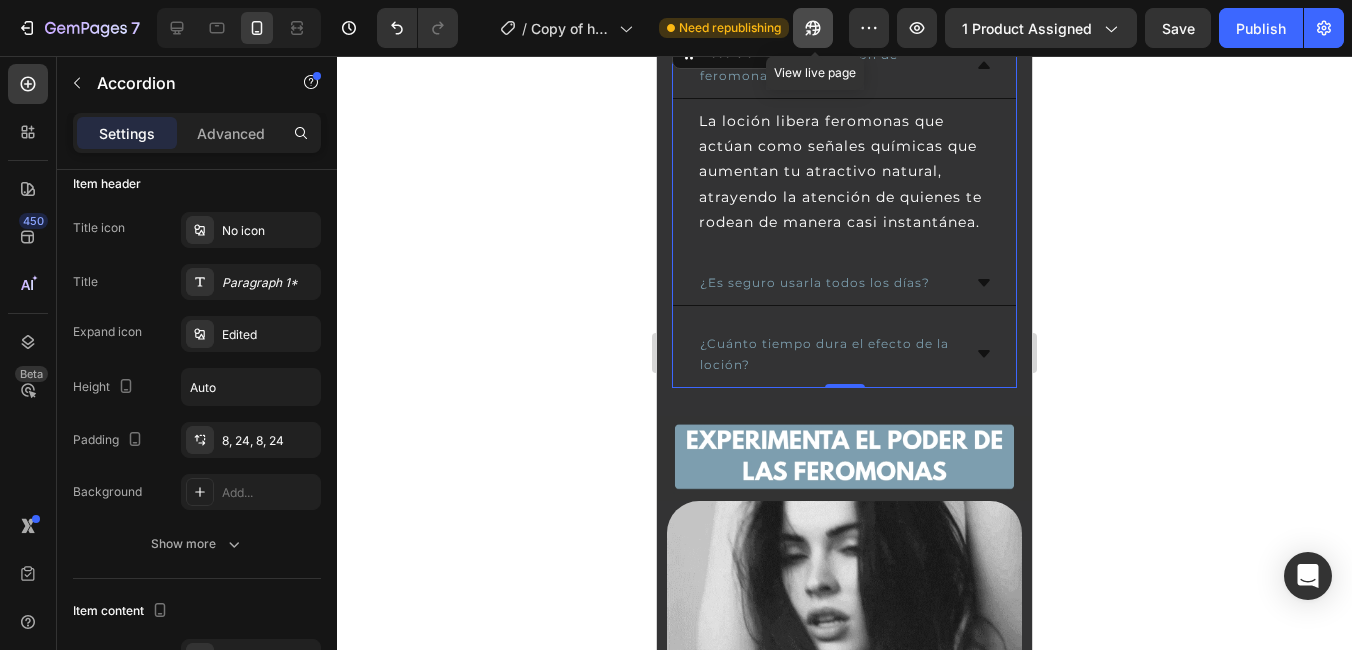 click 